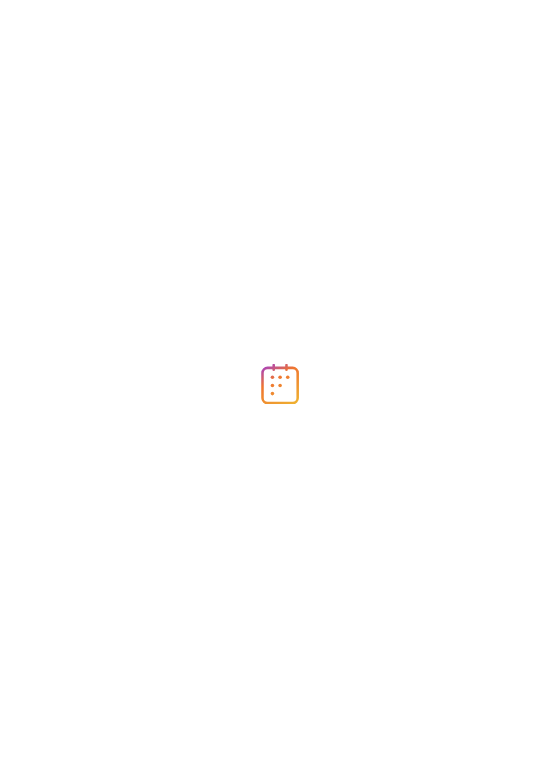 scroll, scrollTop: 0, scrollLeft: 0, axis: both 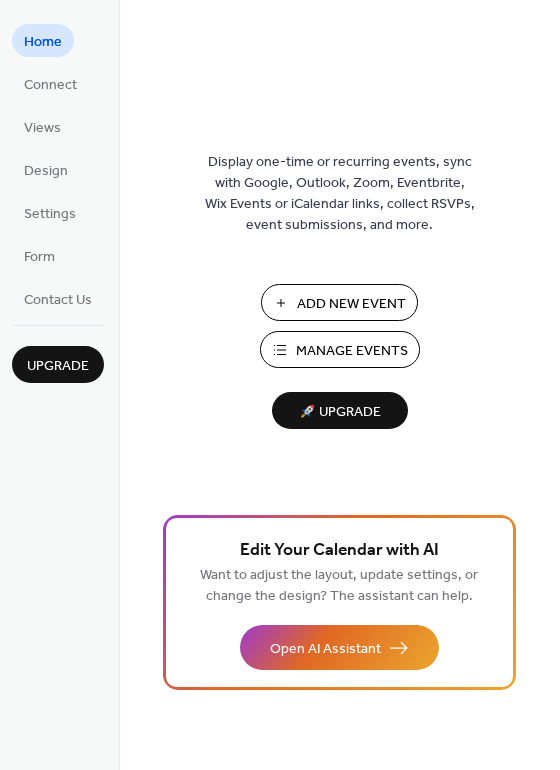 click on "Manage Events" at bounding box center [352, 351] 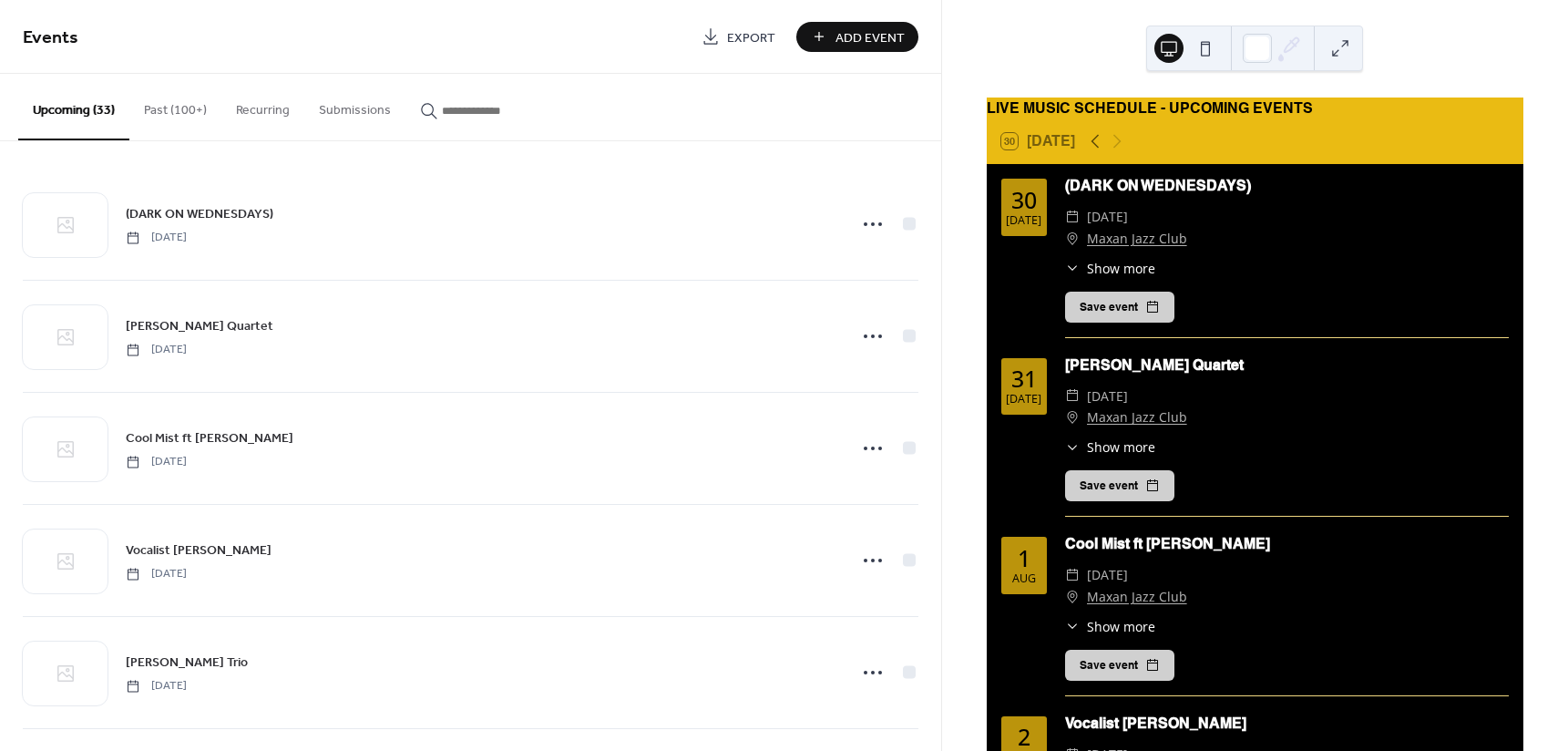 scroll, scrollTop: 0, scrollLeft: 0, axis: both 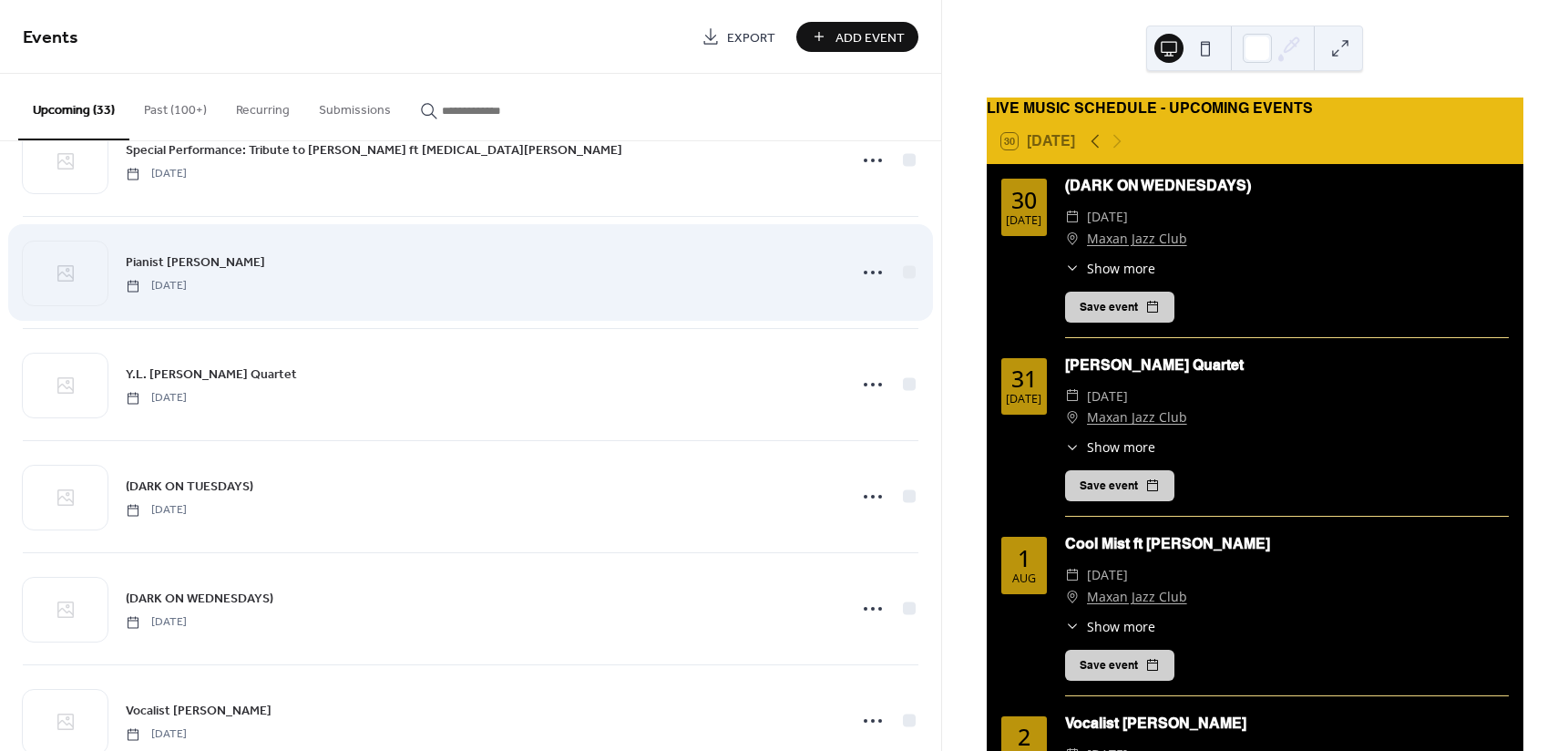 click on "Pianist [PERSON_NAME] [DATE]" at bounding box center [470, 273] 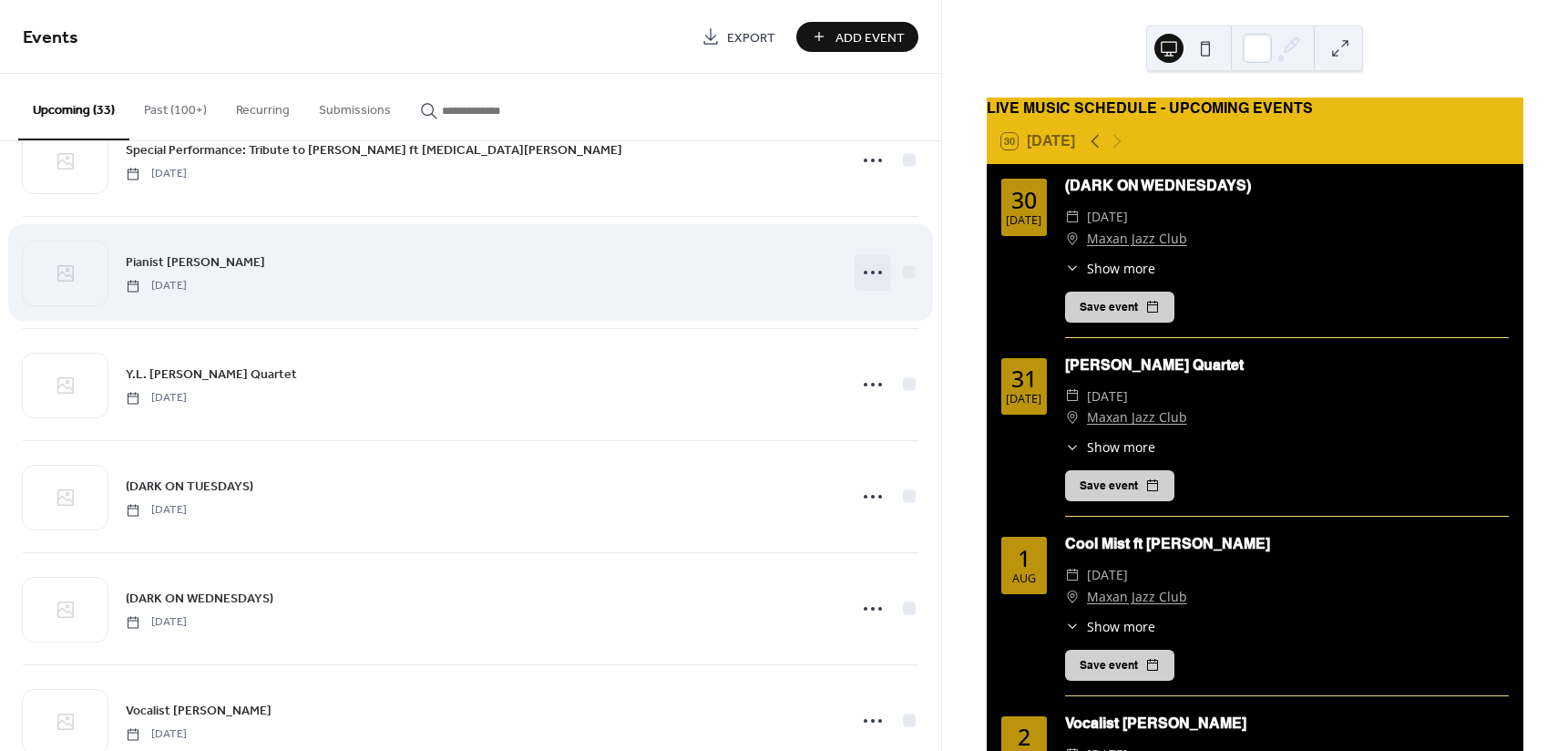 click 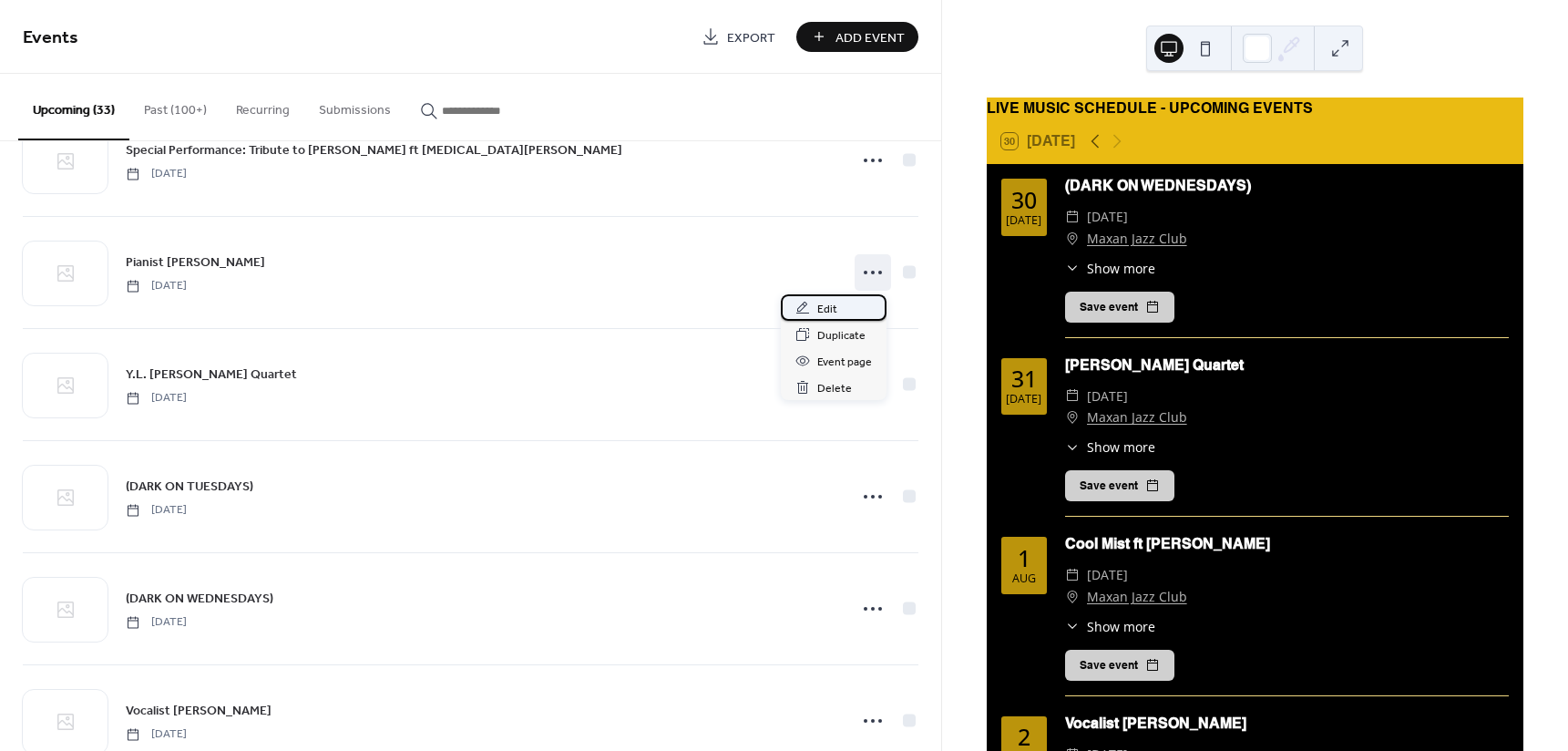 click on "Edit" at bounding box center (834, 307) 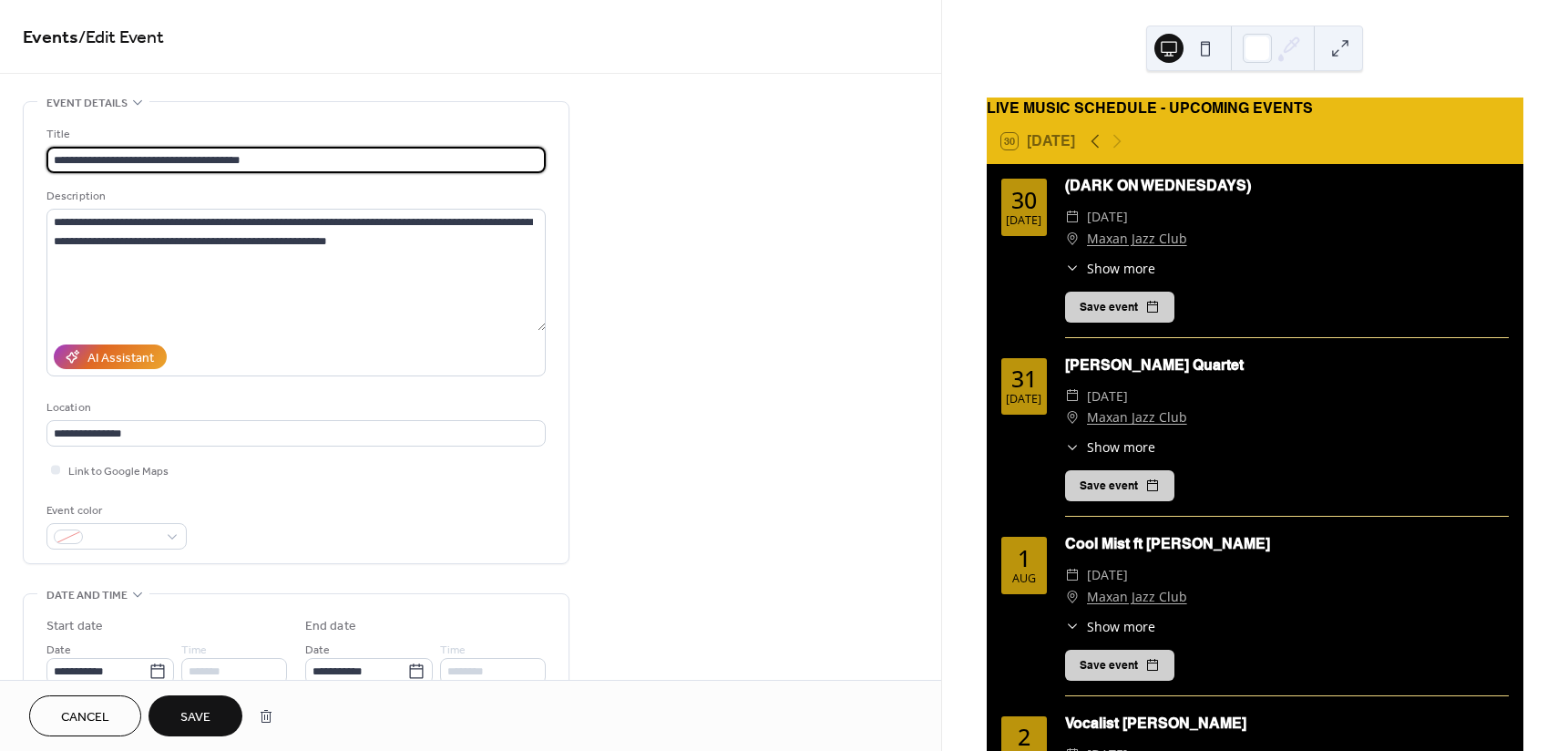 click on "**********" at bounding box center [296, 159] 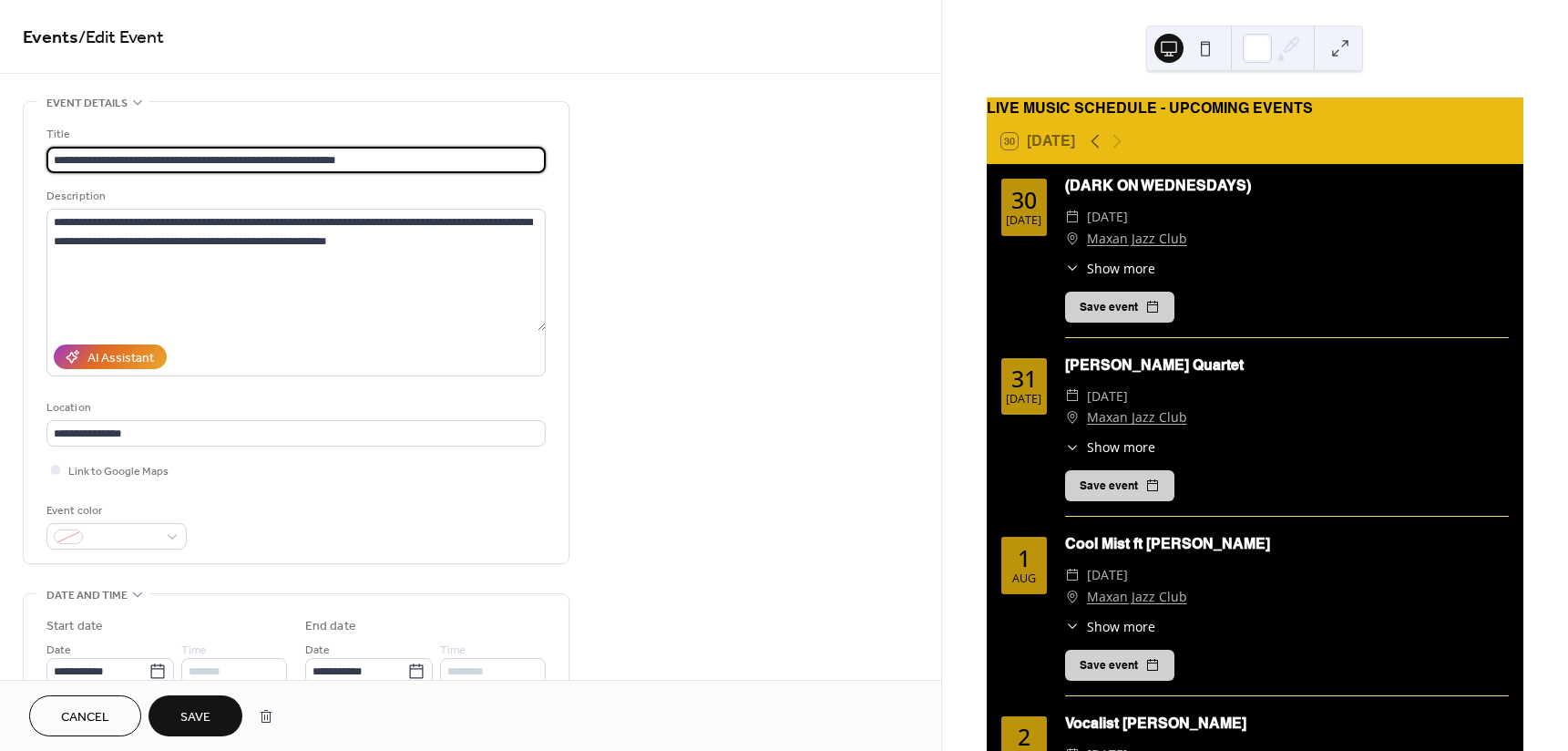 drag, startPoint x: 150, startPoint y: 158, endPoint x: 36, endPoint y: 166, distance: 114.28036 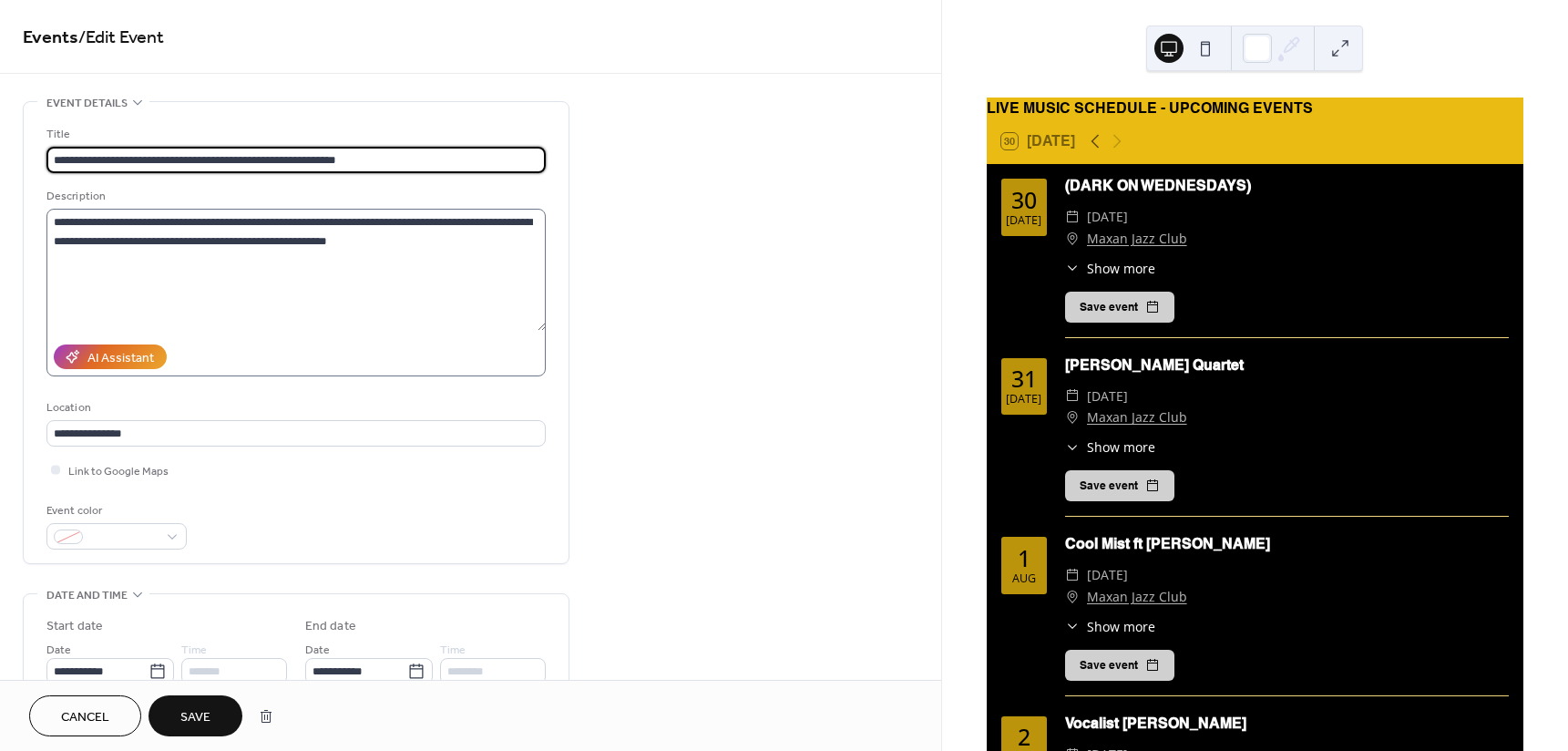 type on "**********" 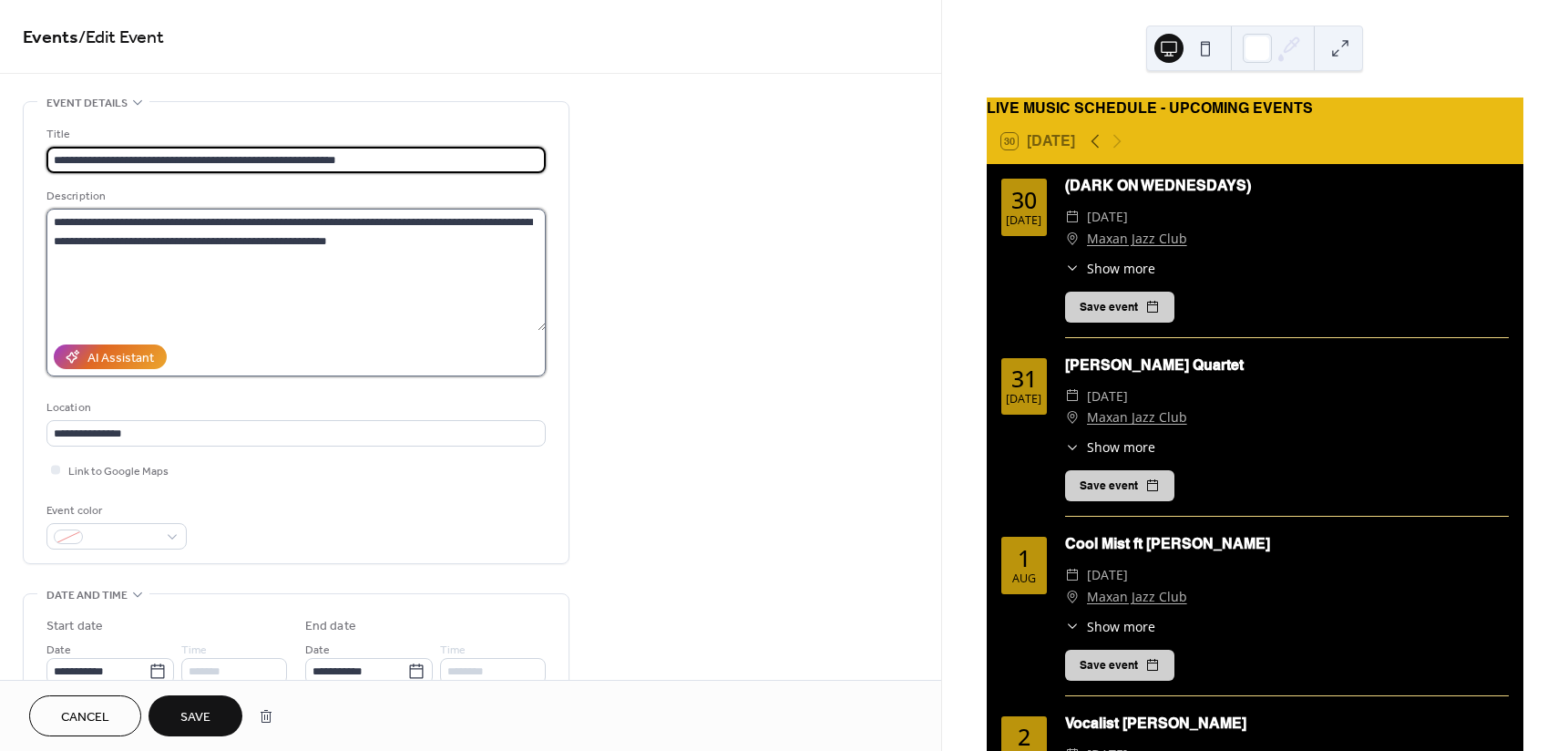 click on "**********" at bounding box center [296, 270] 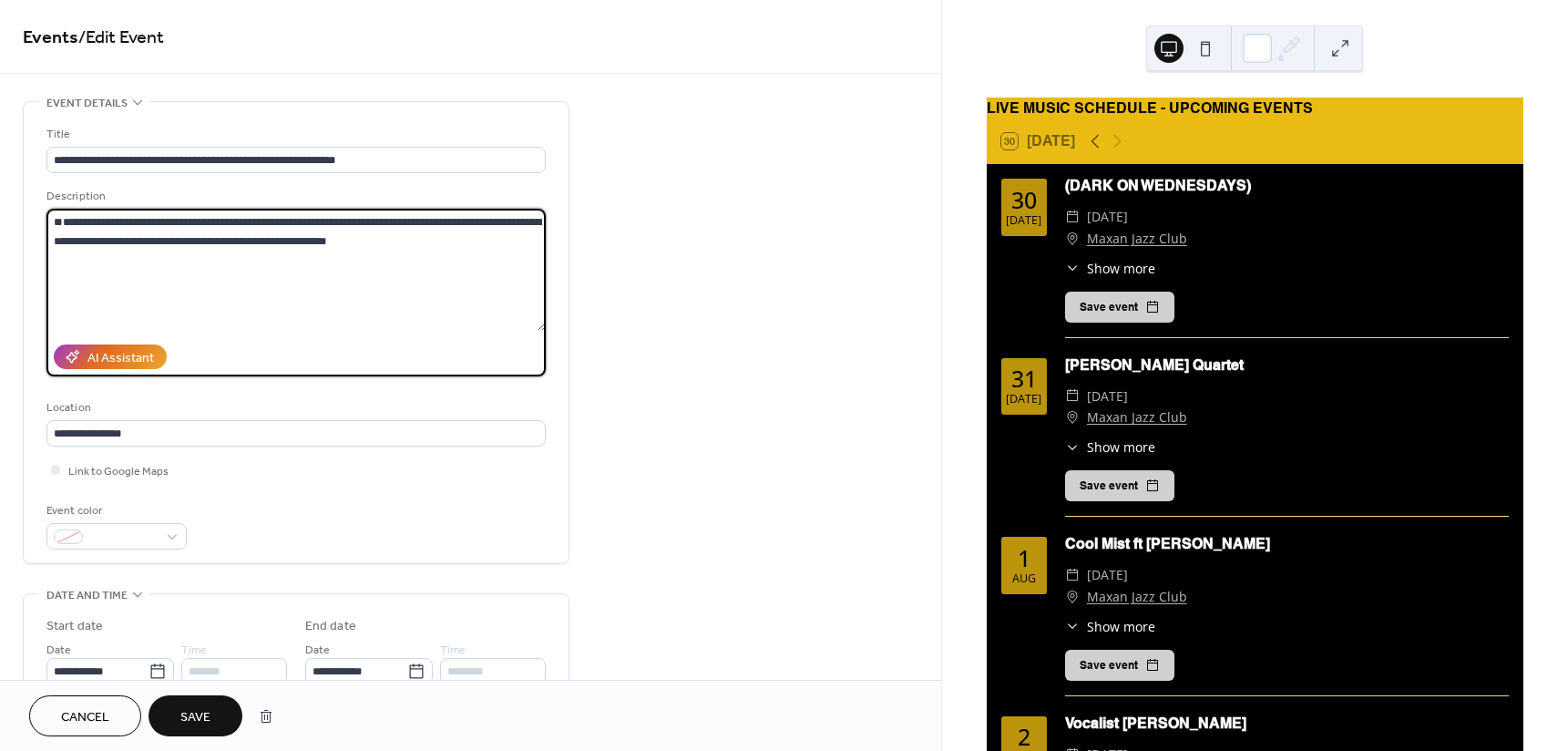 type on "**********" 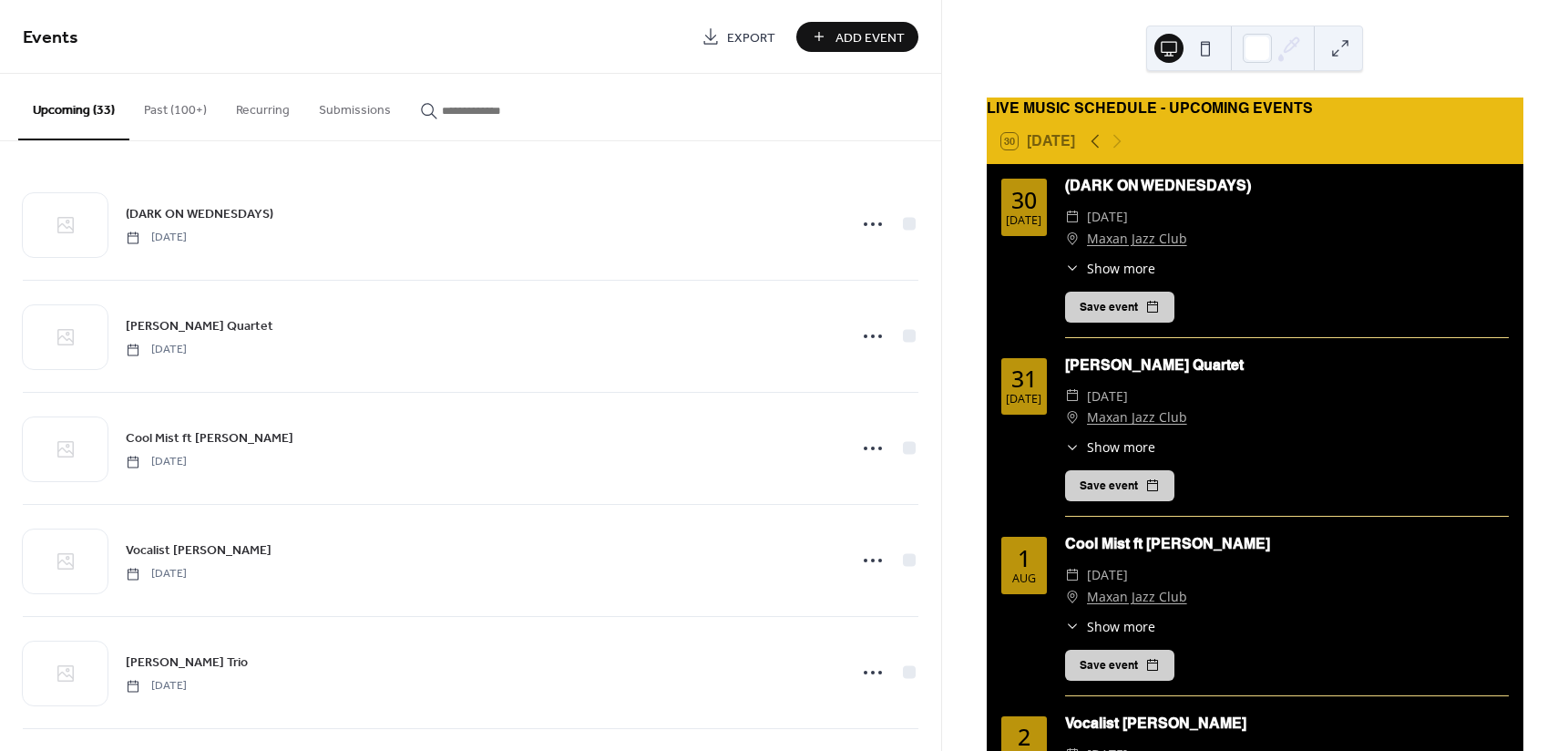 click on "Past (100+)" at bounding box center (175, 106) 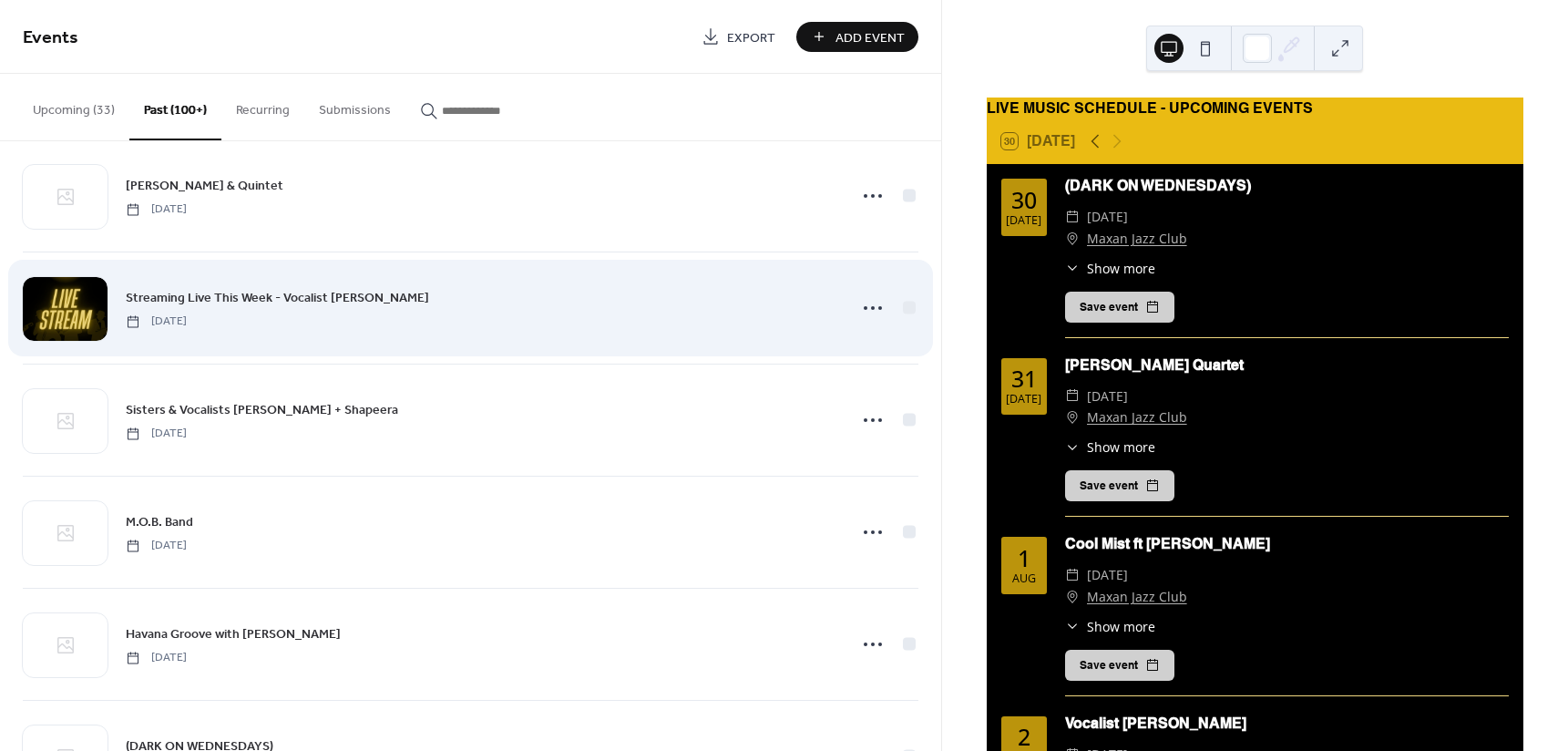 scroll, scrollTop: 182, scrollLeft: 0, axis: vertical 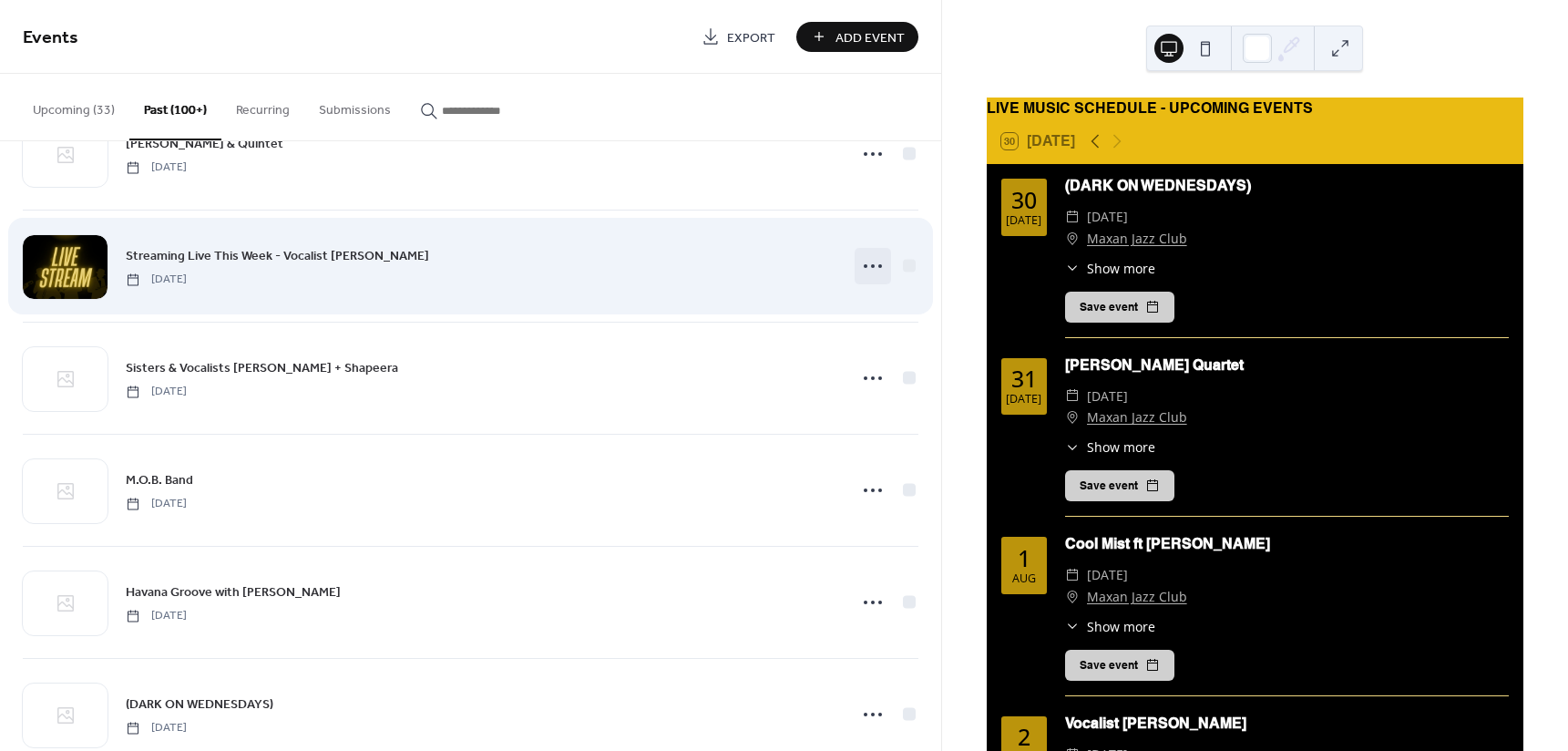 click 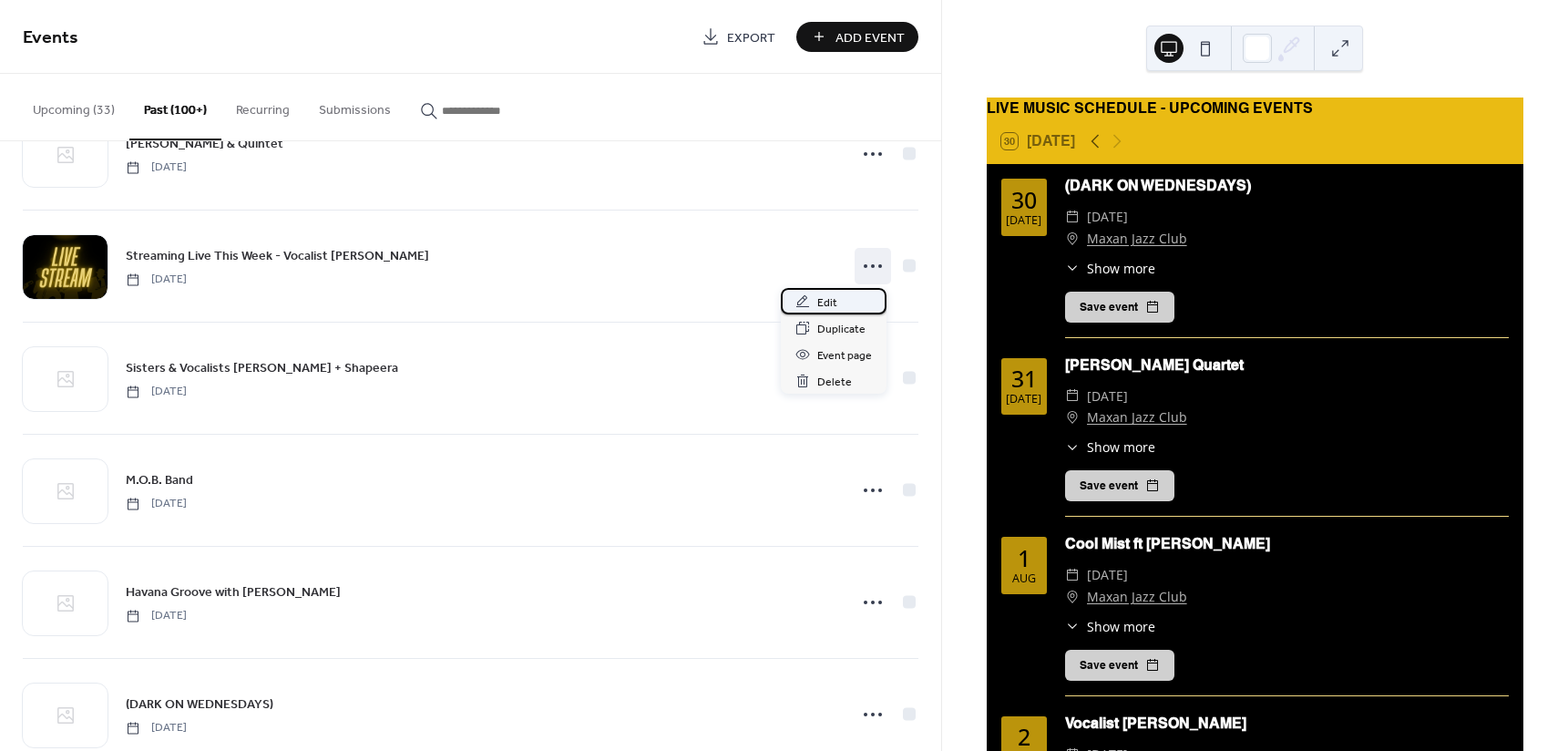 click on "Edit" at bounding box center [834, 301] 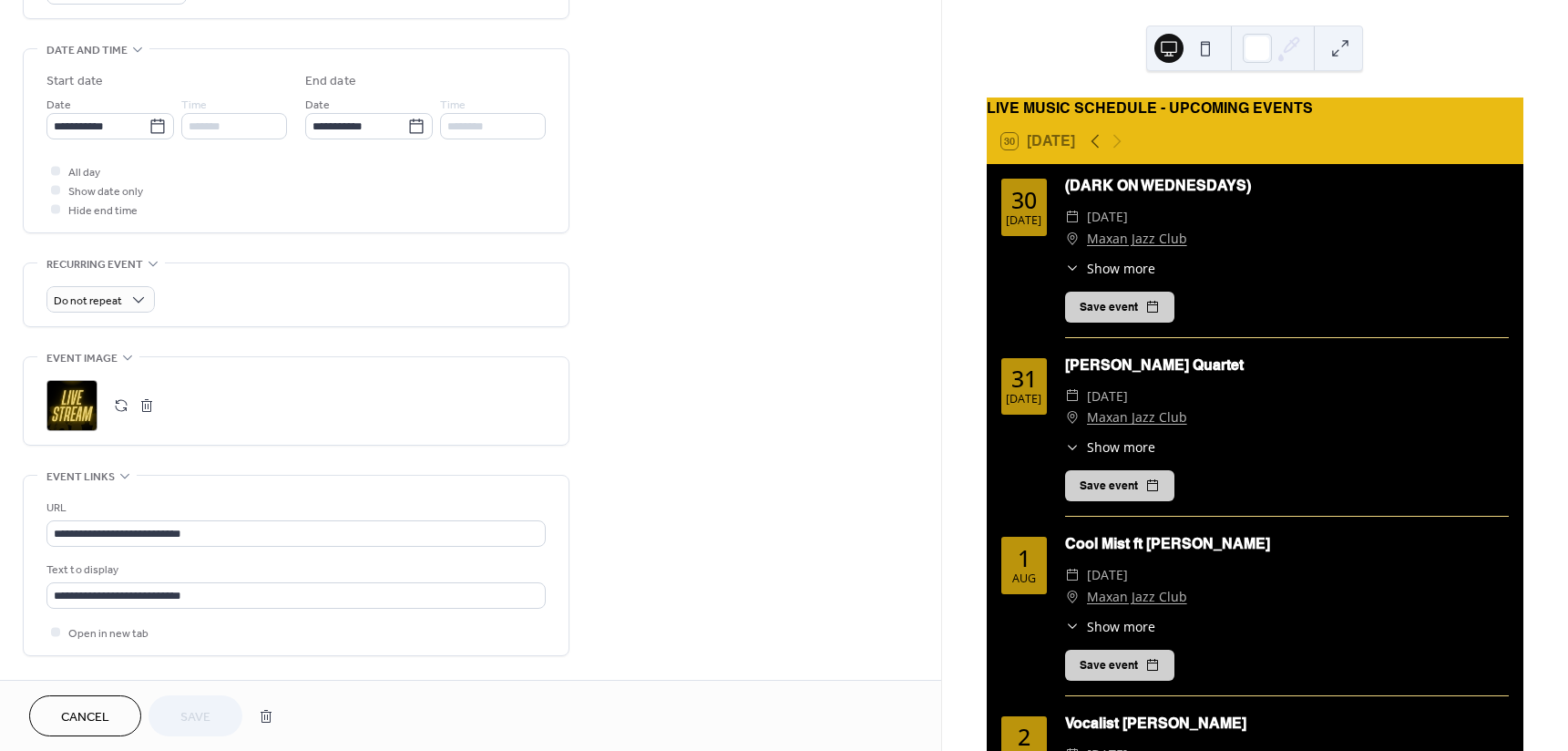 scroll, scrollTop: 547, scrollLeft: 0, axis: vertical 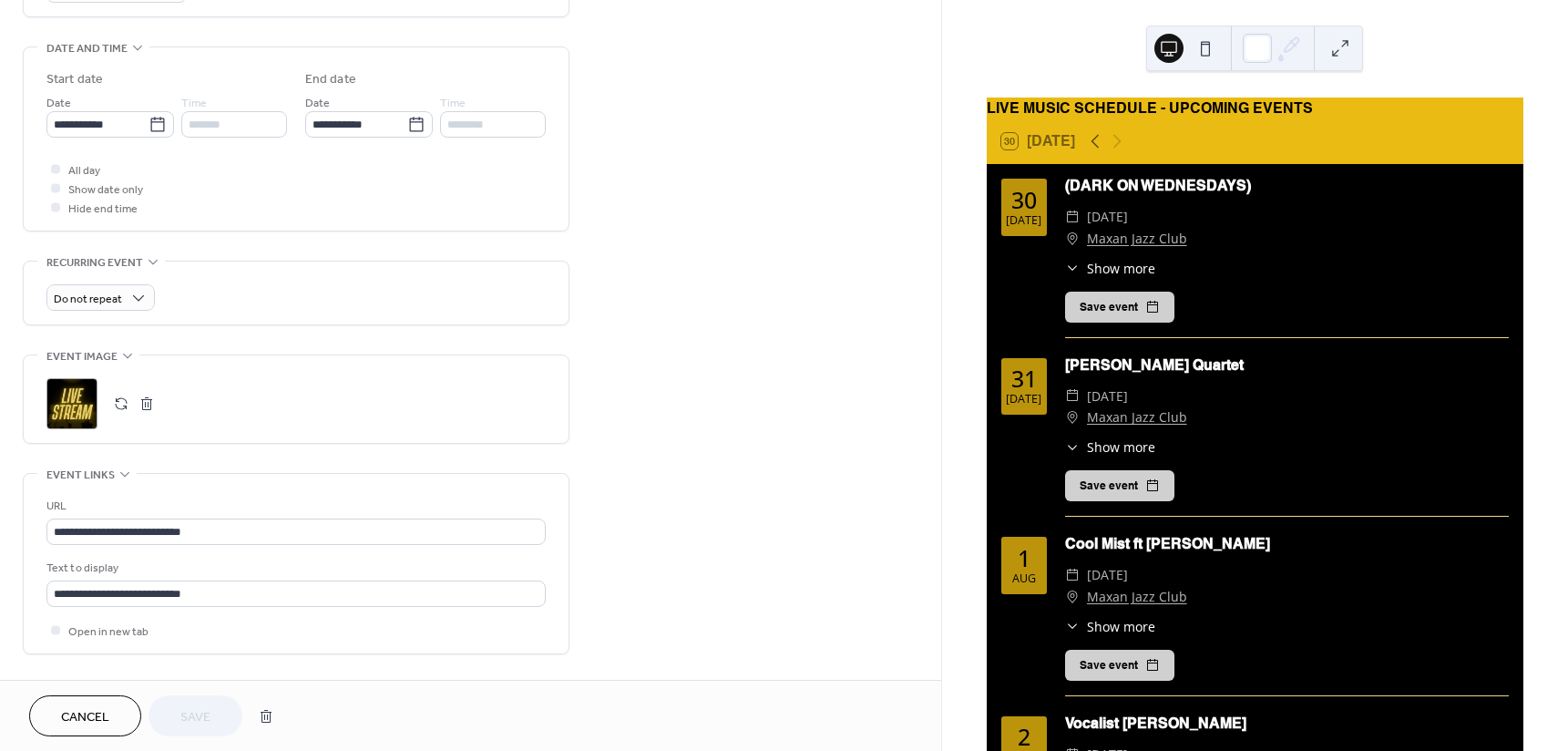 drag, startPoint x: 97, startPoint y: 702, endPoint x: 84, endPoint y: 713, distance: 17.029386 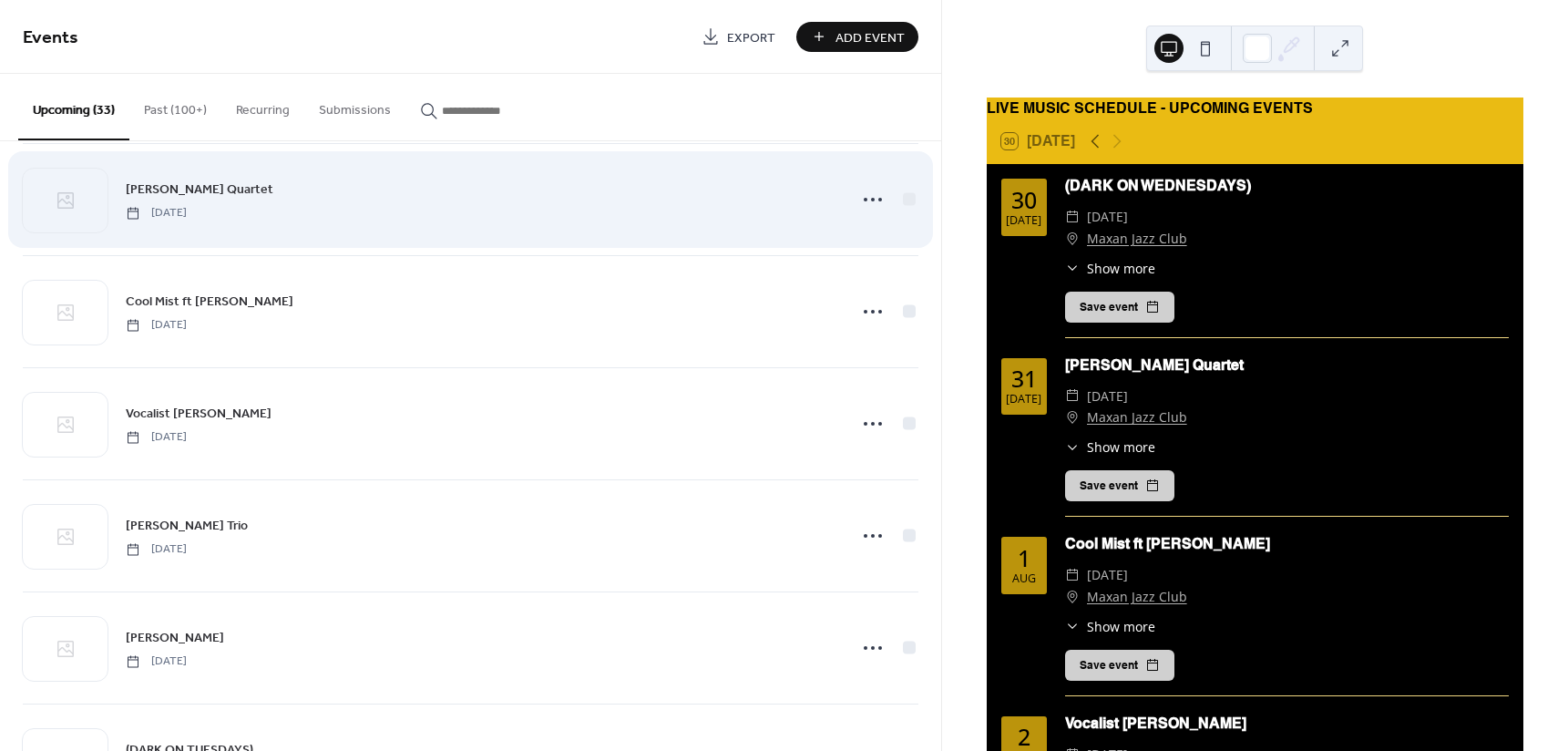 scroll, scrollTop: 182, scrollLeft: 0, axis: vertical 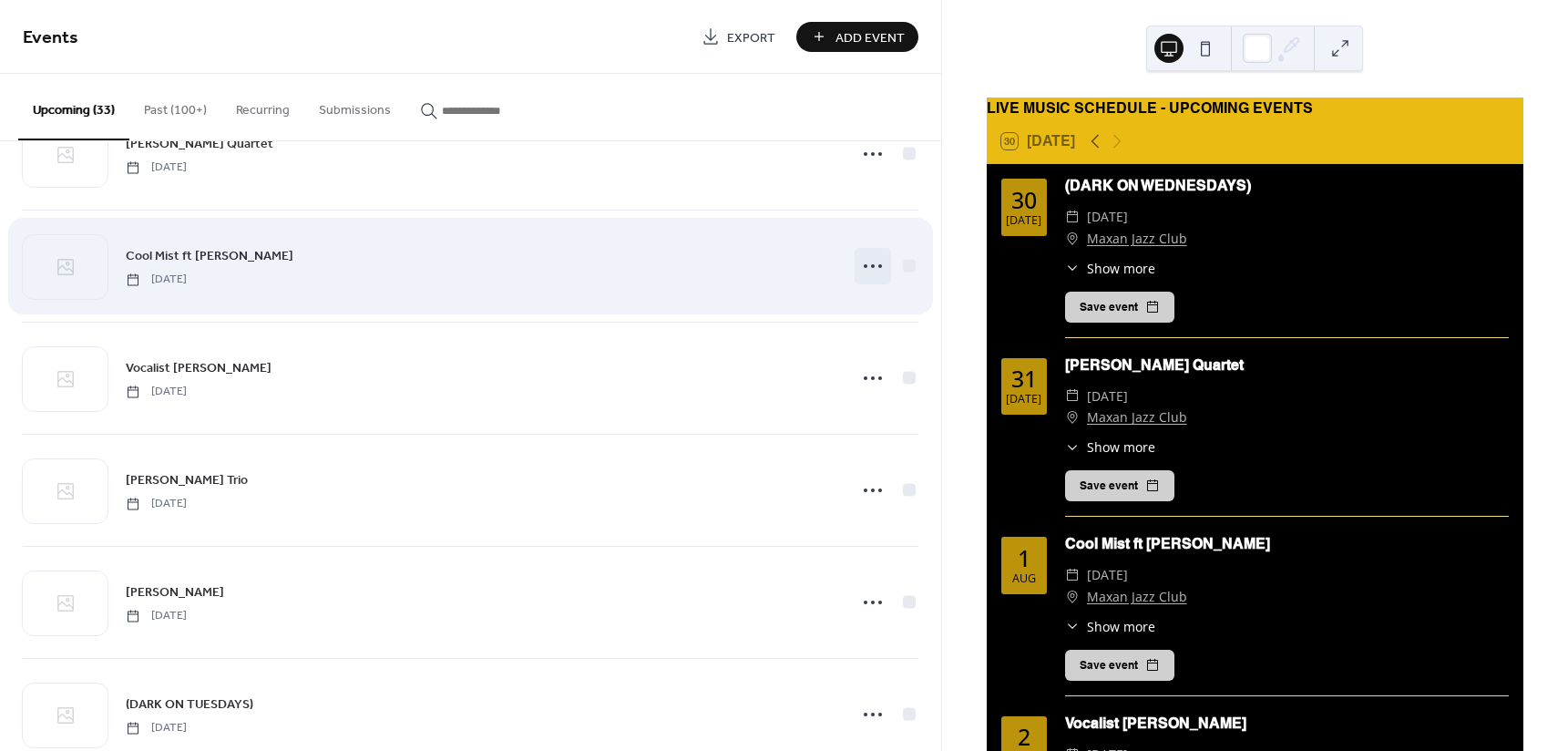 click 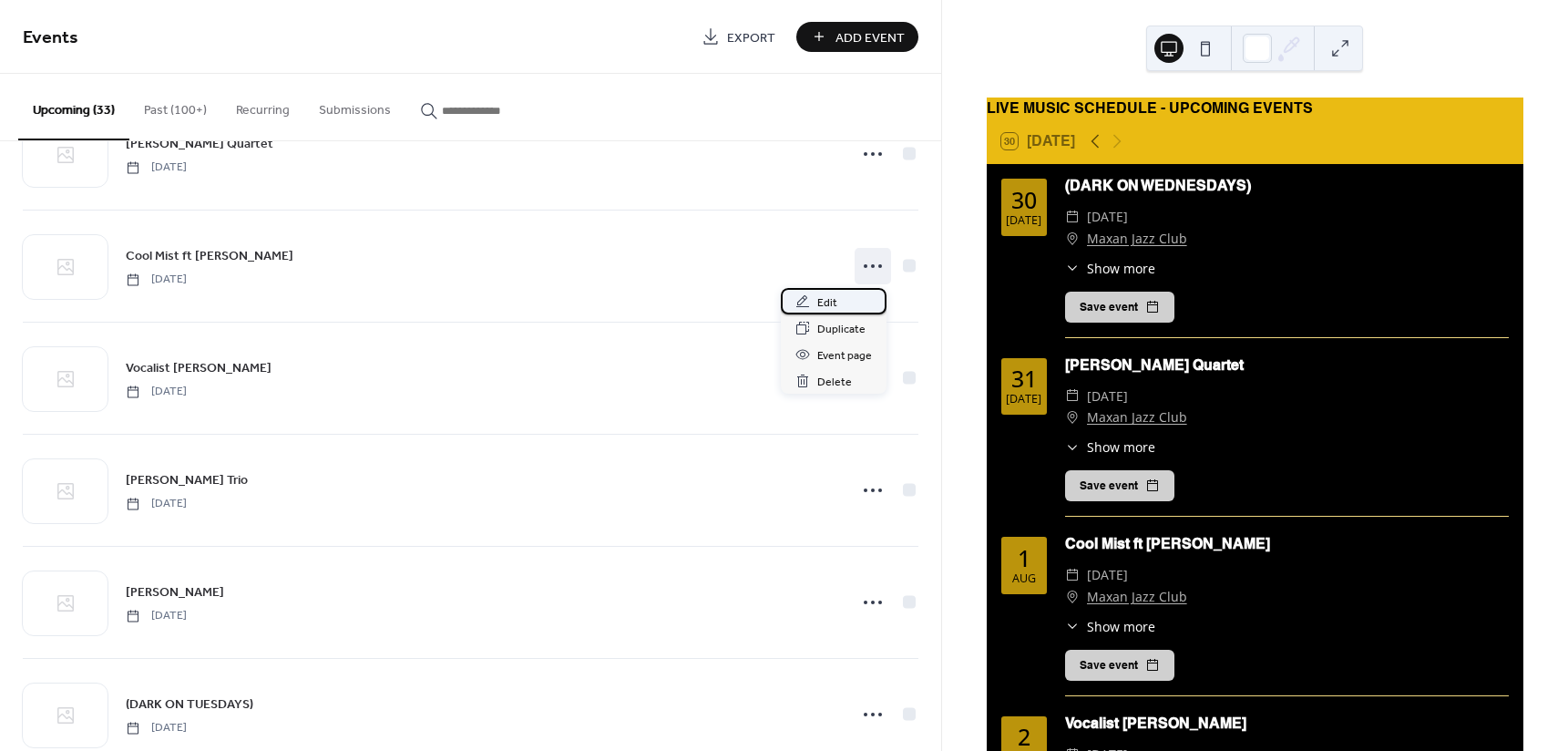 click on "Edit" at bounding box center [834, 301] 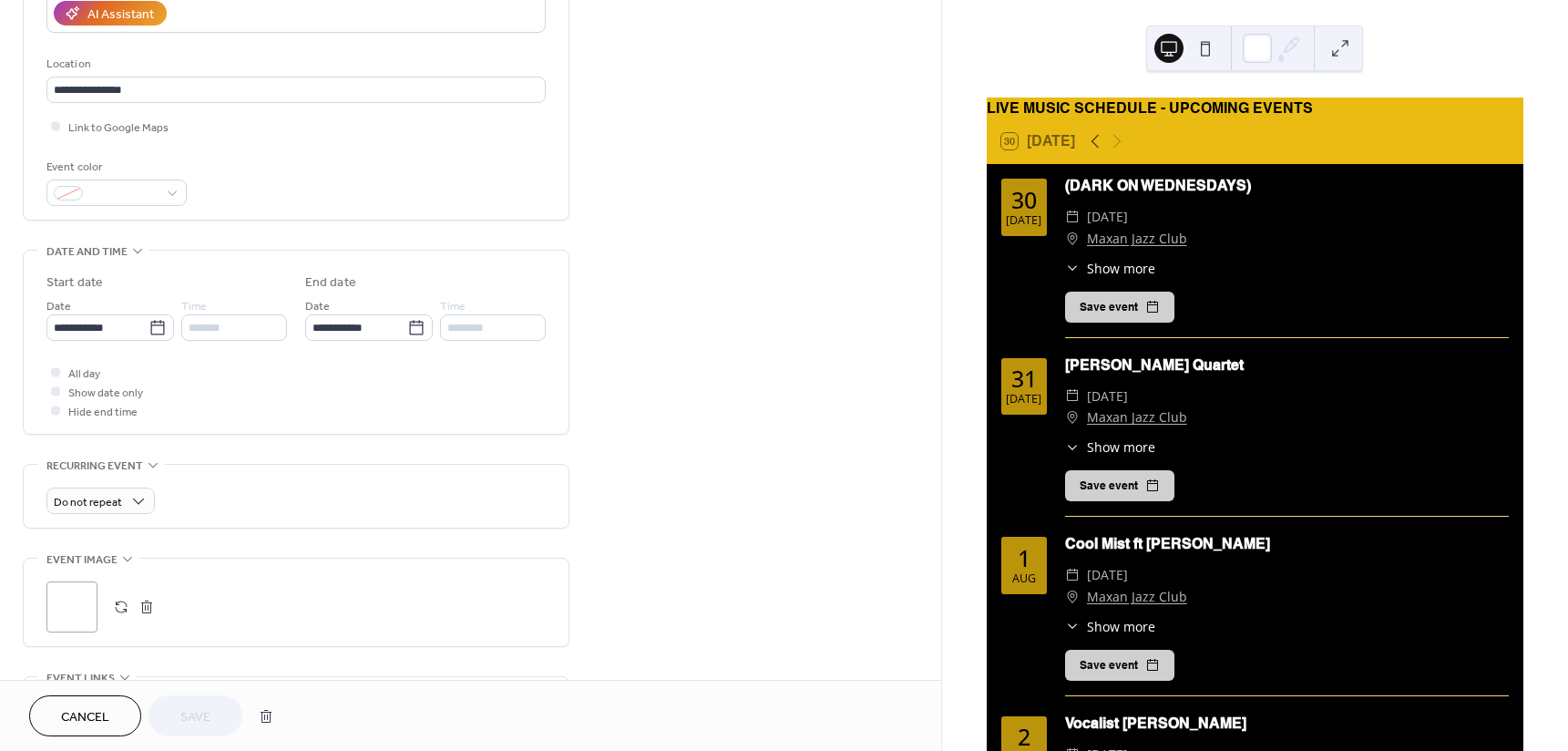 scroll, scrollTop: 456, scrollLeft: 0, axis: vertical 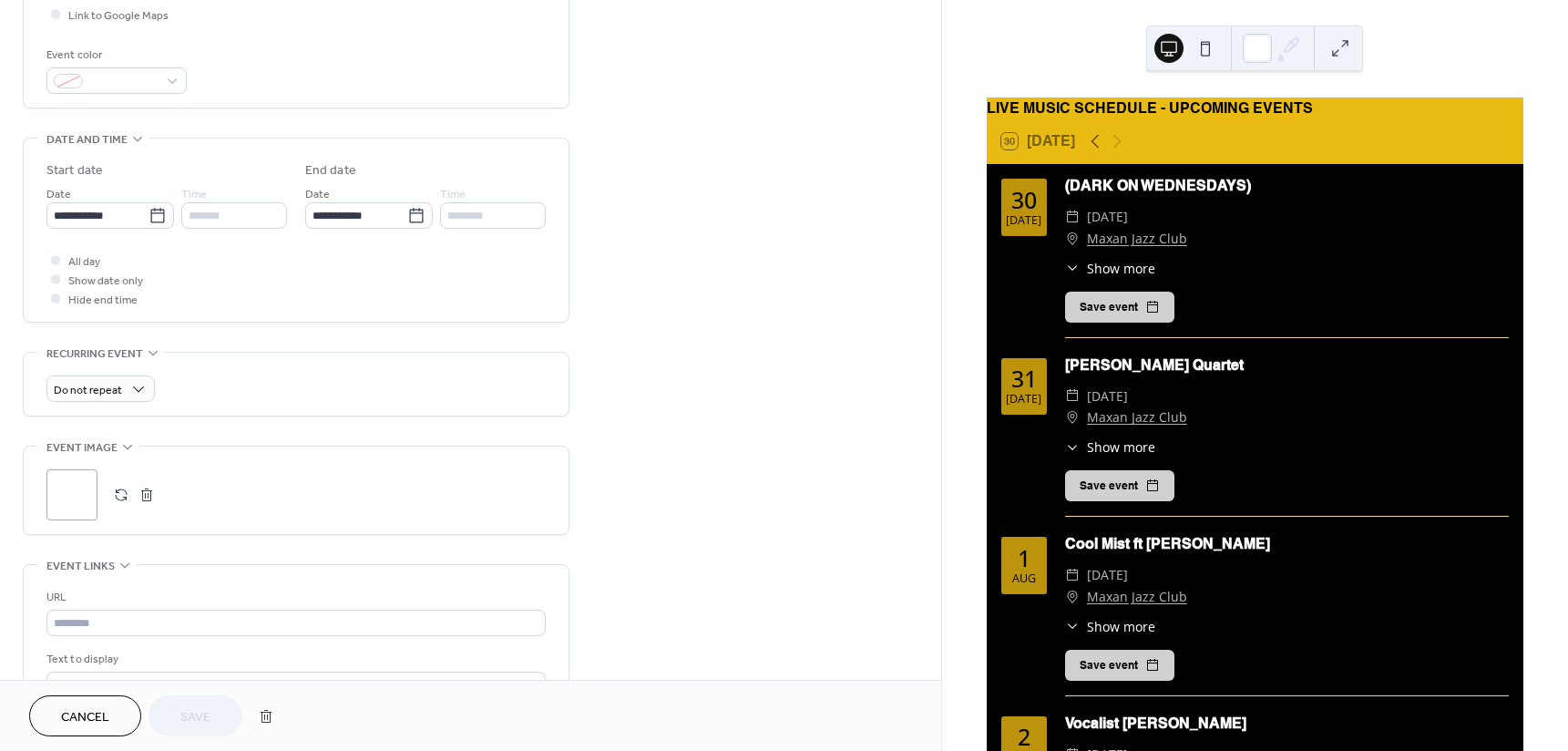 click on ";" at bounding box center [72, 495] 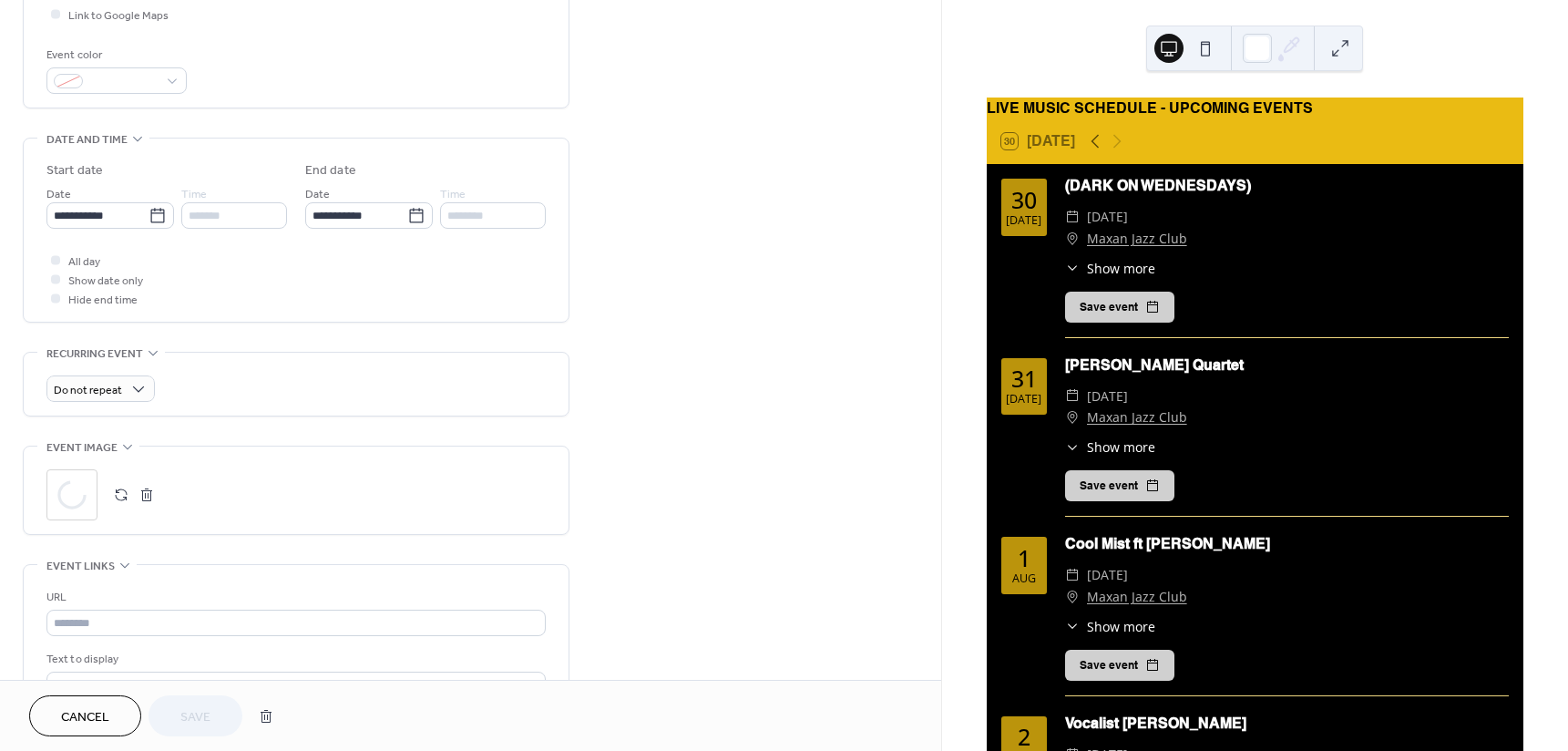 scroll, scrollTop: 0, scrollLeft: 0, axis: both 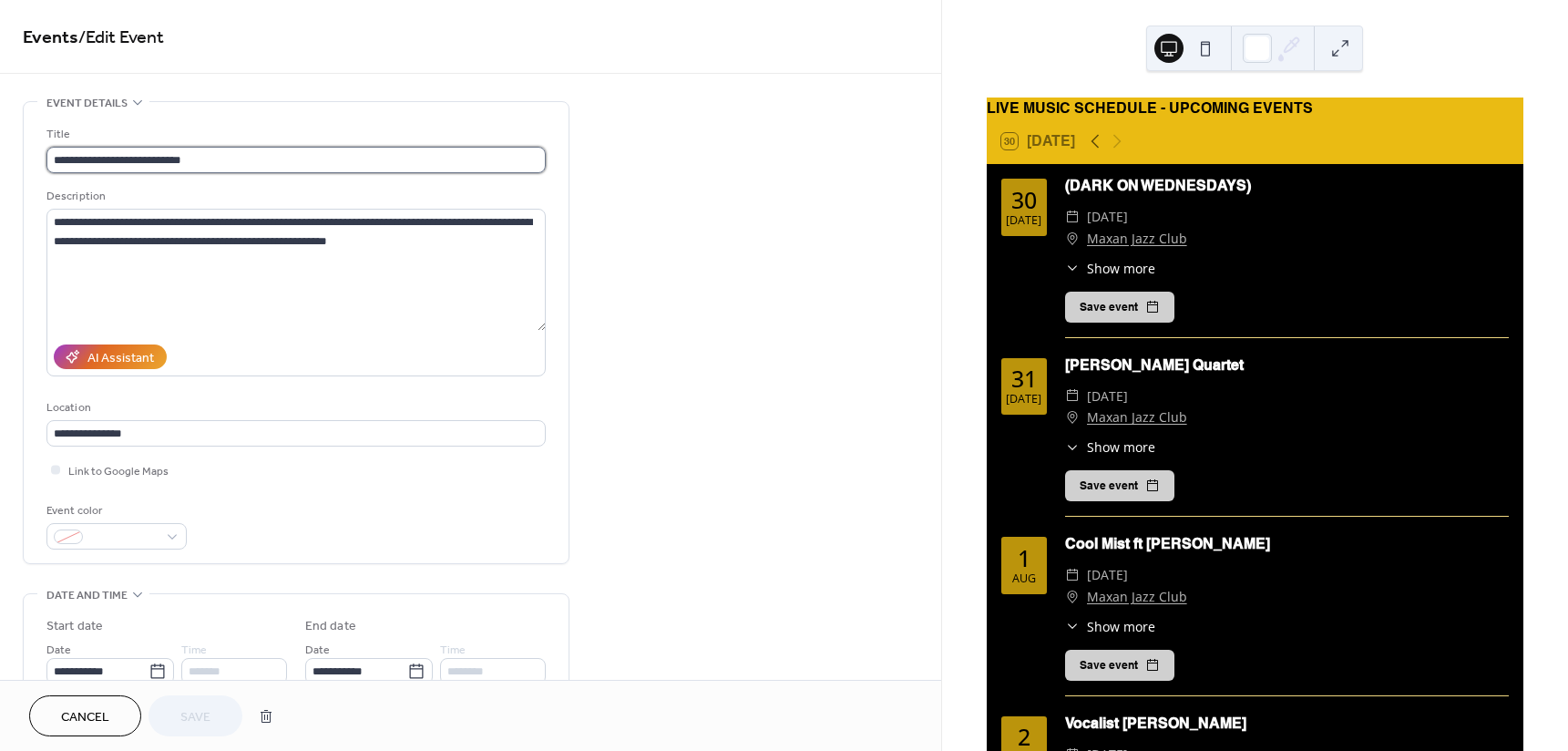 click on "**********" at bounding box center (296, 159) 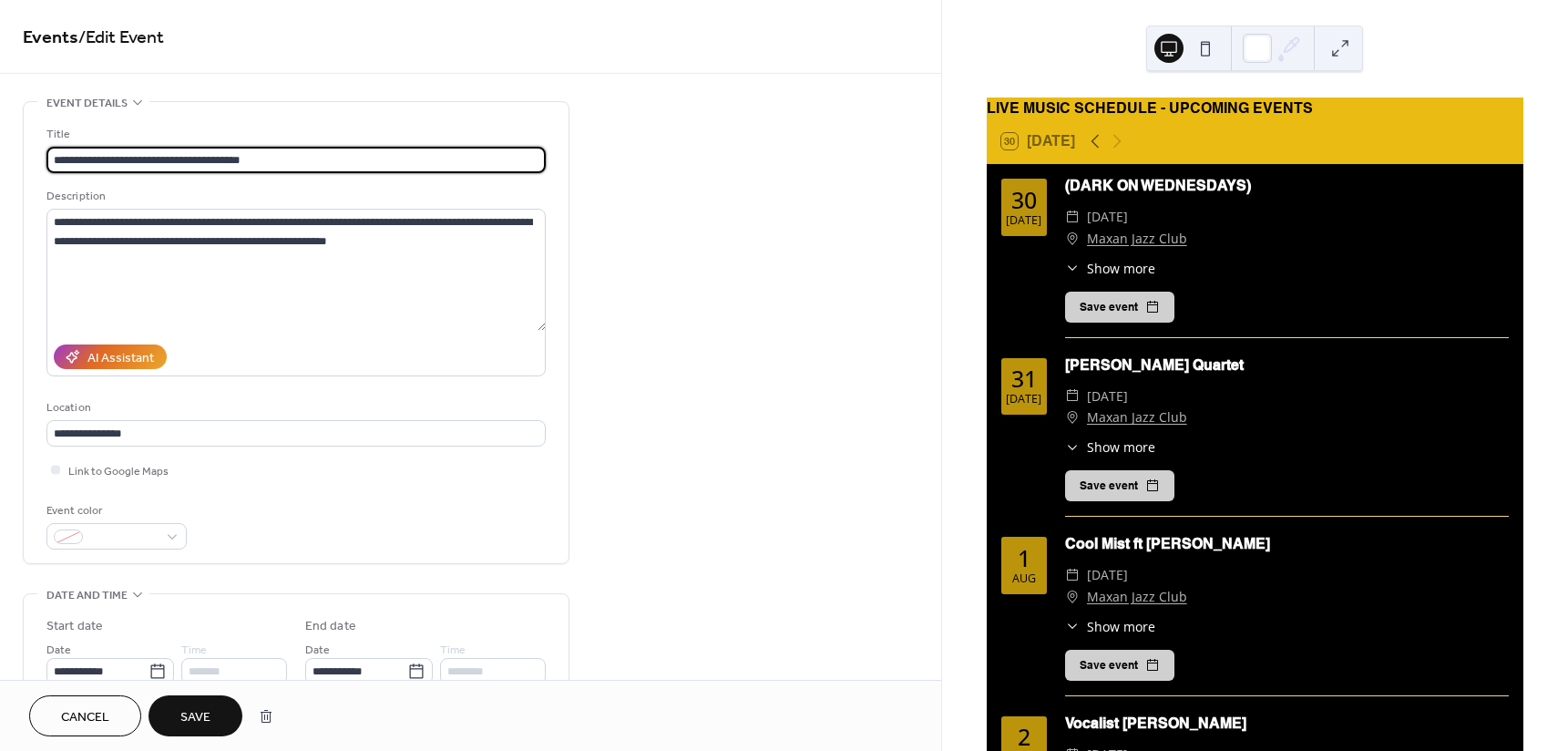 click on "**********" at bounding box center (296, 159) 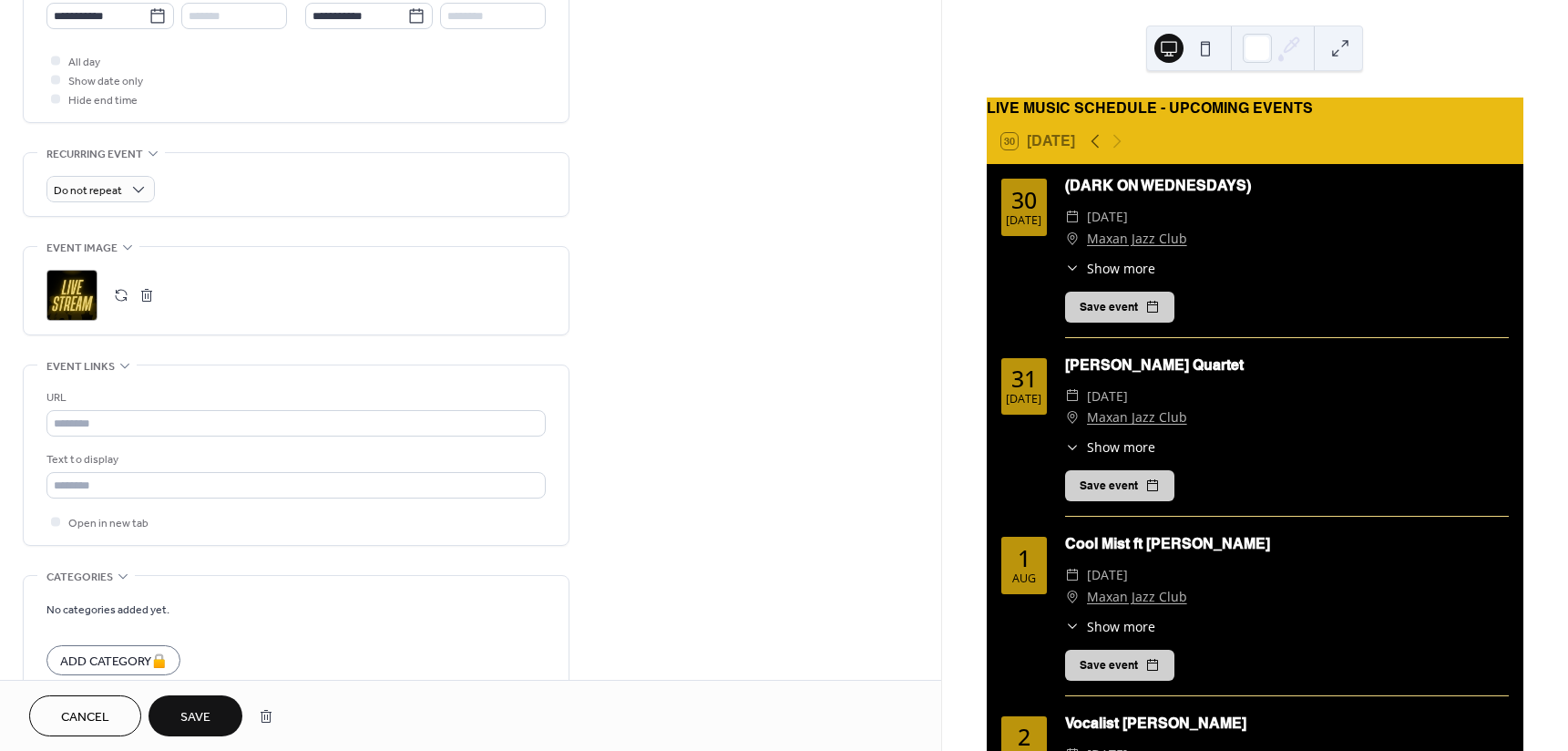 scroll, scrollTop: 811, scrollLeft: 0, axis: vertical 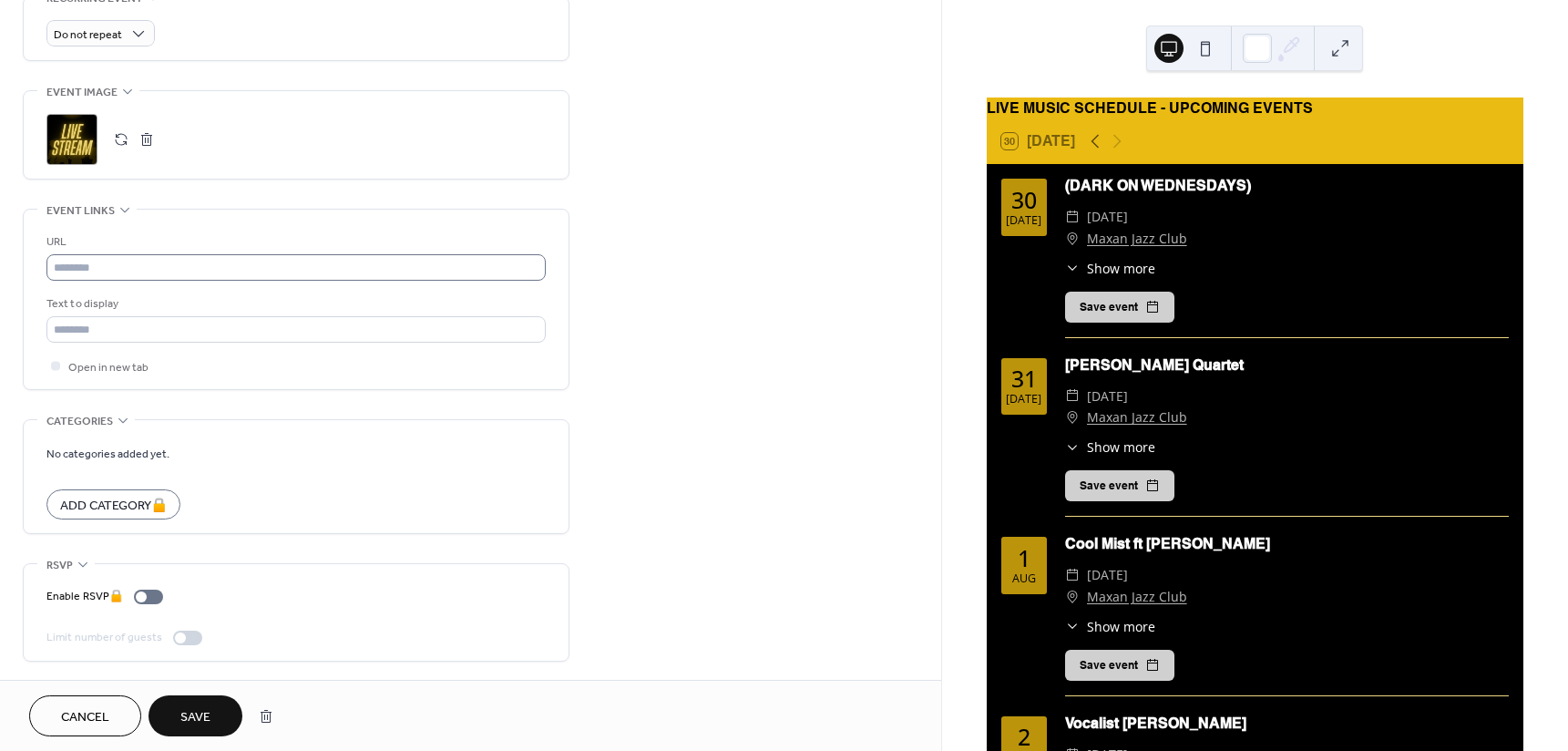 type on "**********" 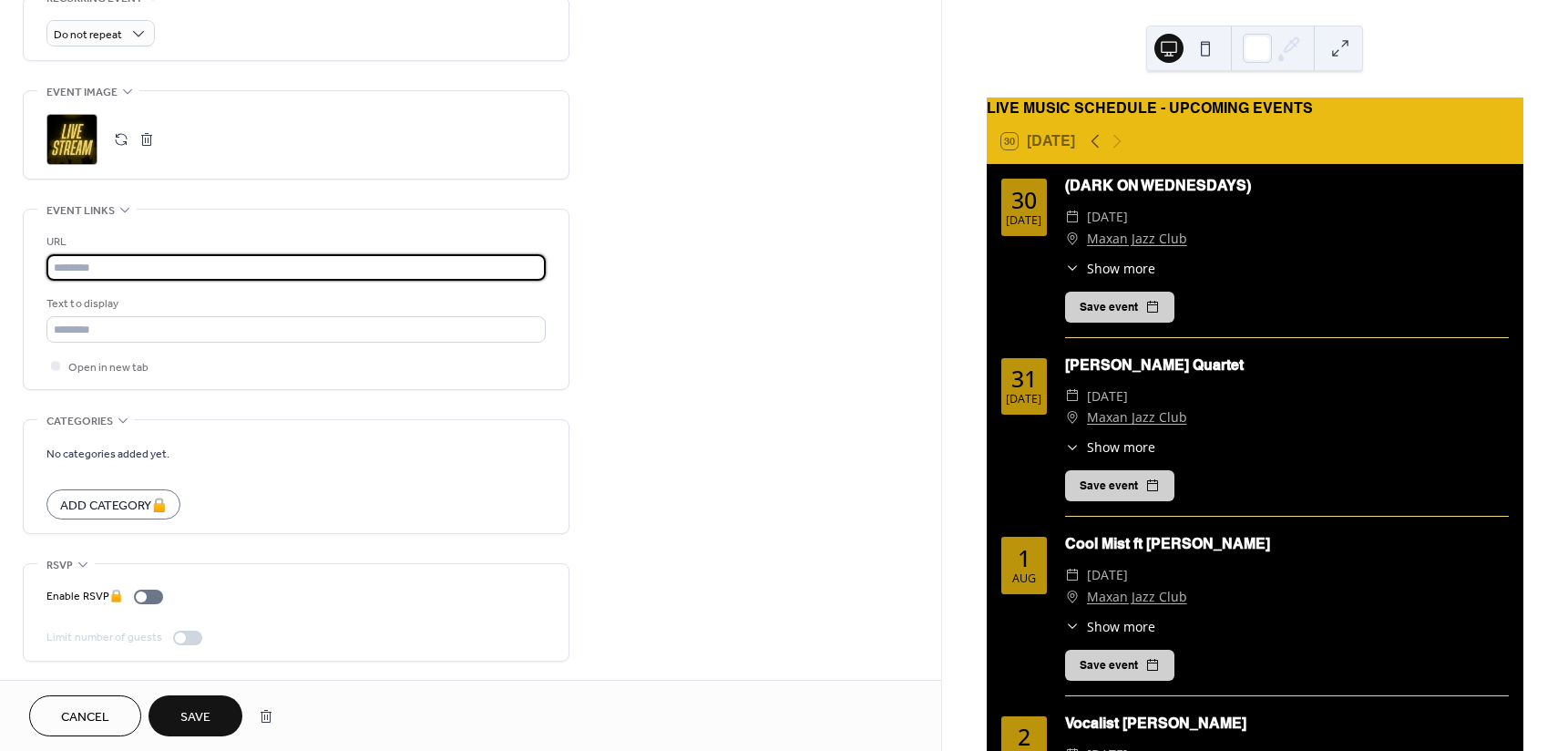 click at bounding box center [296, 267] 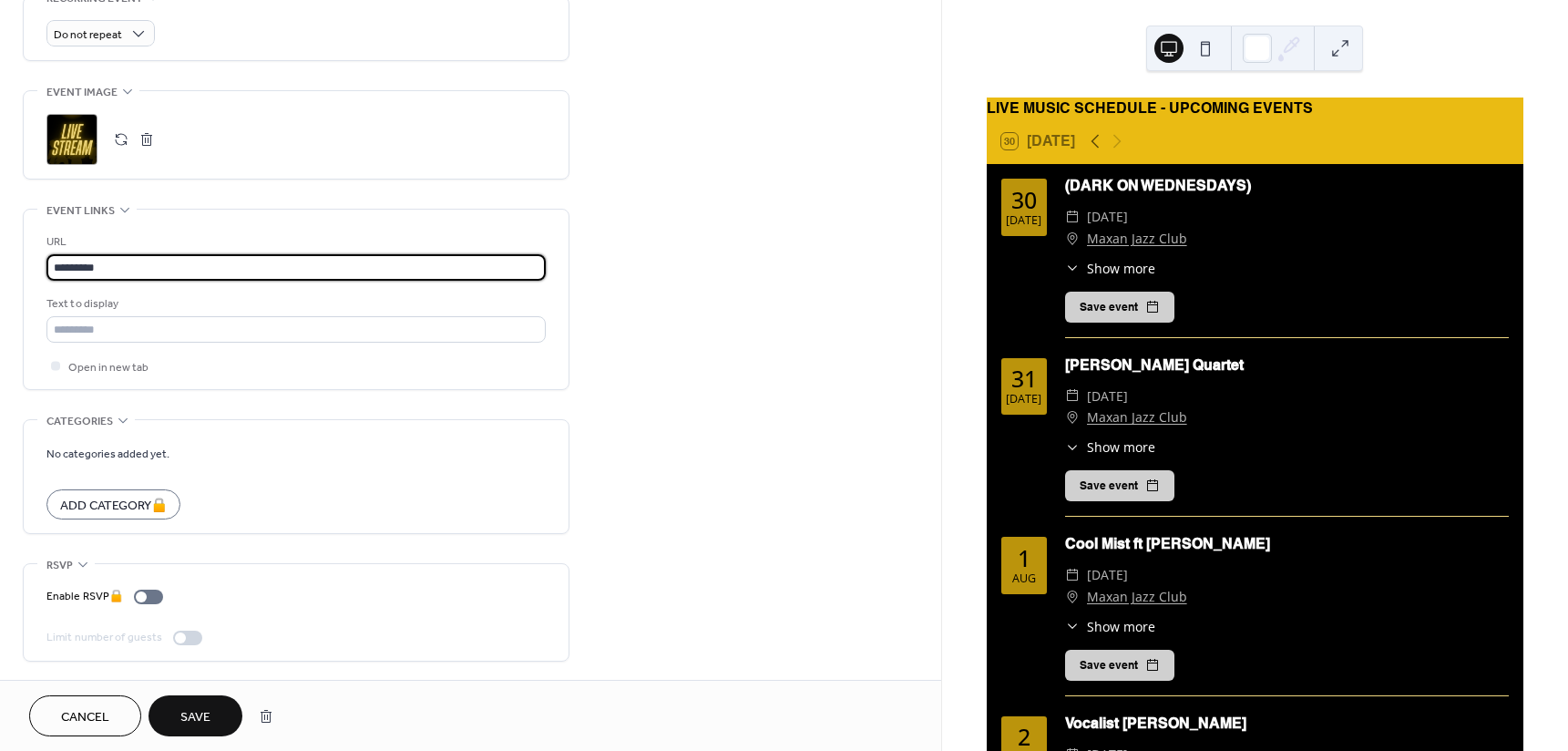 type on "**********" 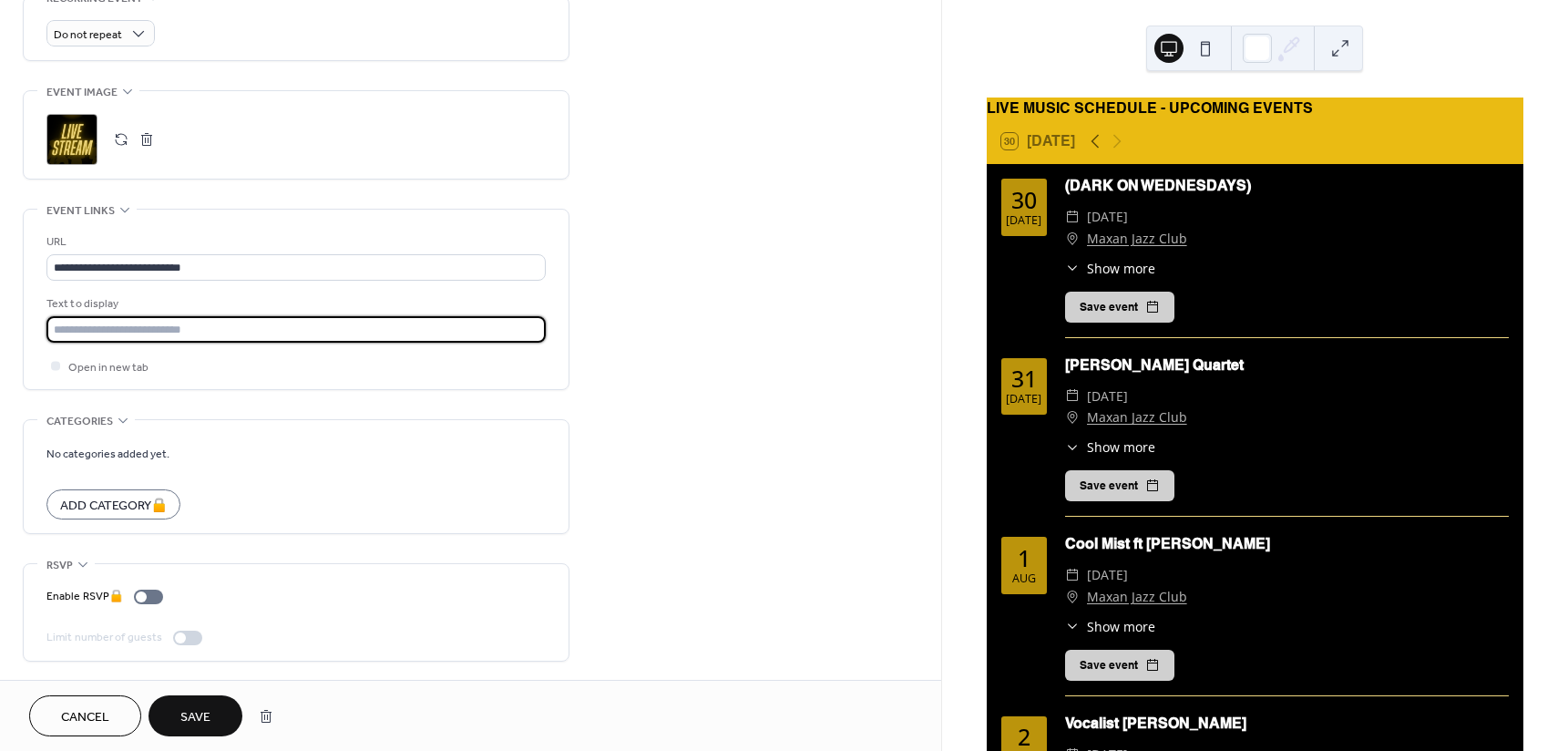 click at bounding box center (296, 329) 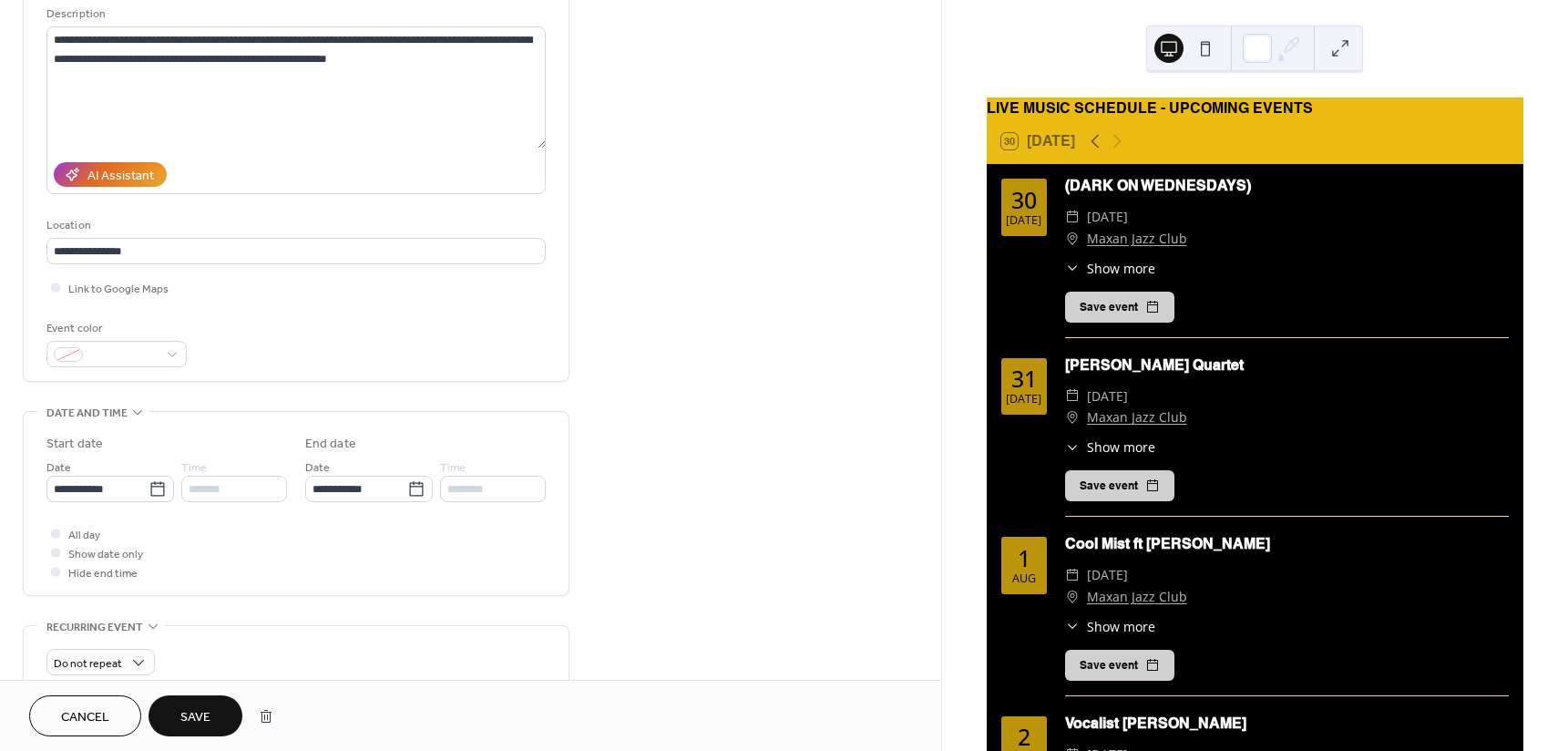 scroll, scrollTop: 0, scrollLeft: 0, axis: both 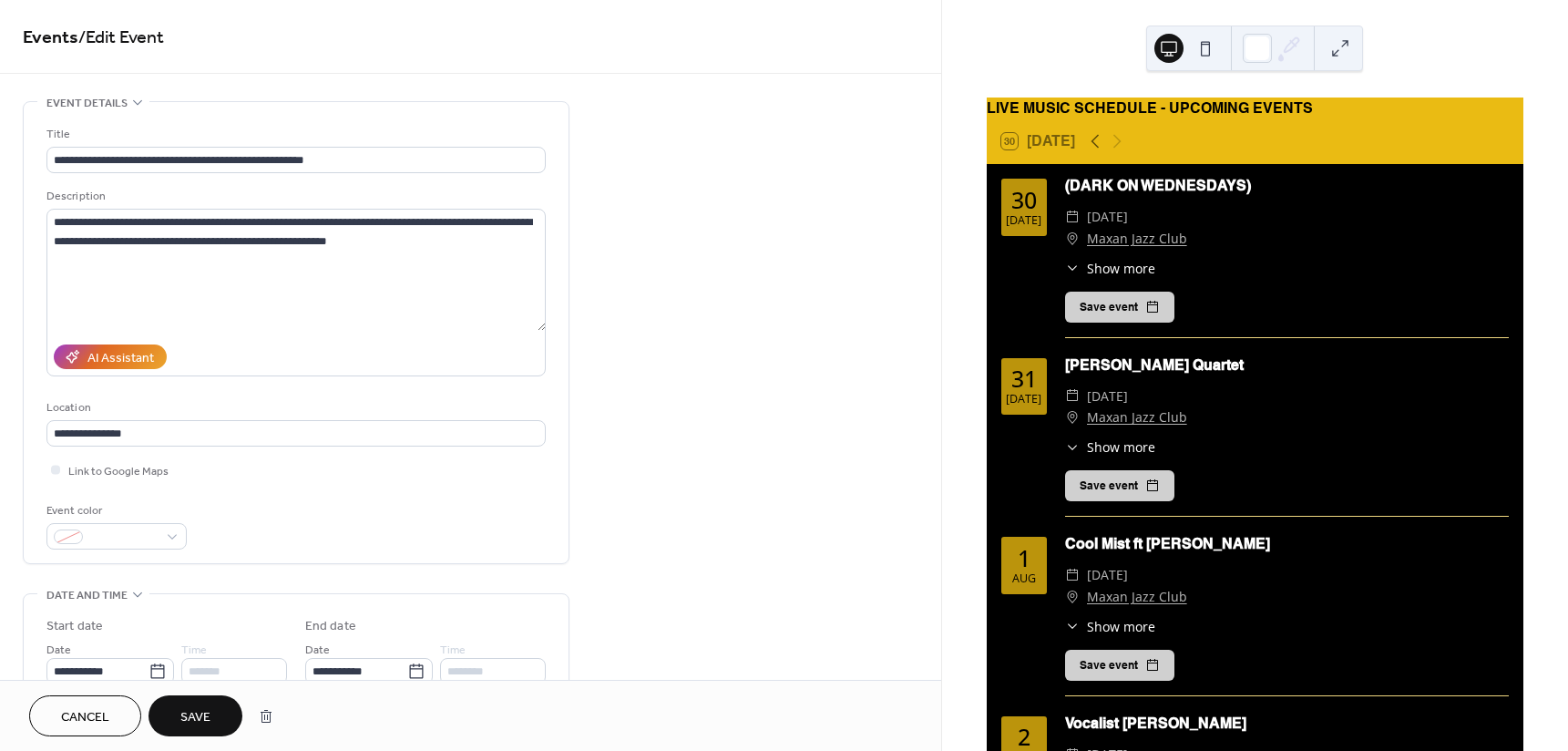 click on "Save" at bounding box center [195, 717] 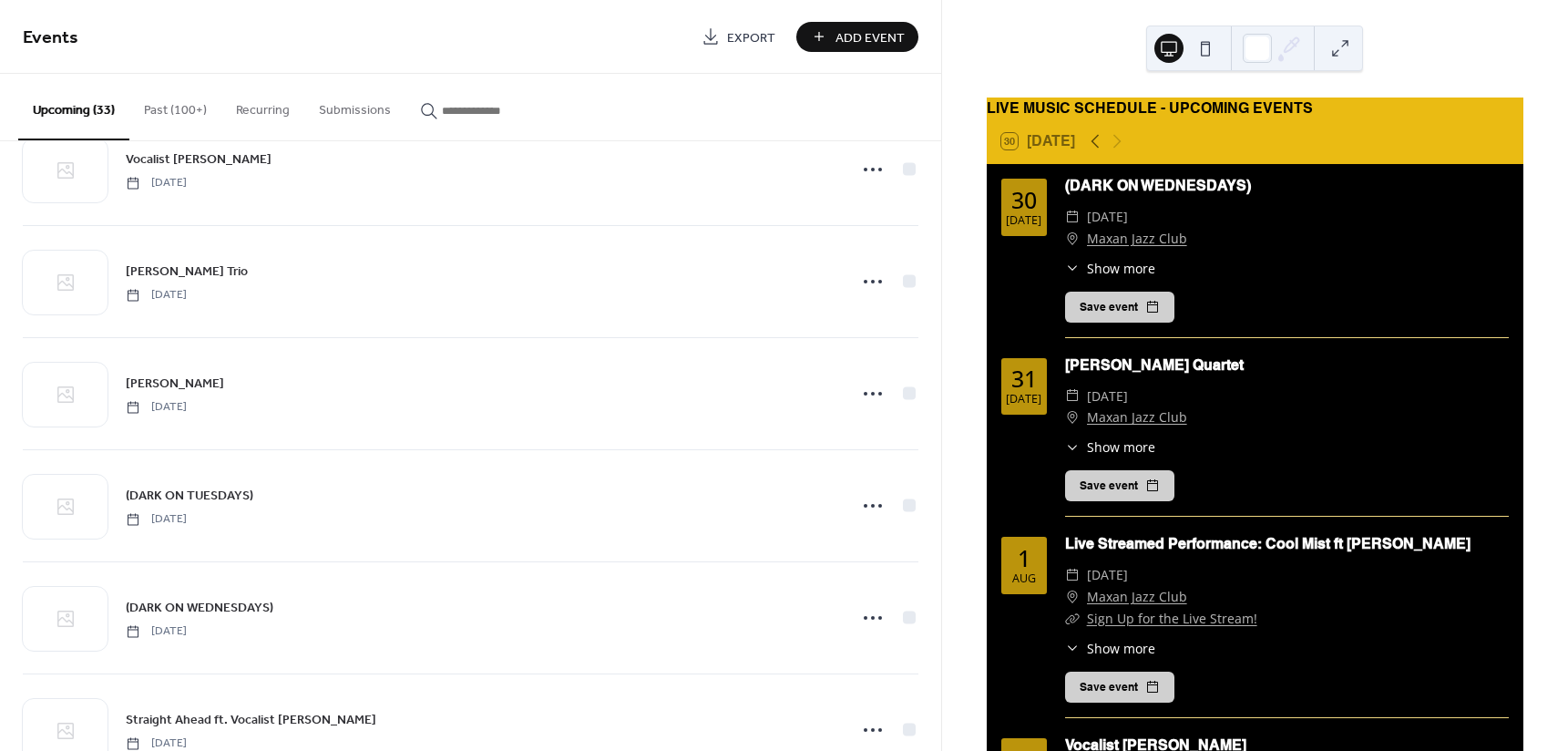 scroll, scrollTop: 273, scrollLeft: 0, axis: vertical 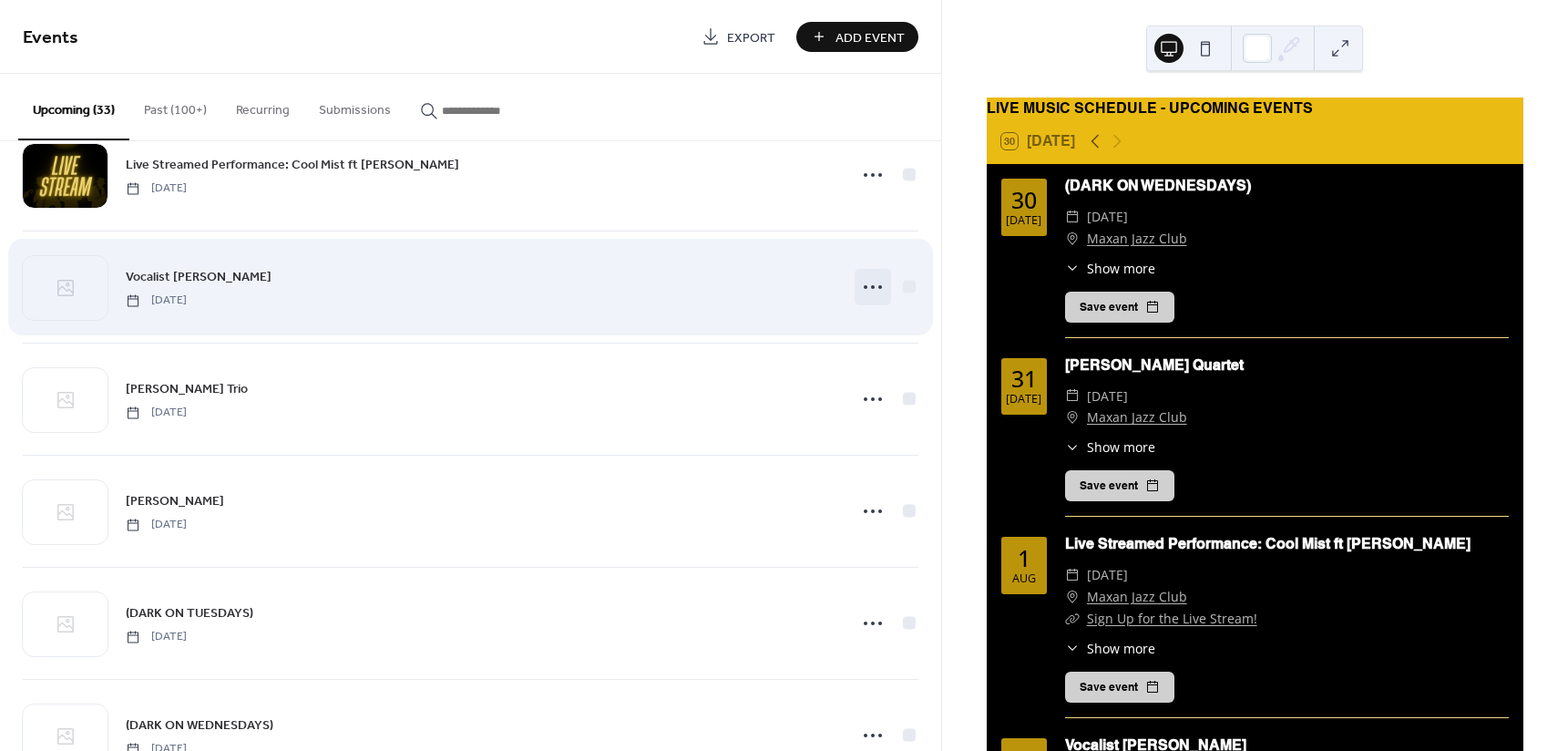 click 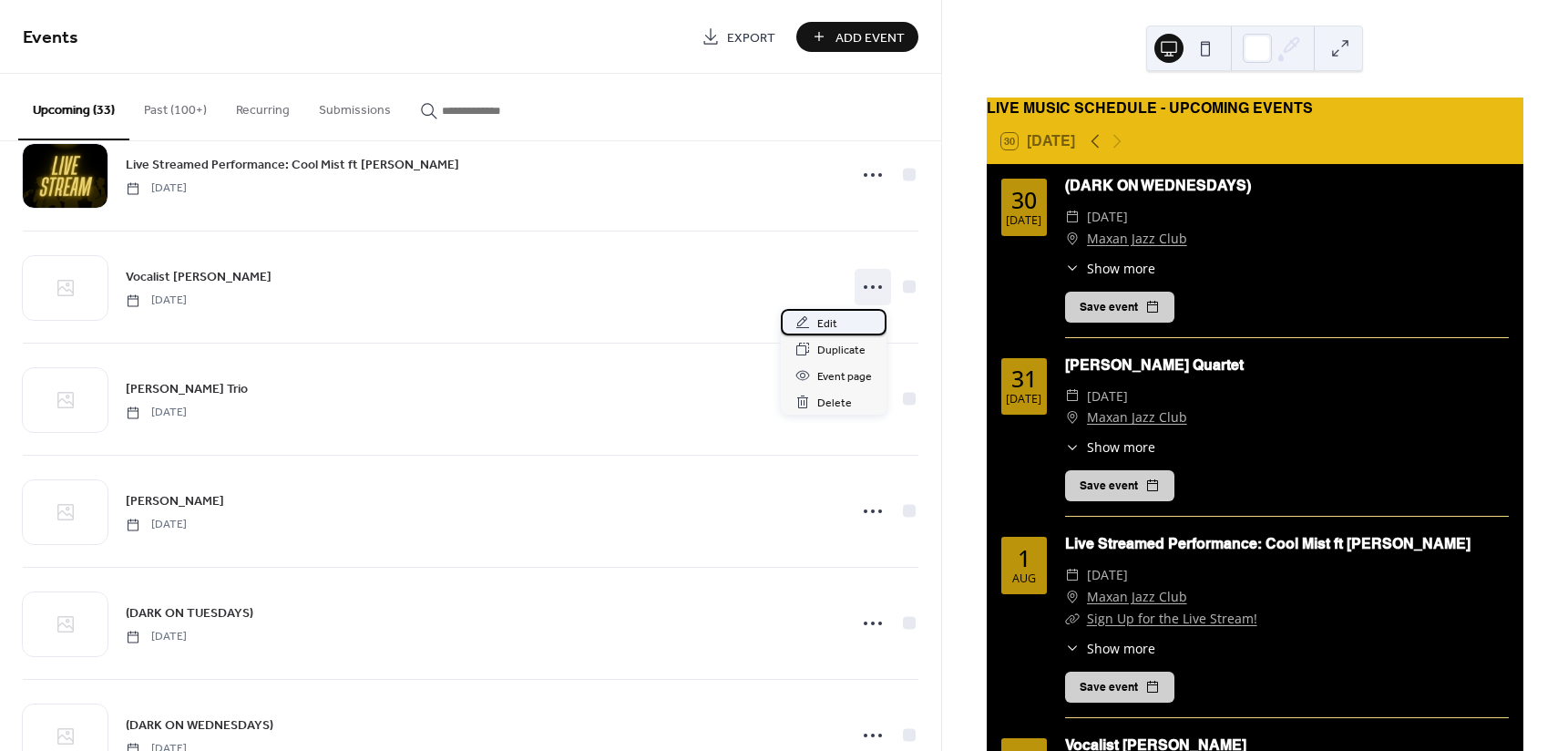 click on "Edit" at bounding box center (834, 322) 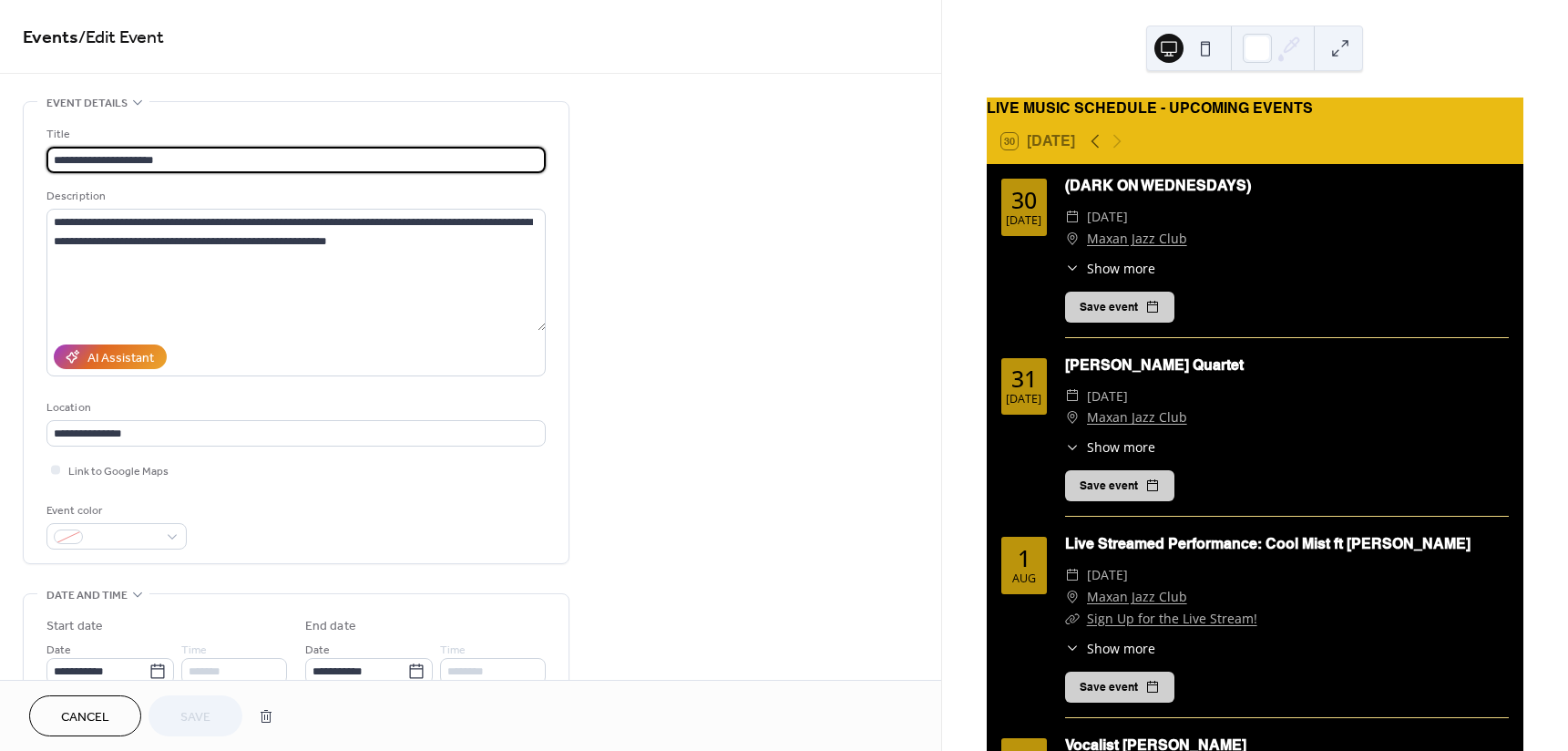 click on "**********" at bounding box center [296, 159] 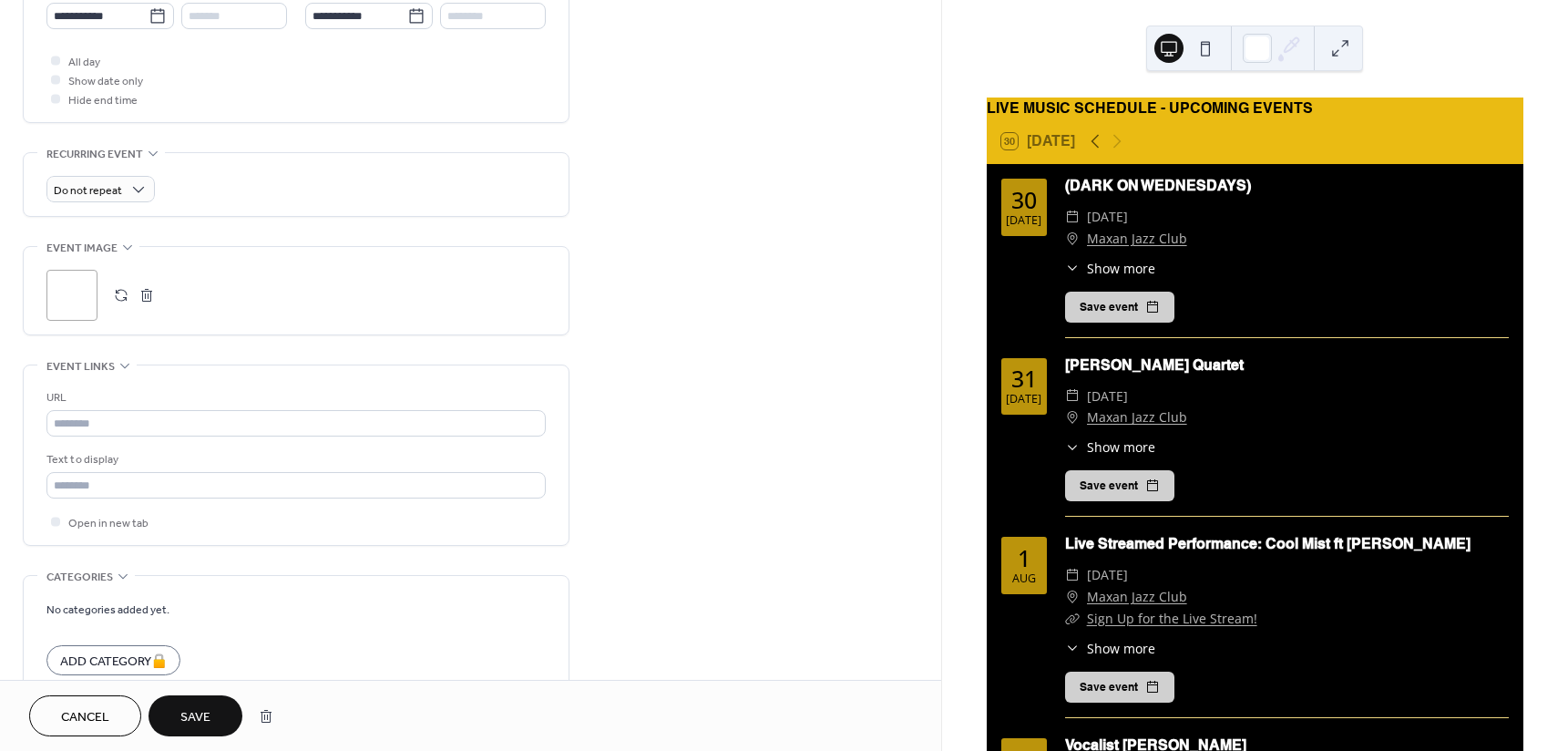 scroll, scrollTop: 811, scrollLeft: 0, axis: vertical 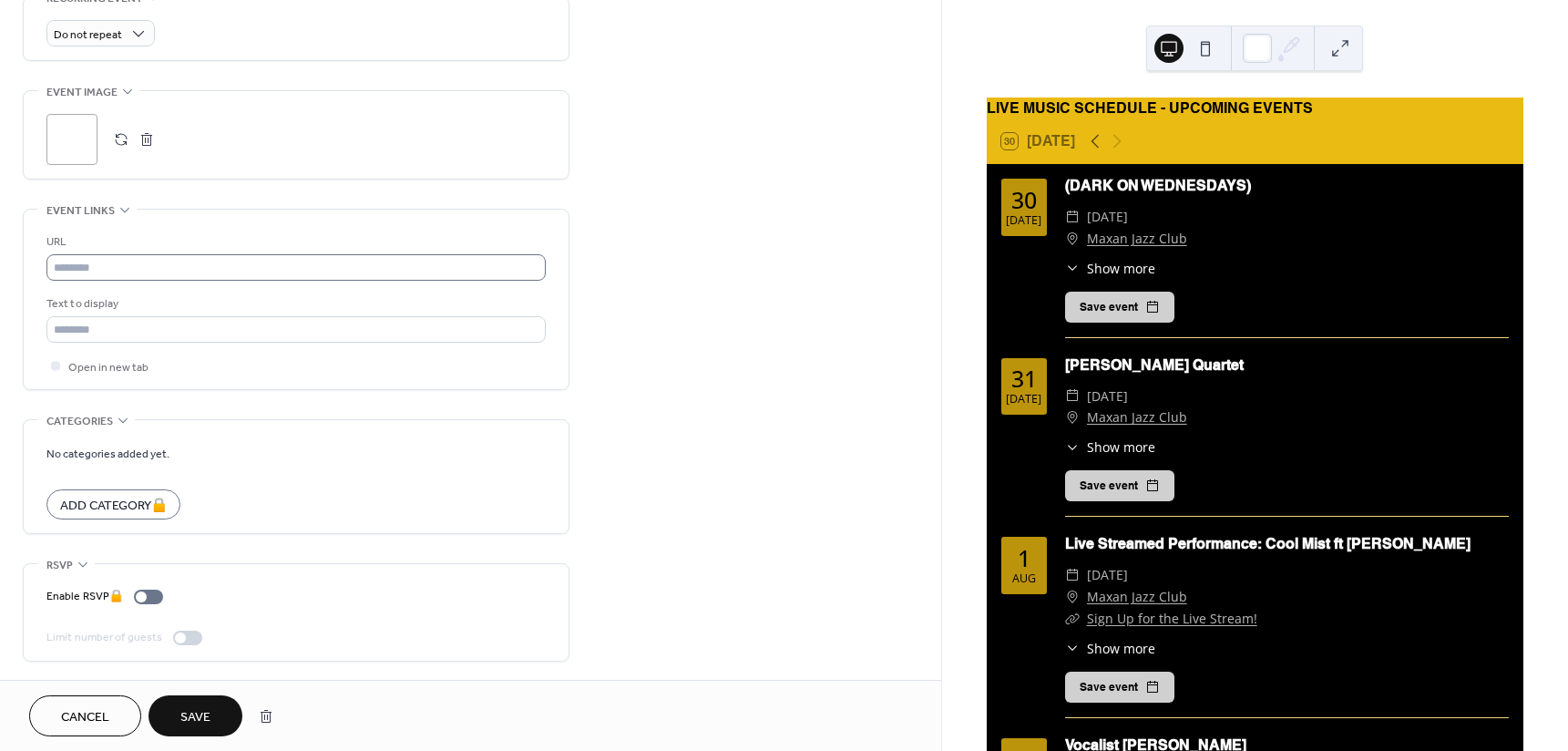 type on "**********" 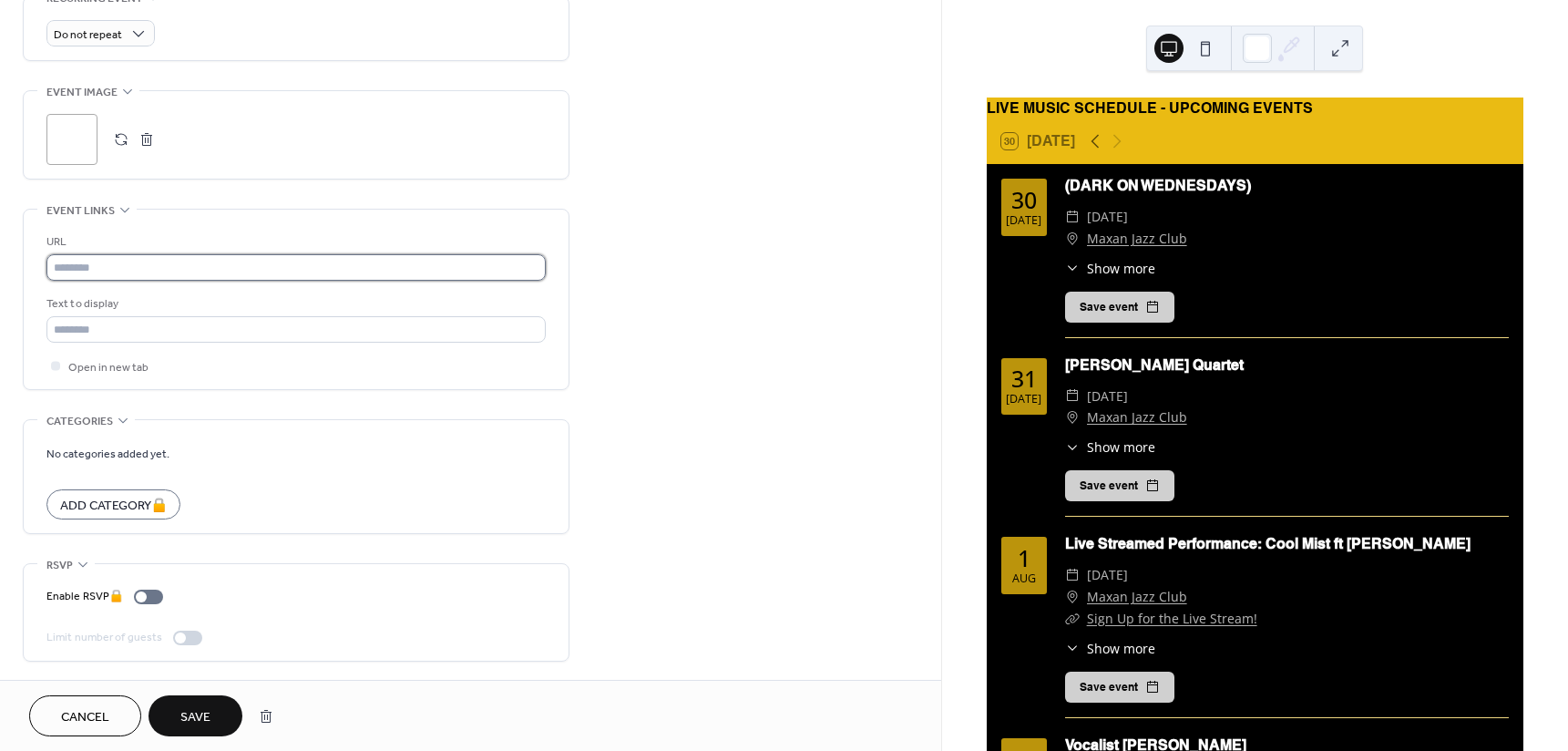 click at bounding box center [296, 267] 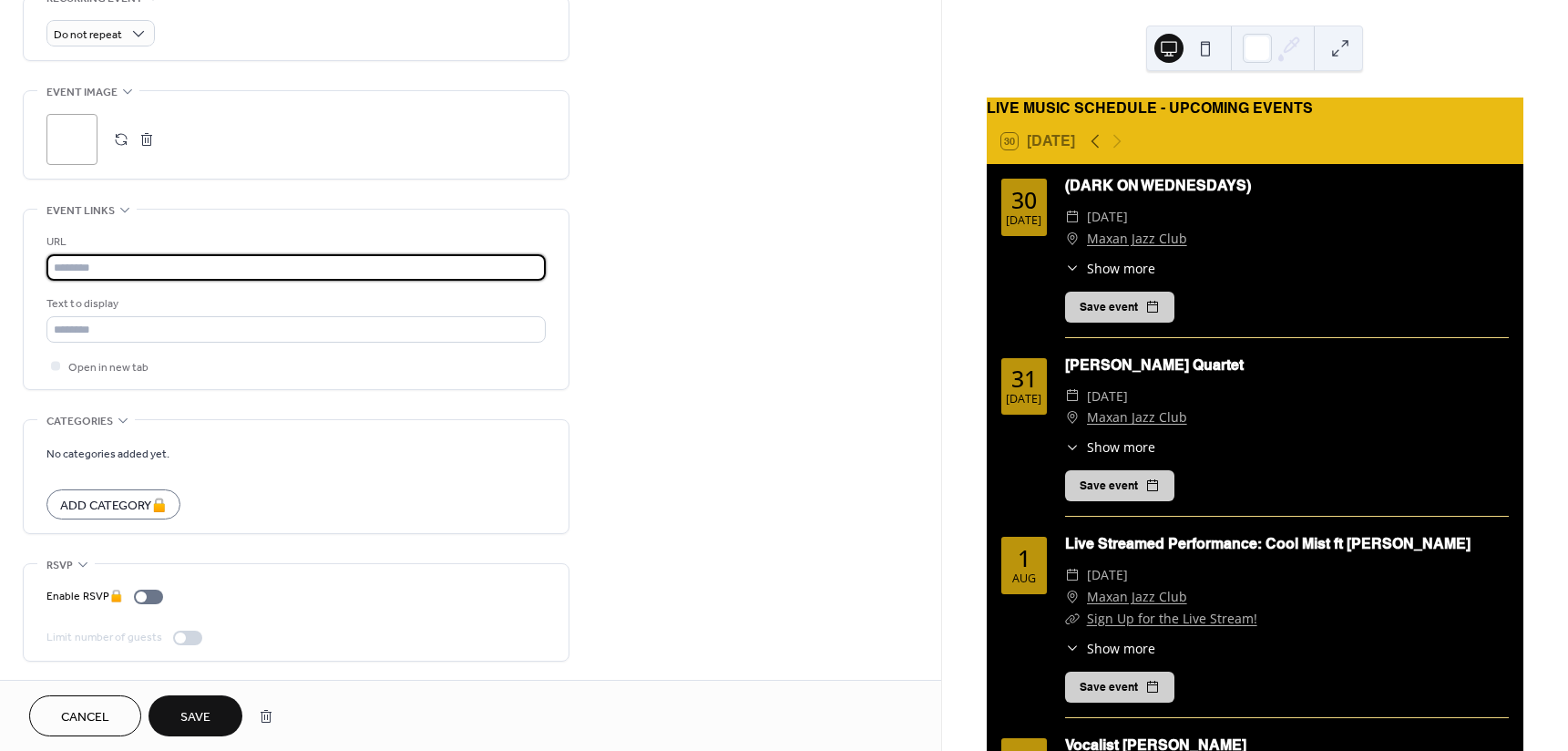 type on "**********" 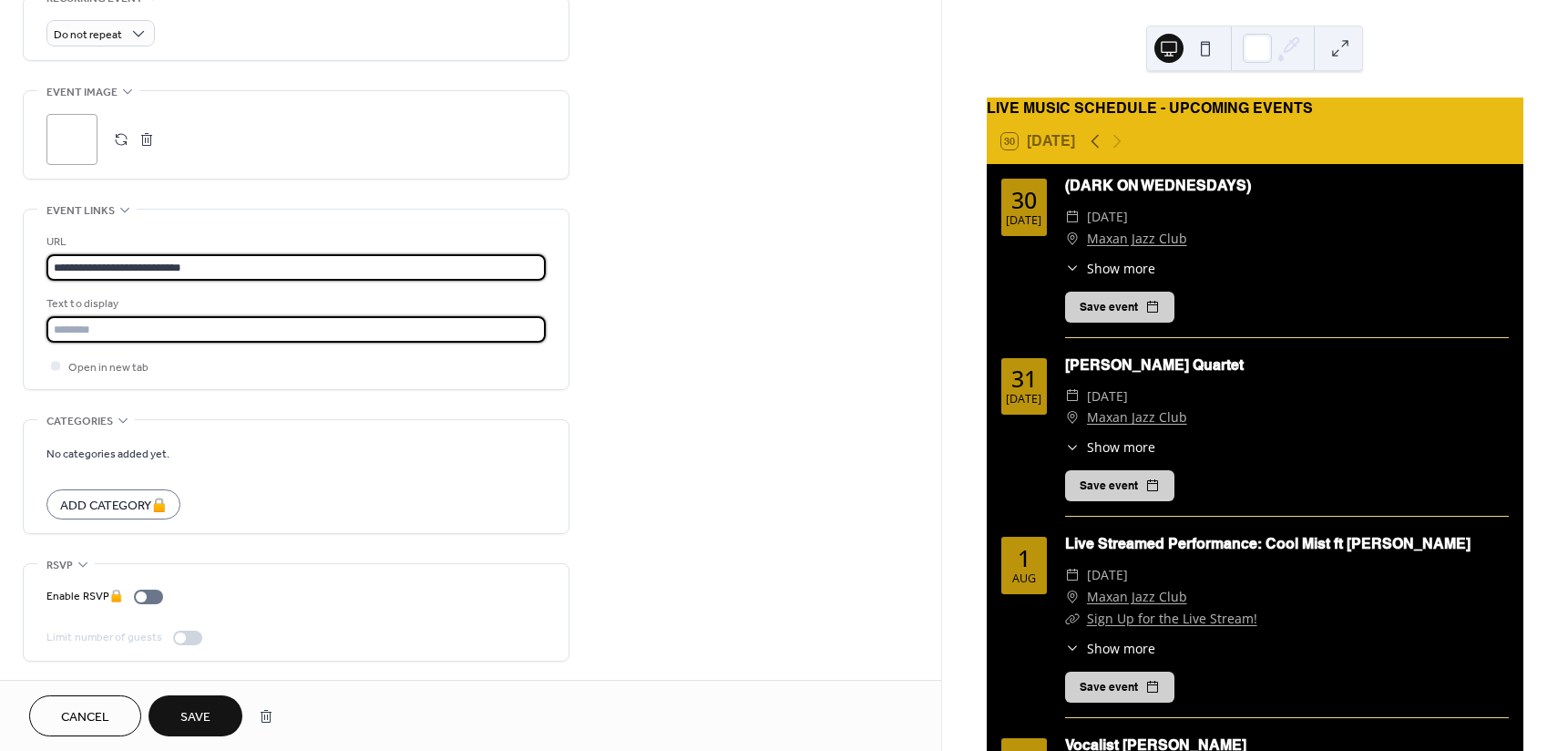 type on "**********" 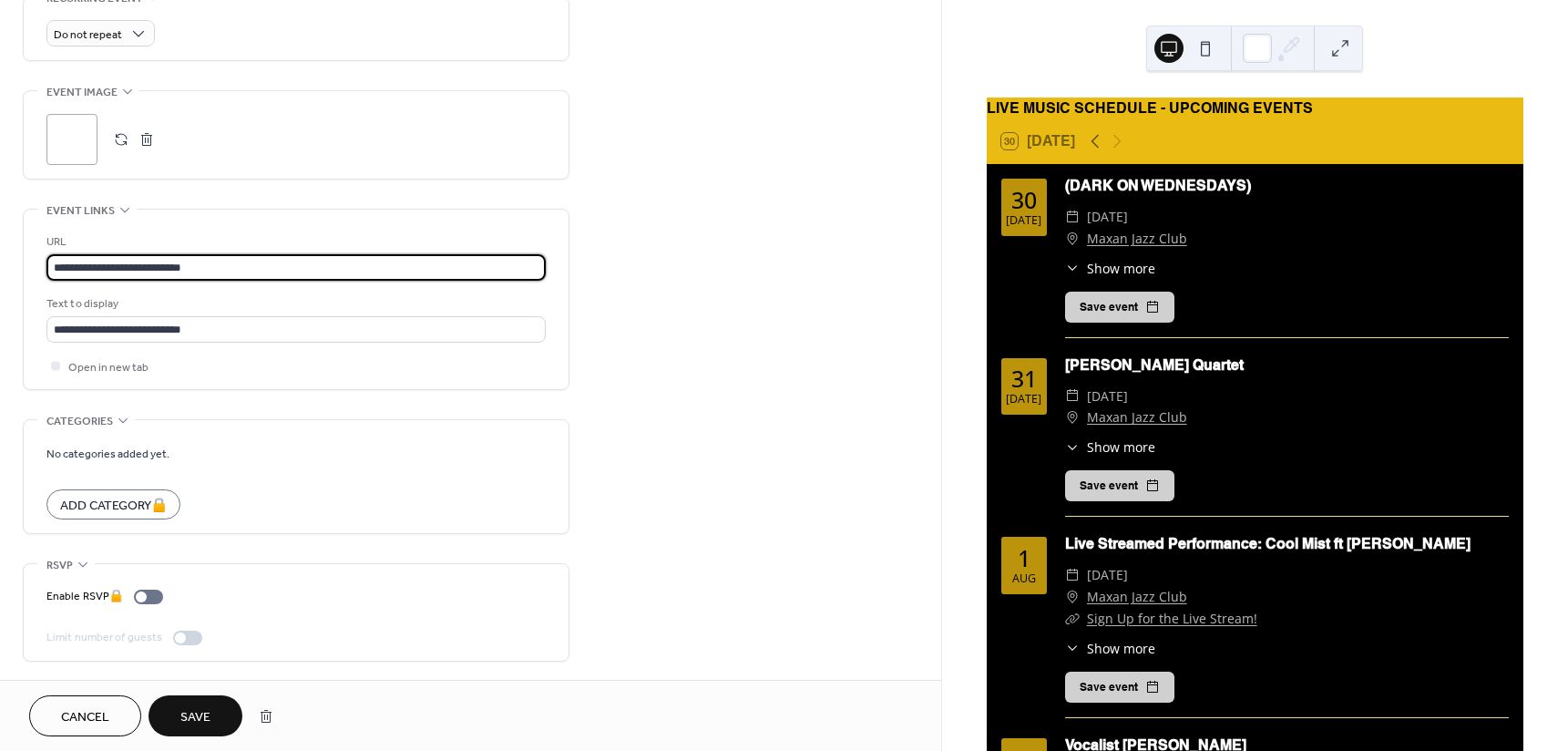 click on ";" at bounding box center (72, 139) 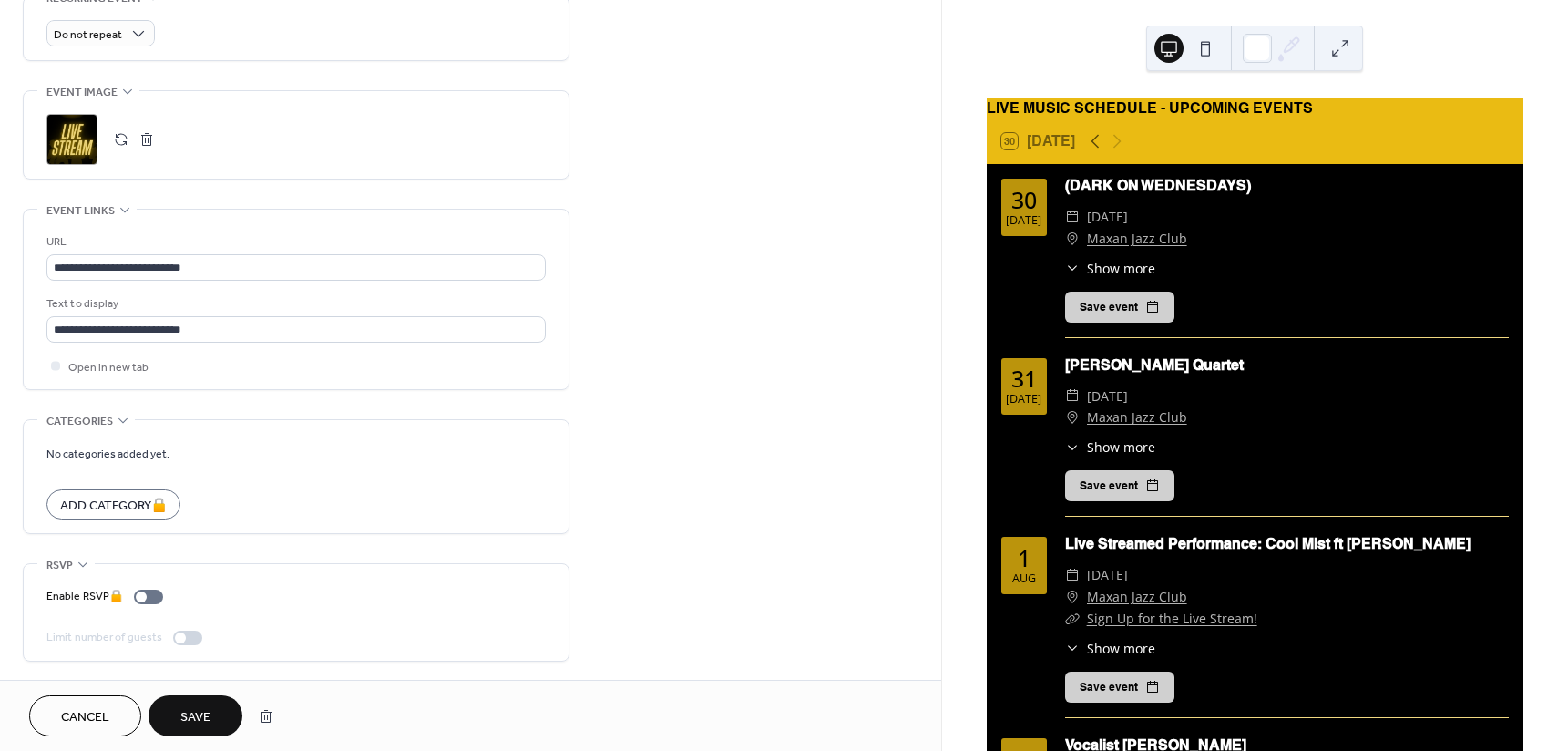 click on "Save" at bounding box center [195, 715] 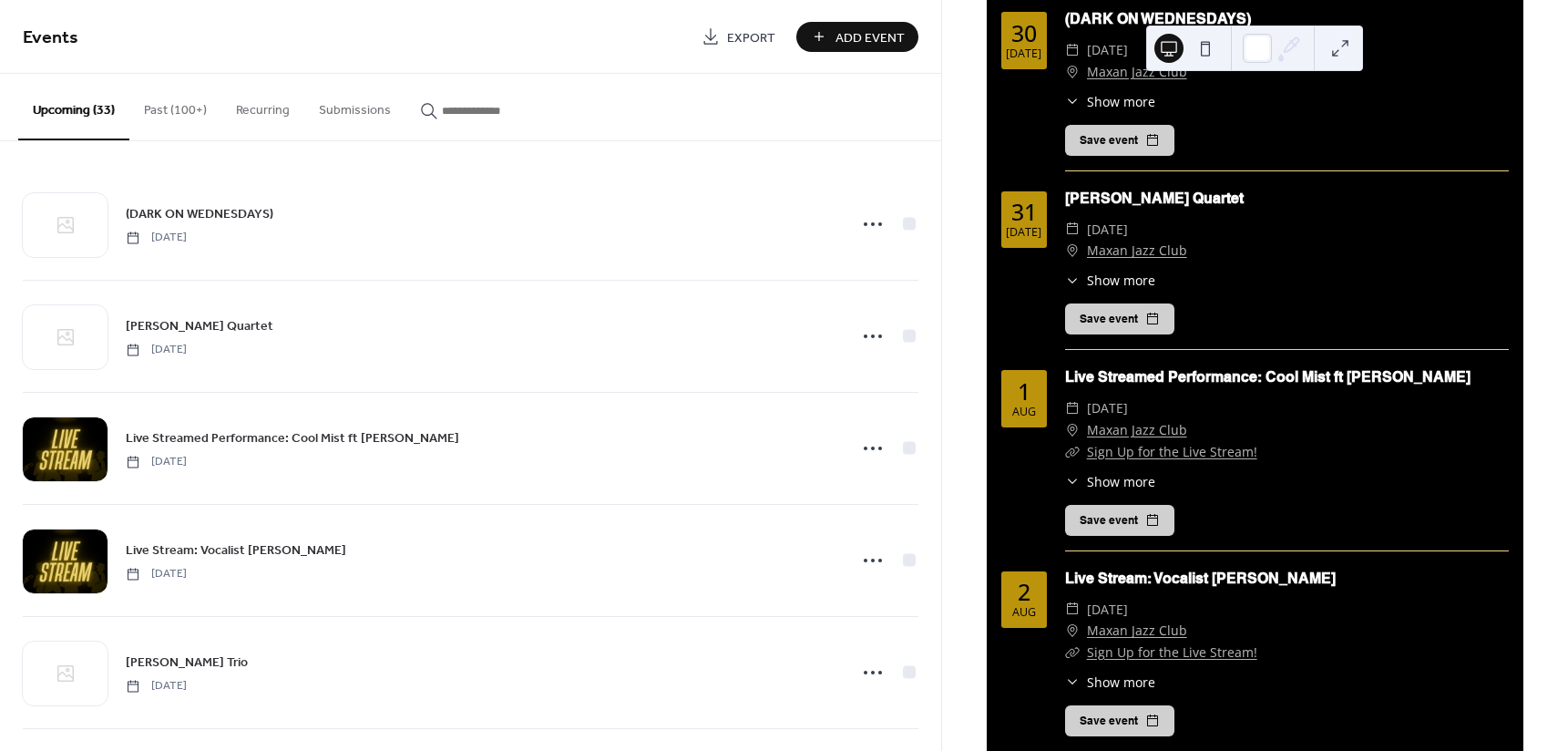 scroll, scrollTop: 273, scrollLeft: 0, axis: vertical 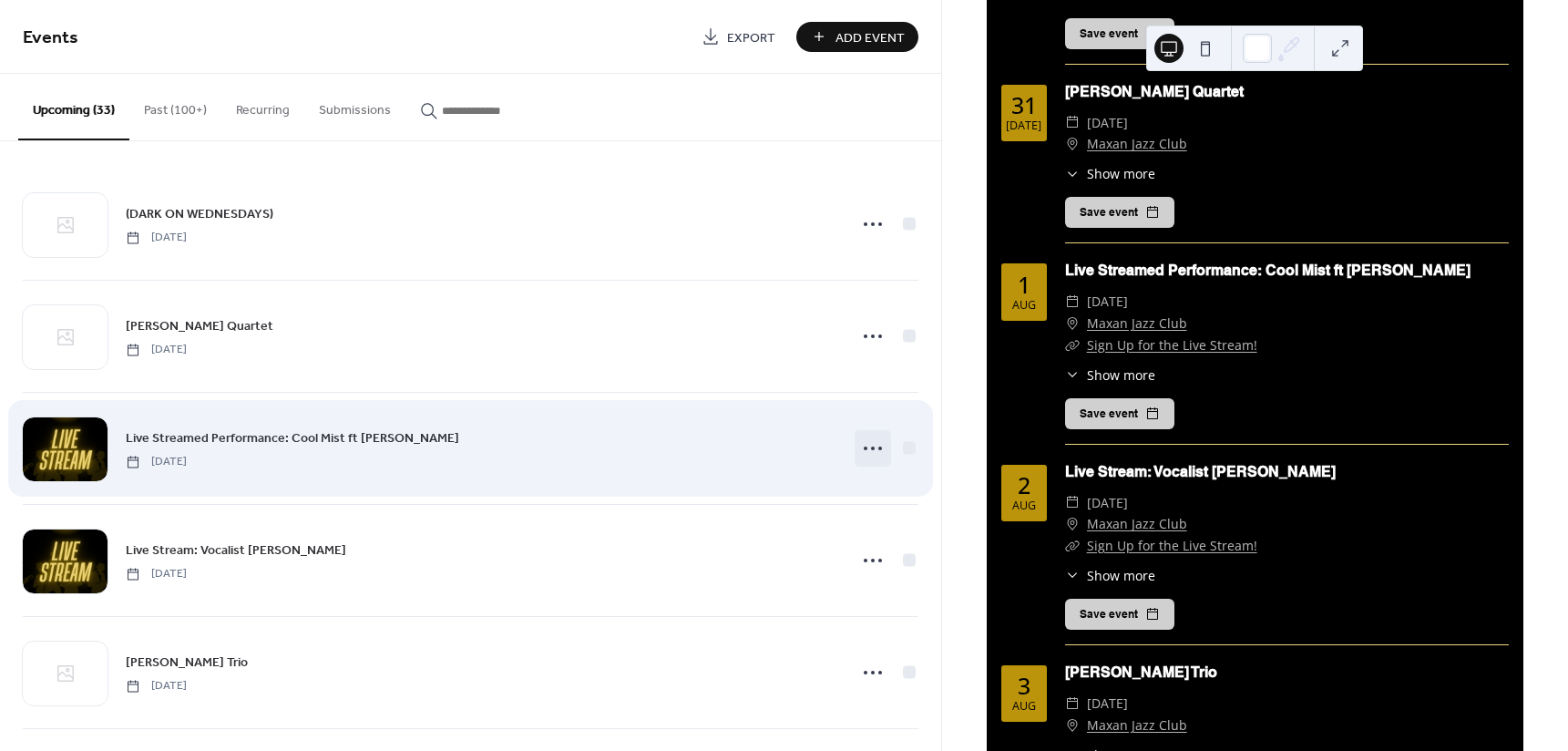 click 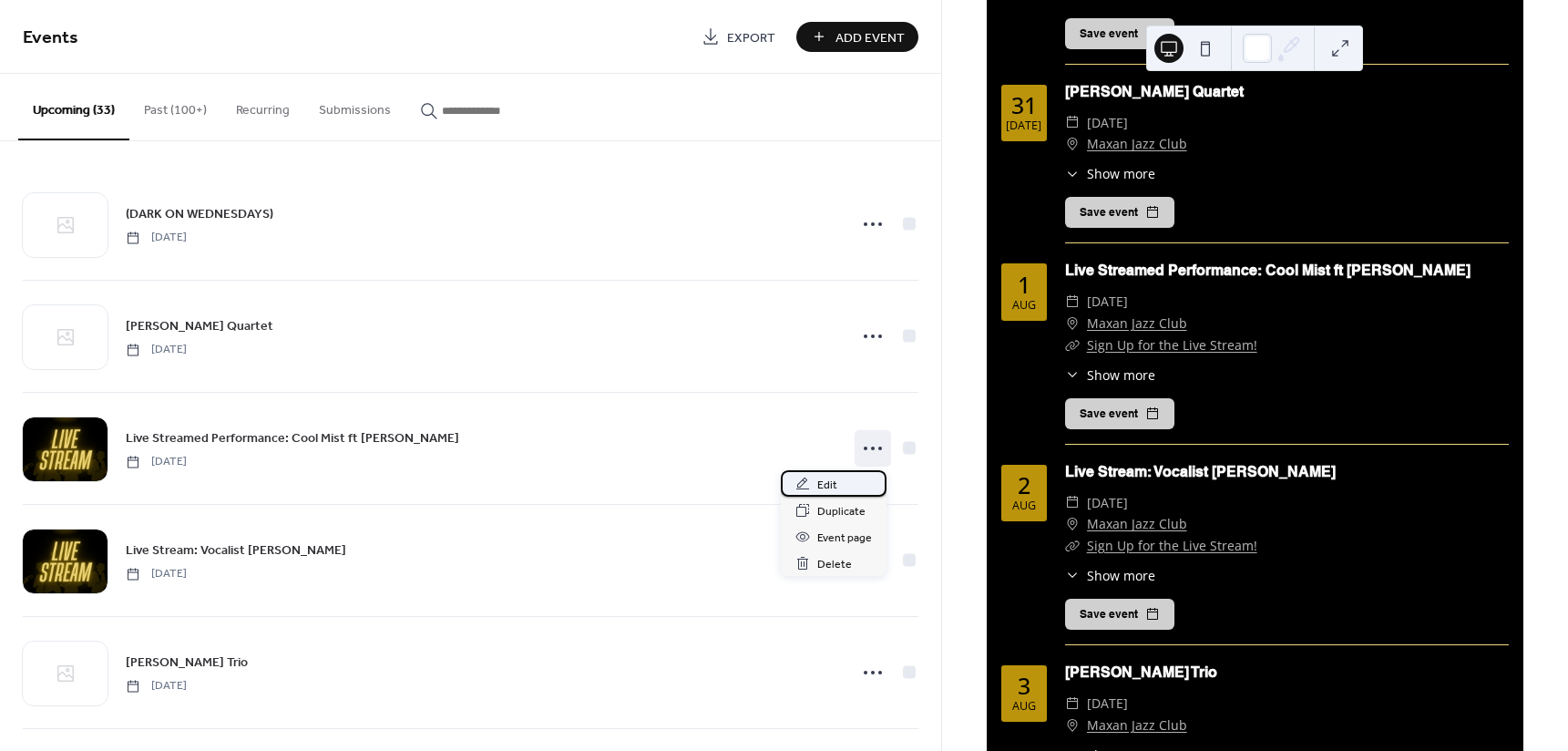 click on "Edit" at bounding box center [827, 485] 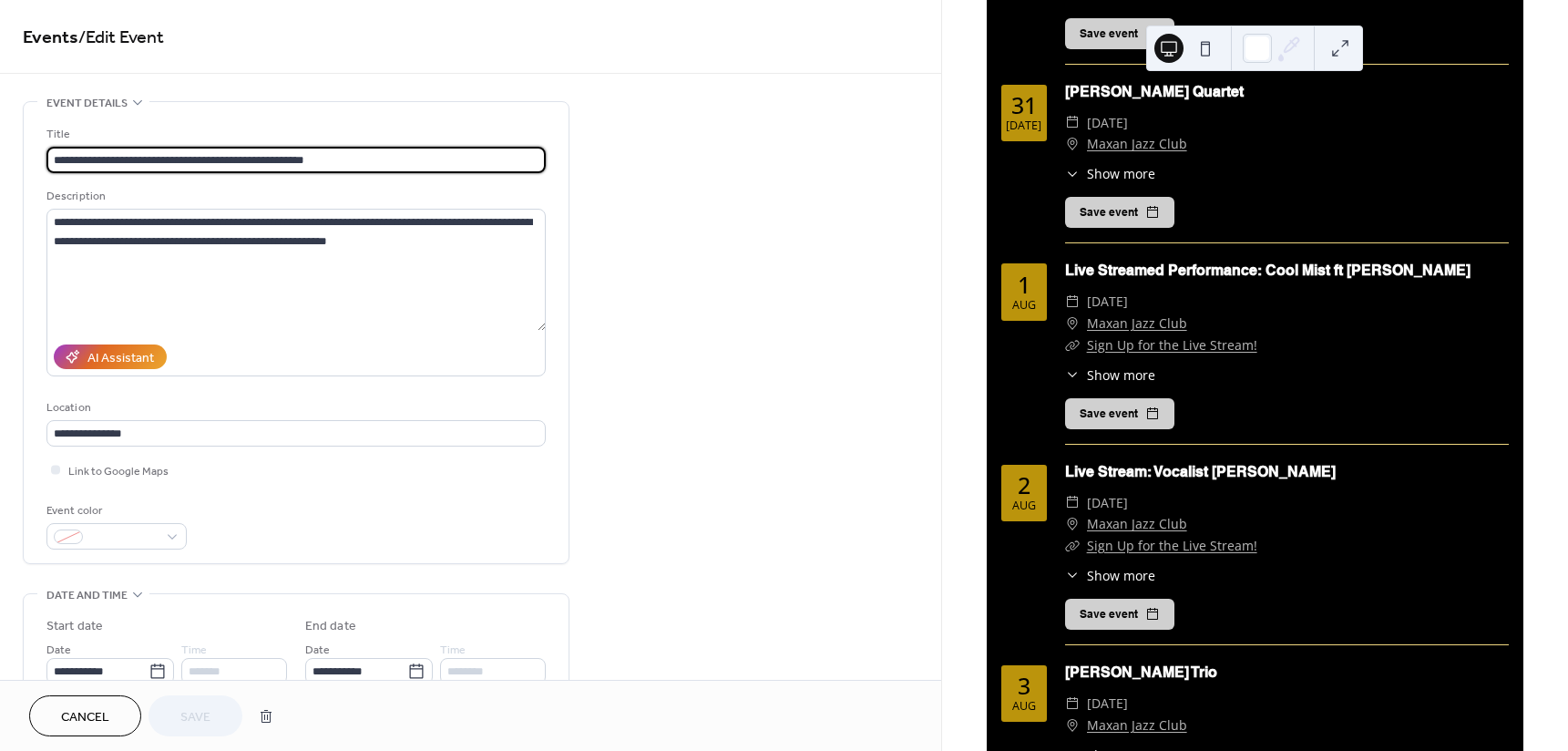 drag, startPoint x: 186, startPoint y: 160, endPoint x: 122, endPoint y: 162, distance: 64.031242 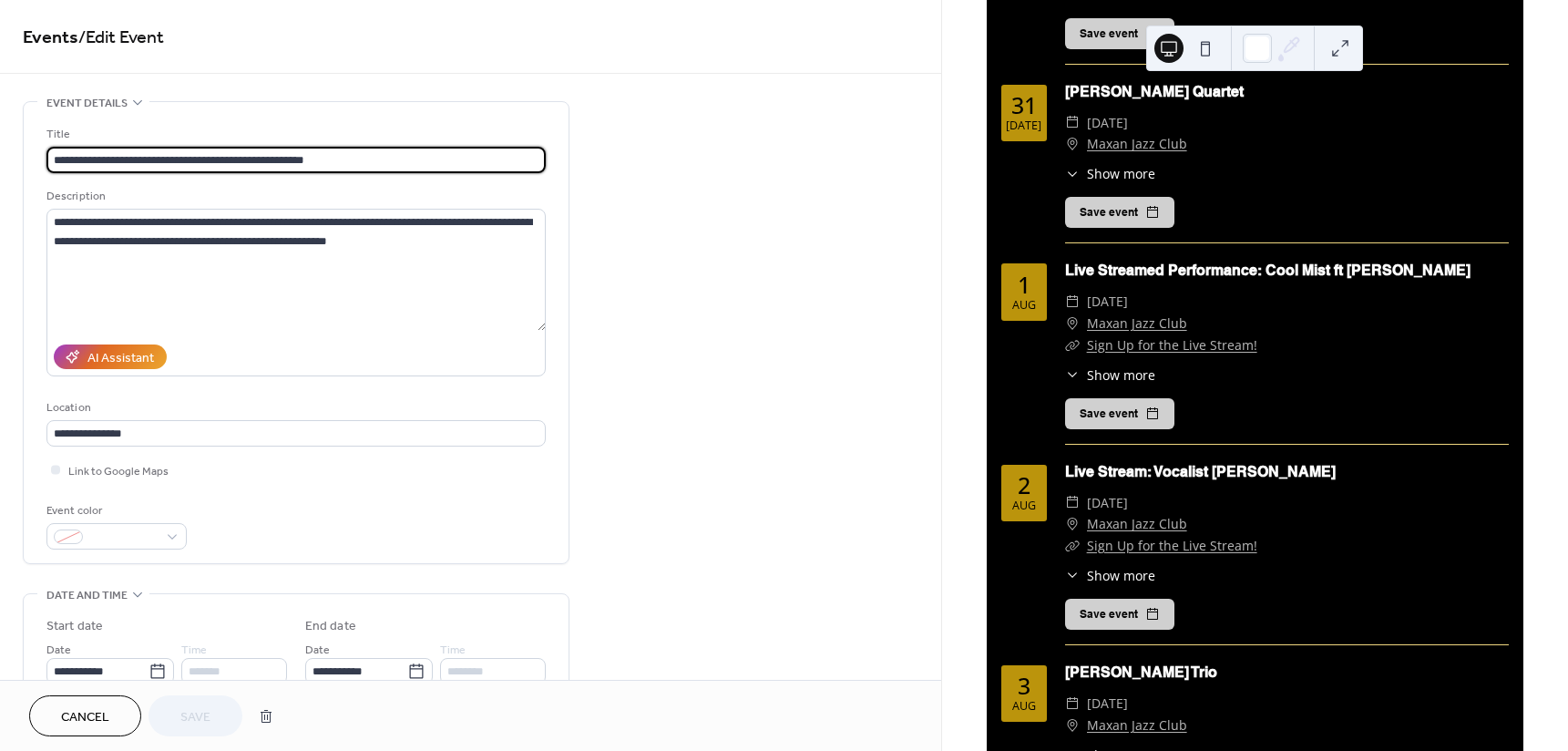 click on "**********" at bounding box center (296, 159) 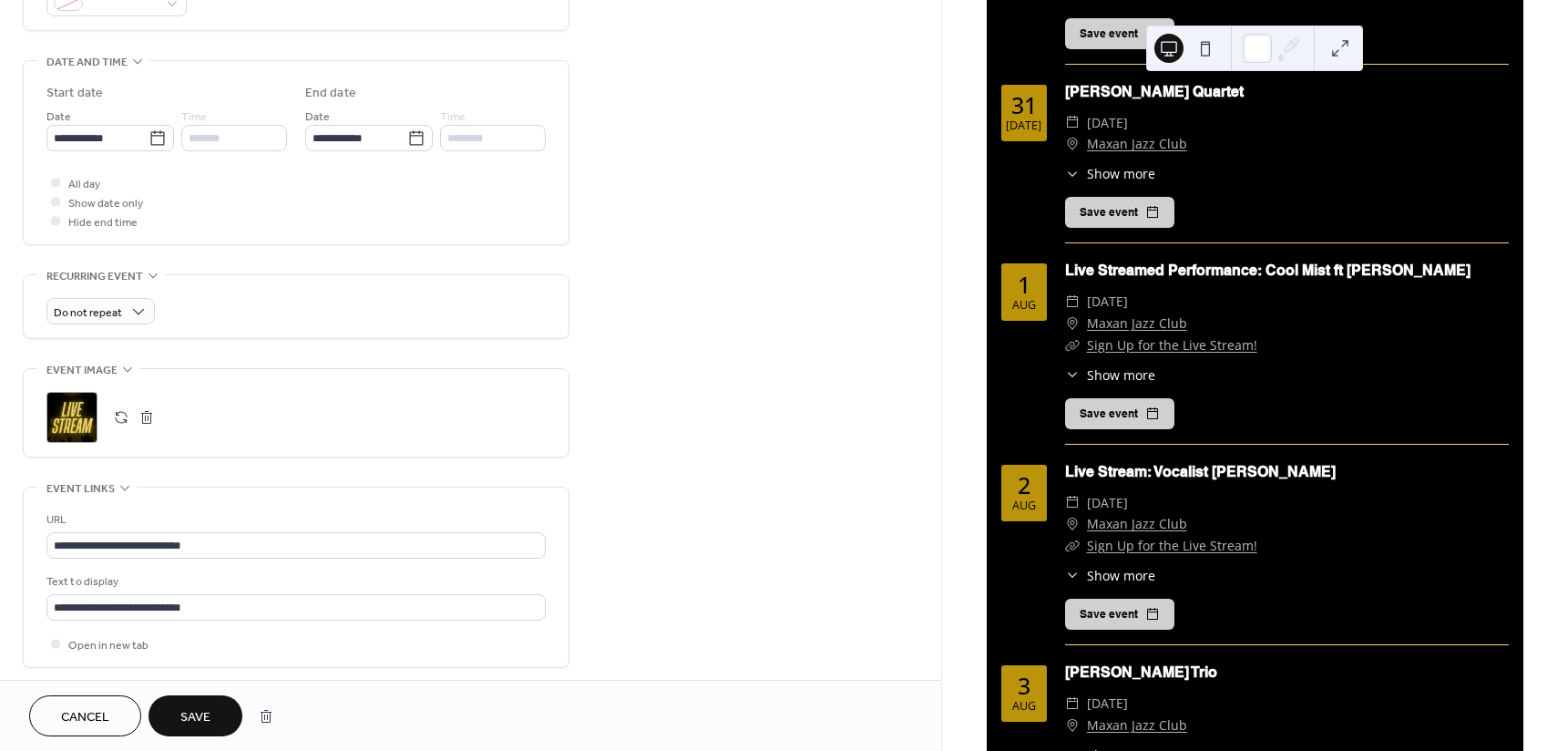 scroll, scrollTop: 547, scrollLeft: 0, axis: vertical 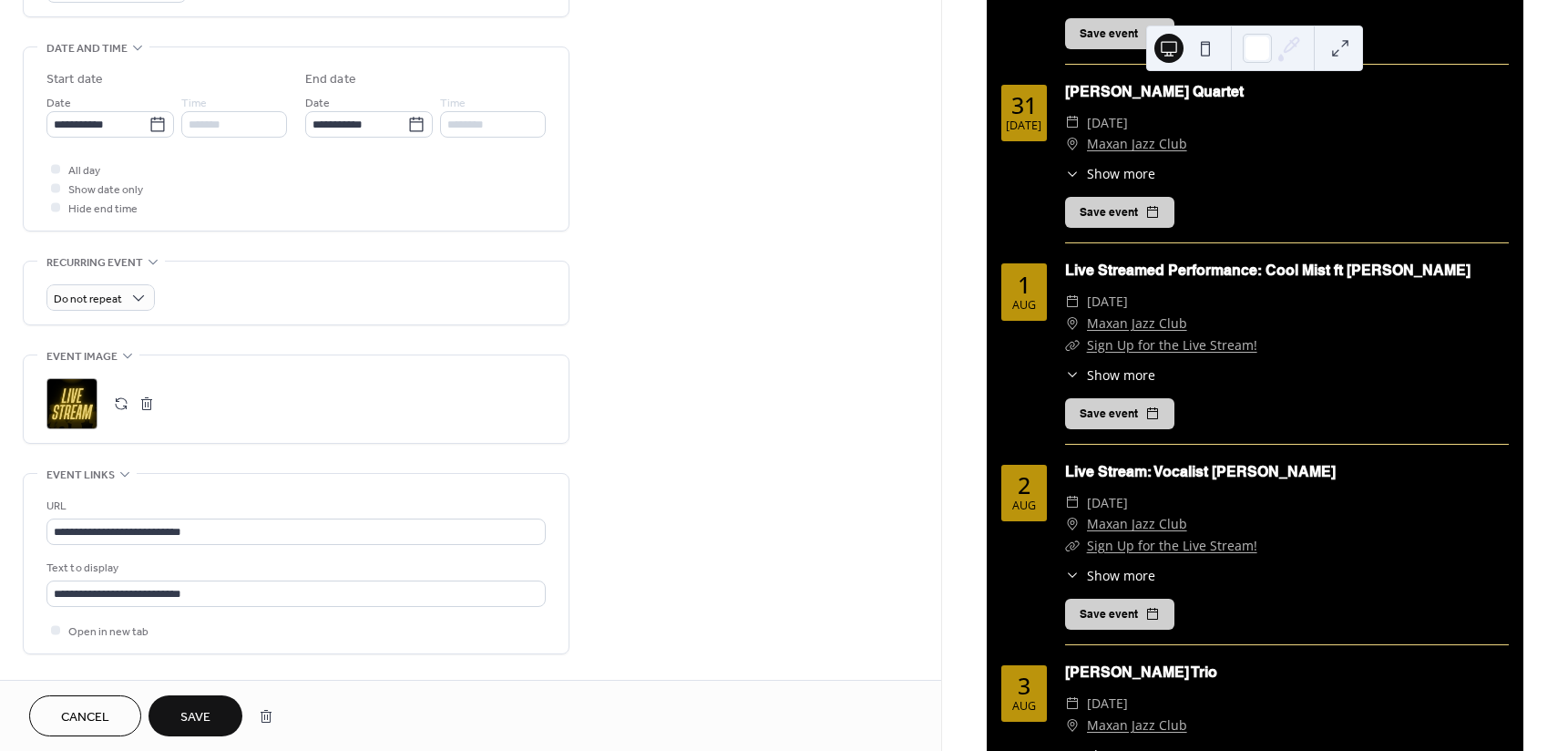 type on "**********" 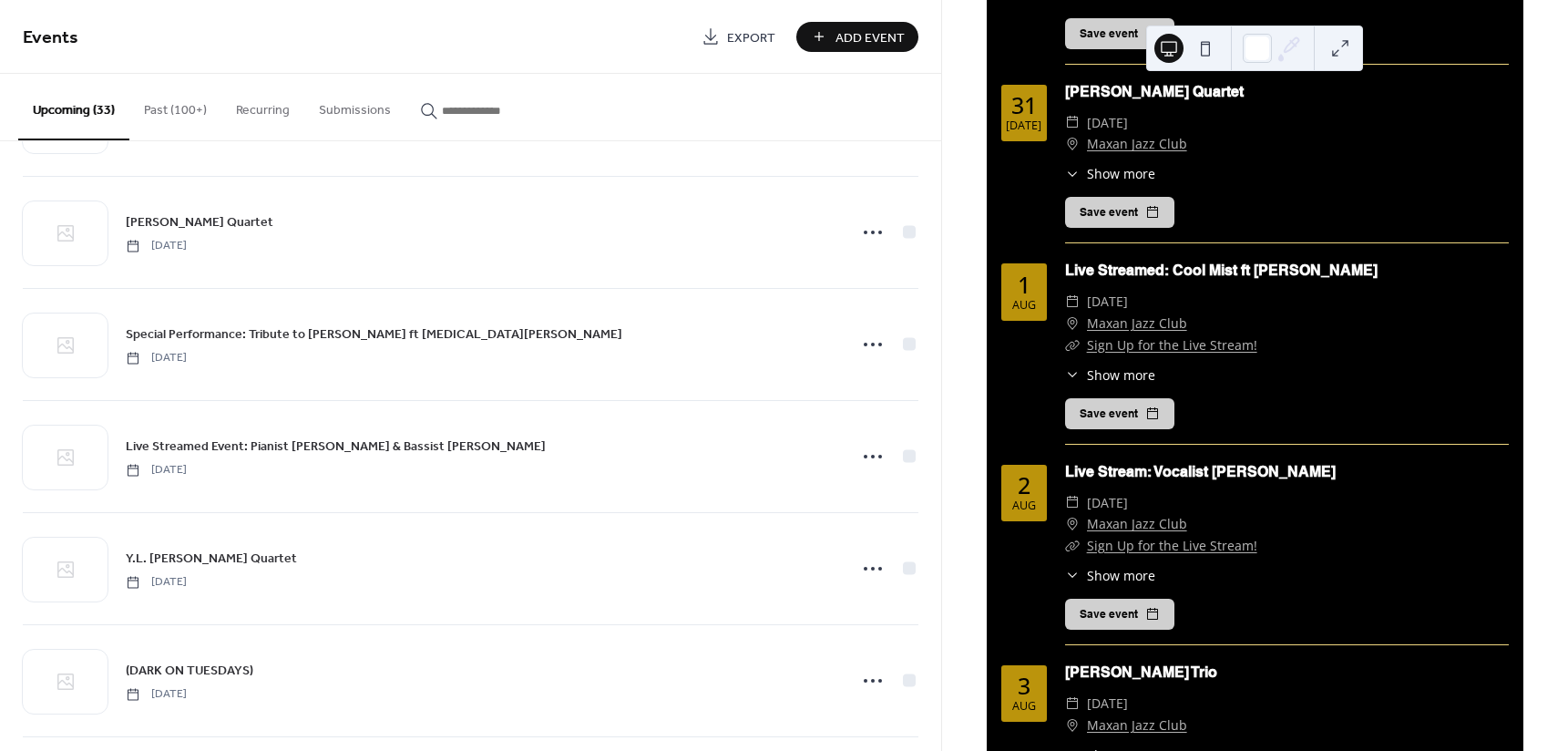 scroll, scrollTop: 1003, scrollLeft: 0, axis: vertical 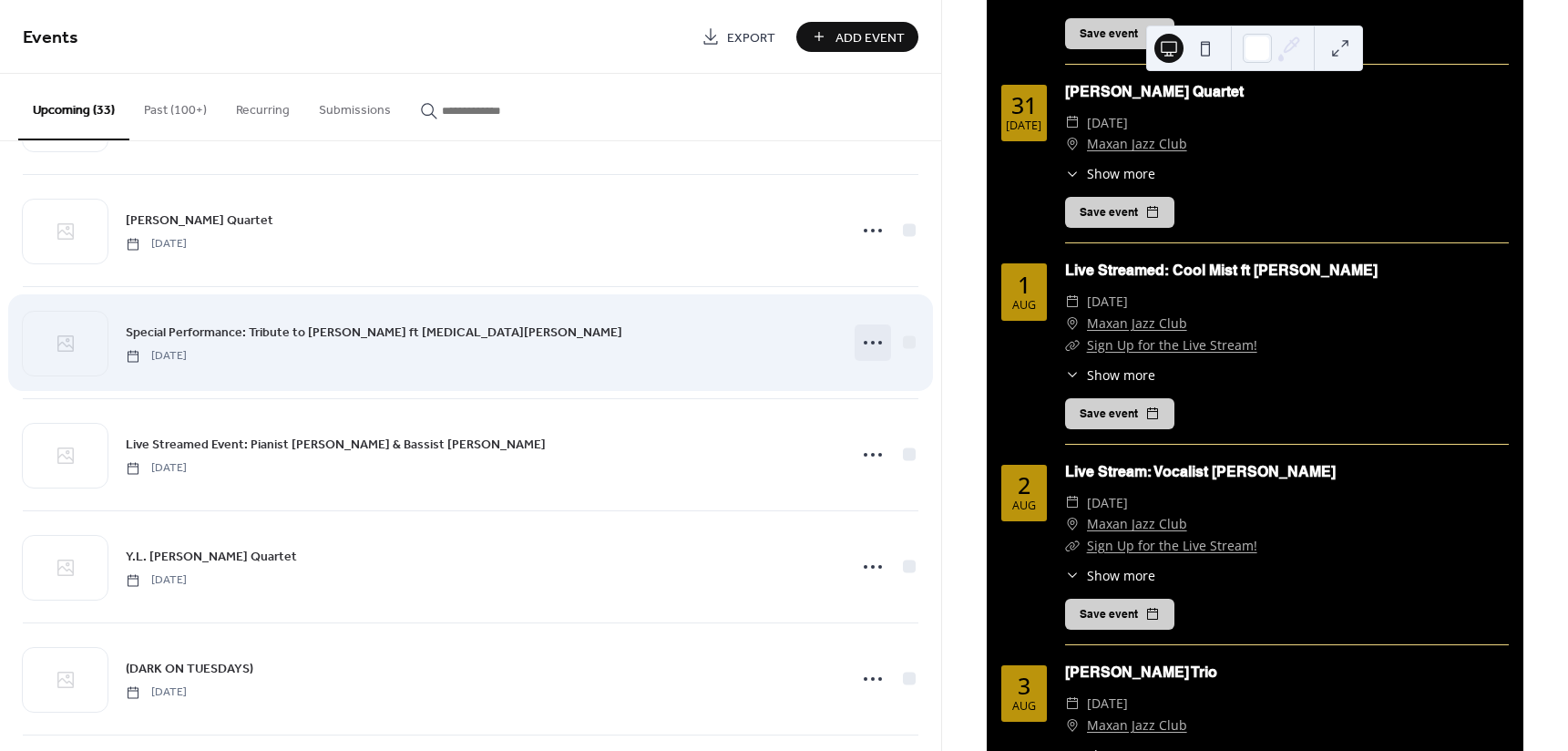 click 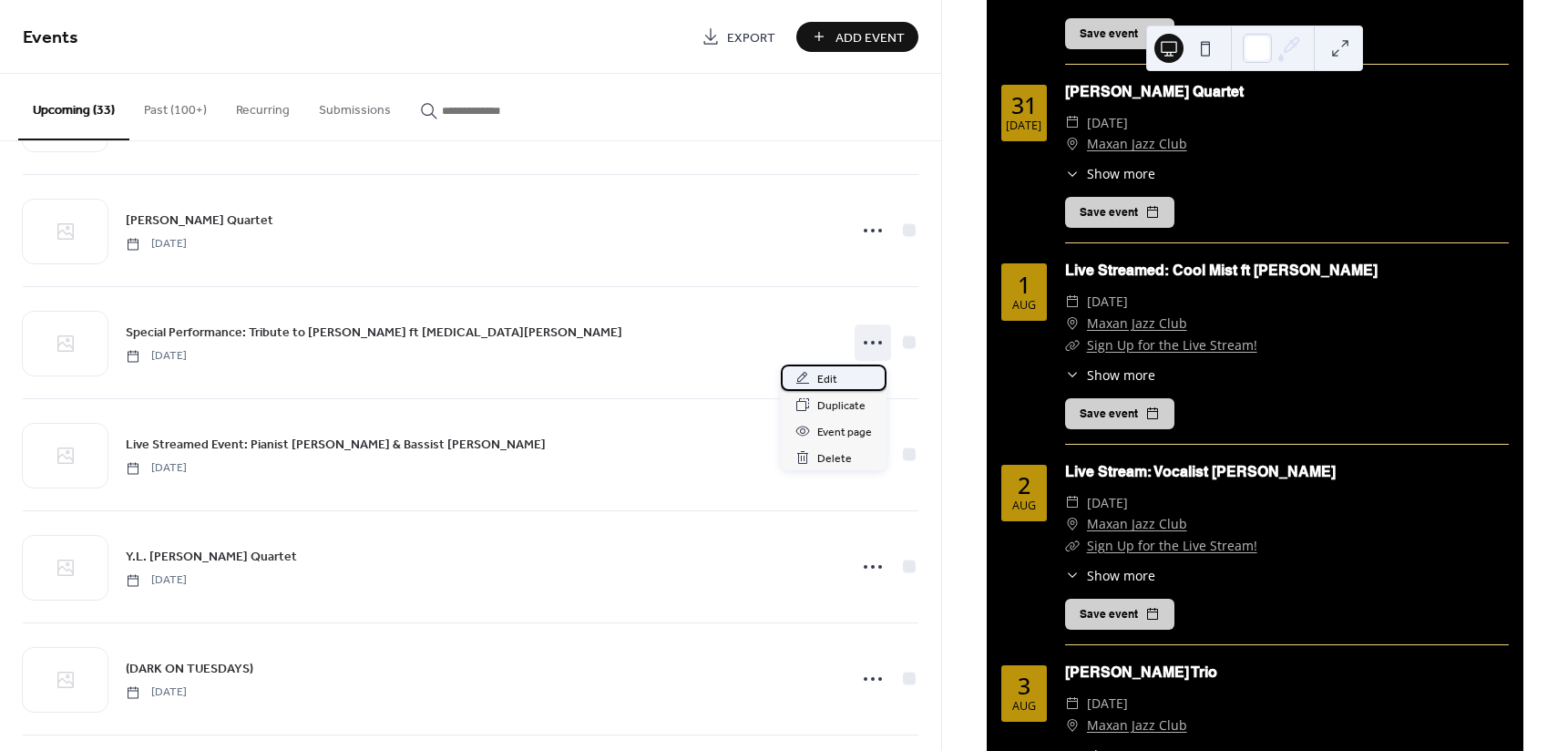 click on "Edit" at bounding box center (827, 379) 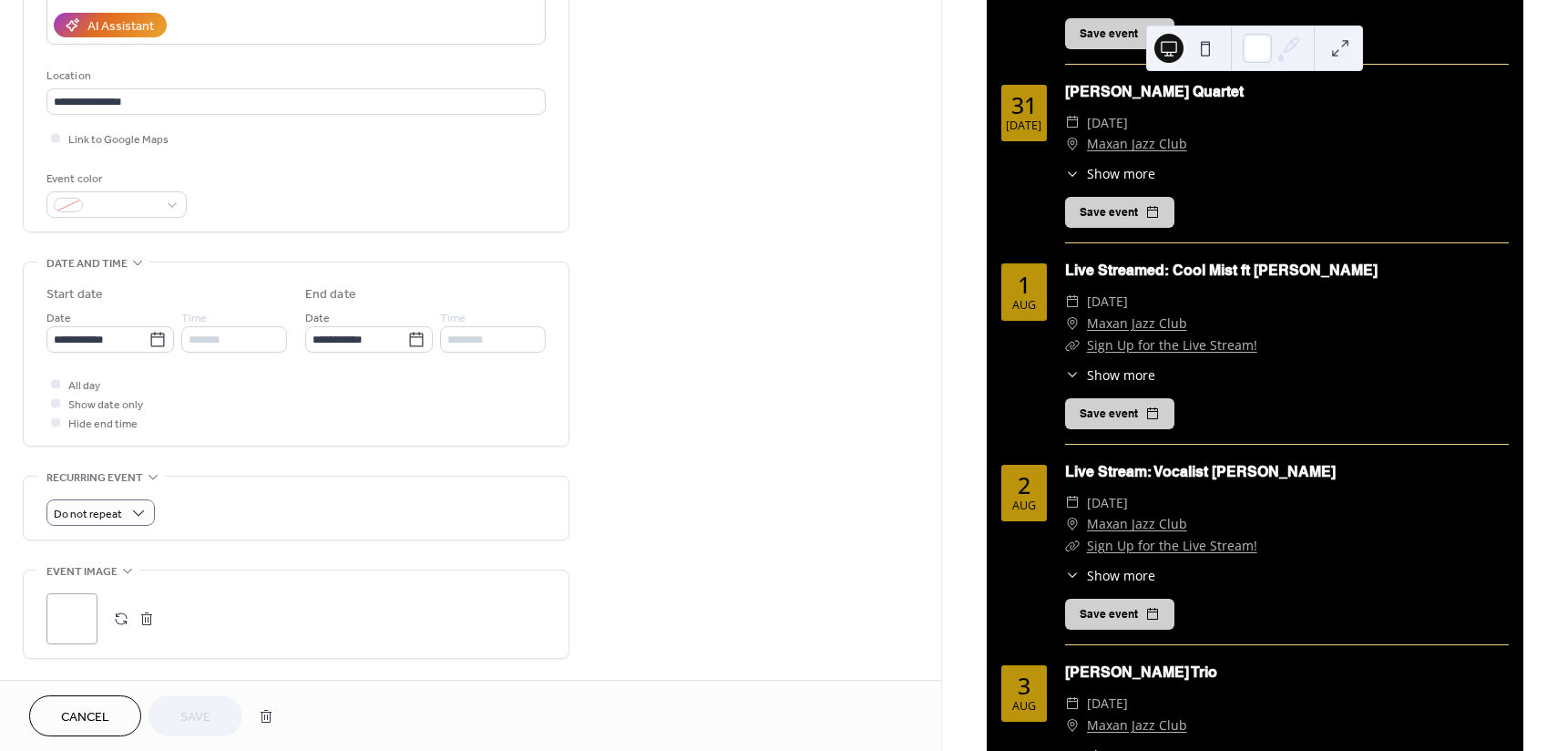 scroll, scrollTop: 365, scrollLeft: 0, axis: vertical 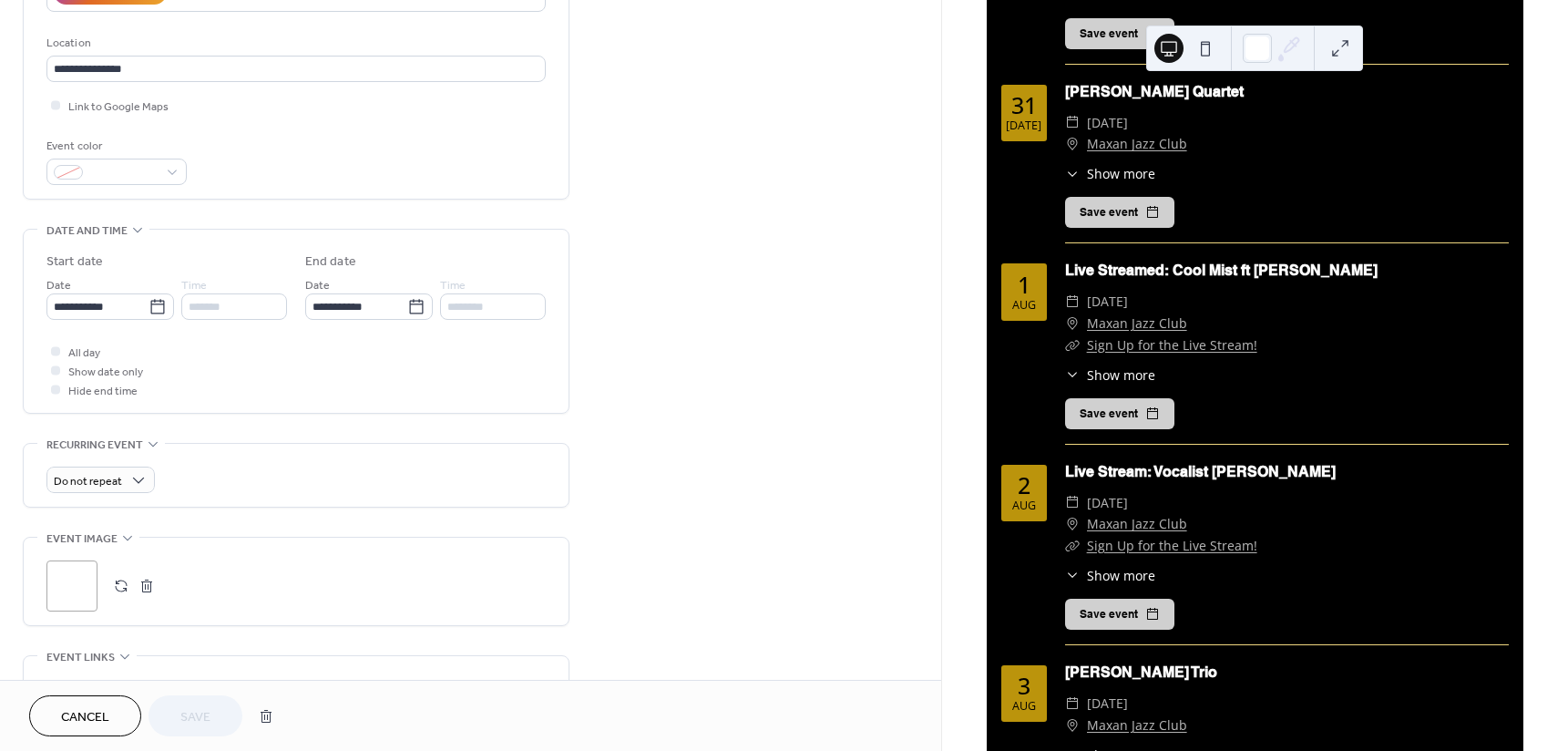 click on ";" at bounding box center (72, 586) 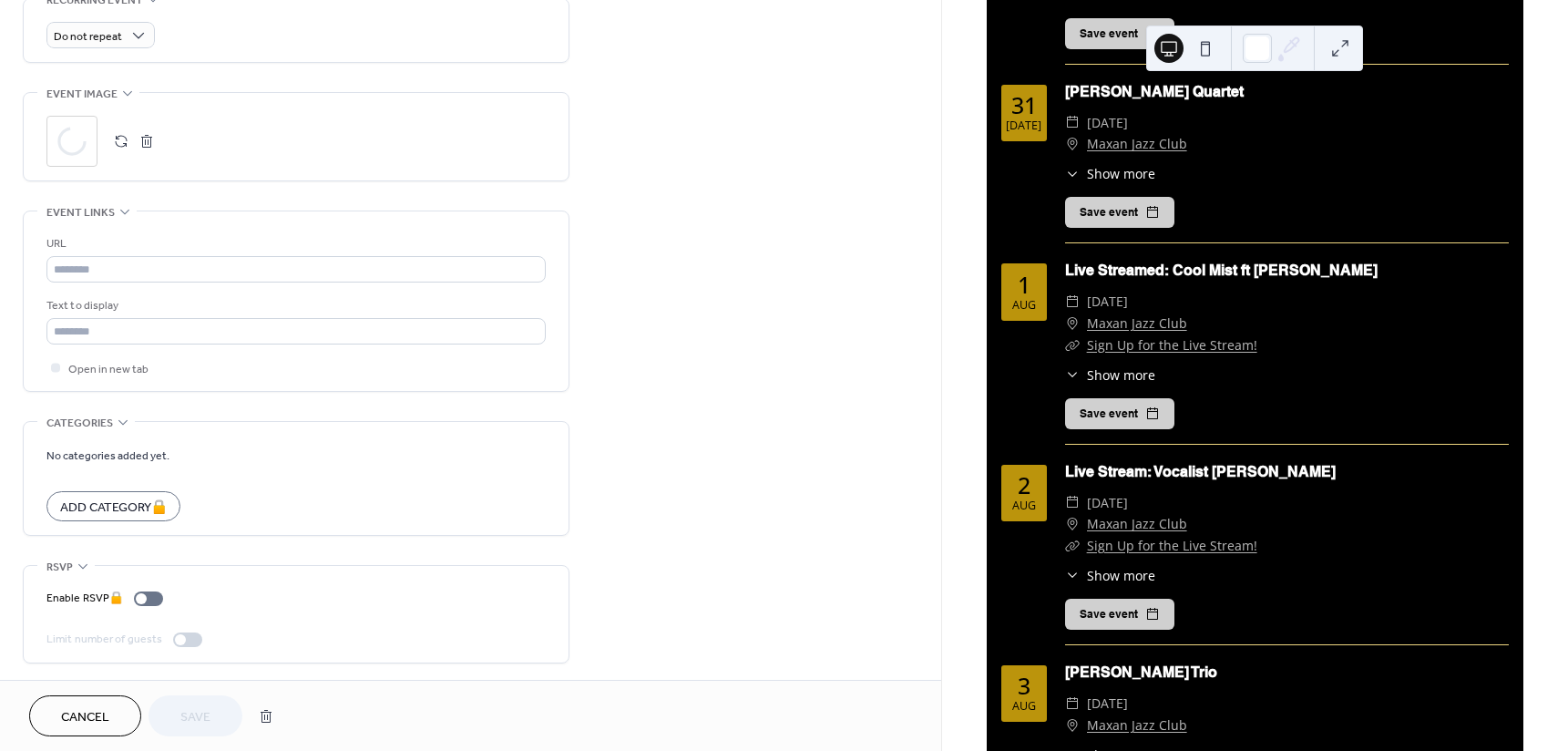 scroll, scrollTop: 811, scrollLeft: 0, axis: vertical 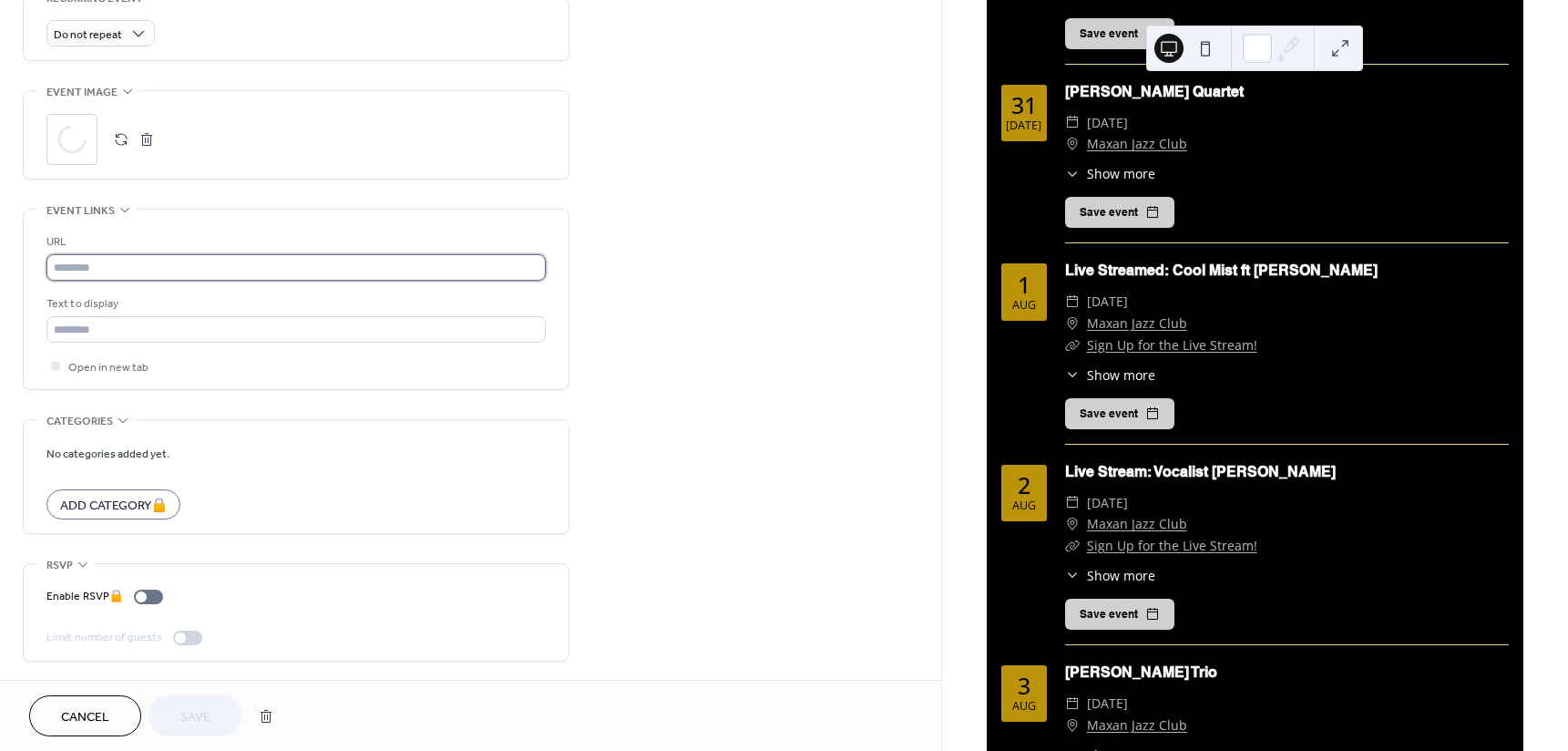 click at bounding box center [296, 267] 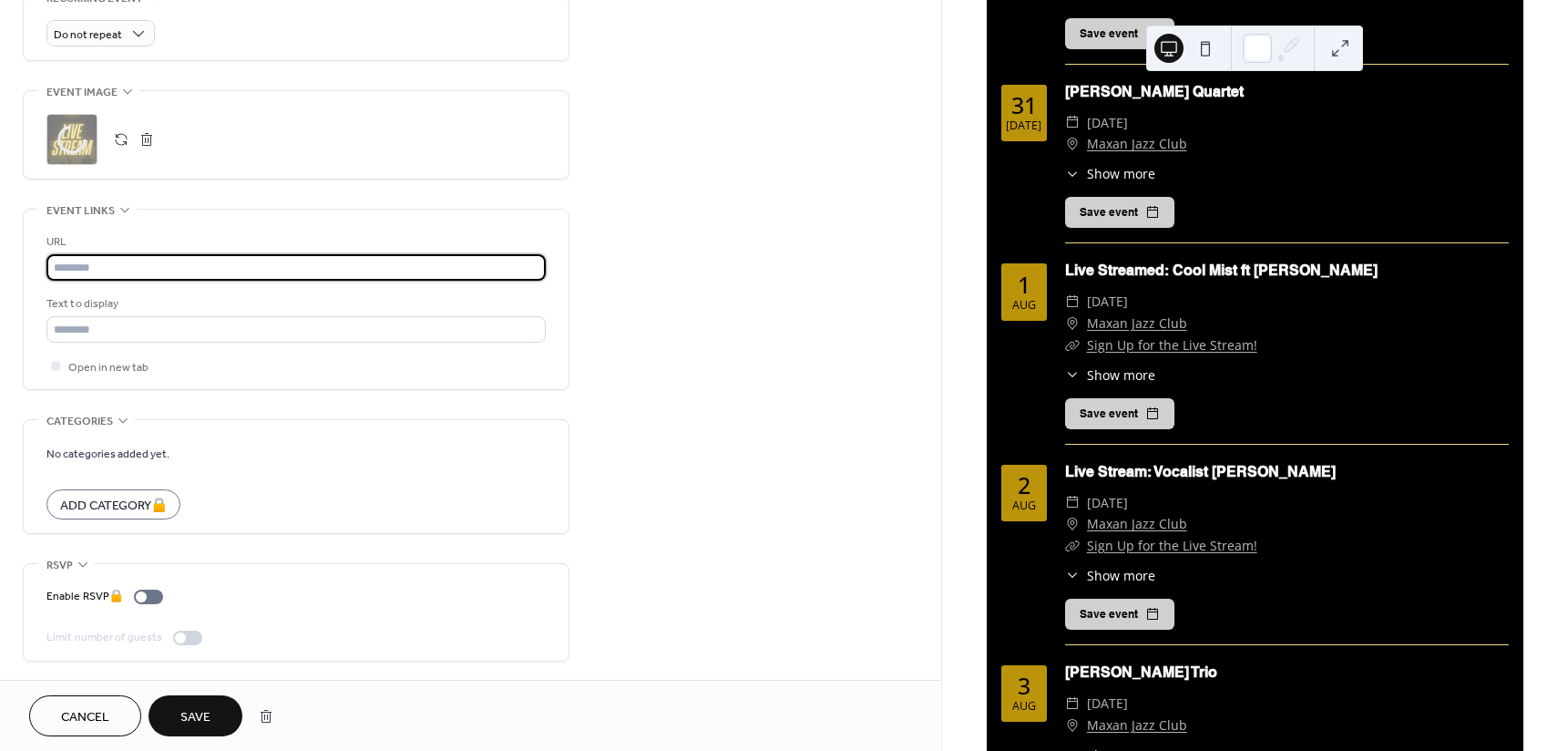 type on "**********" 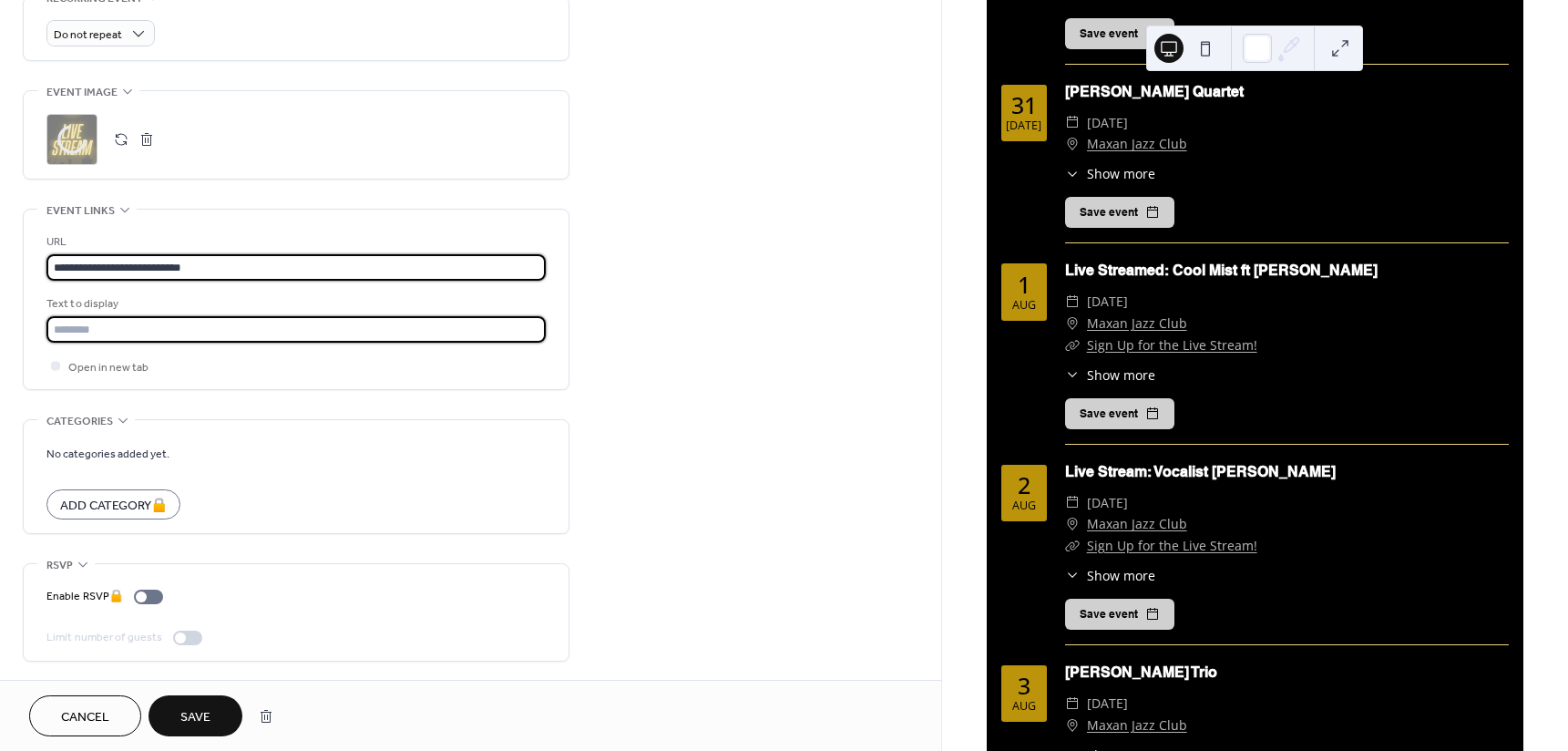 type on "**********" 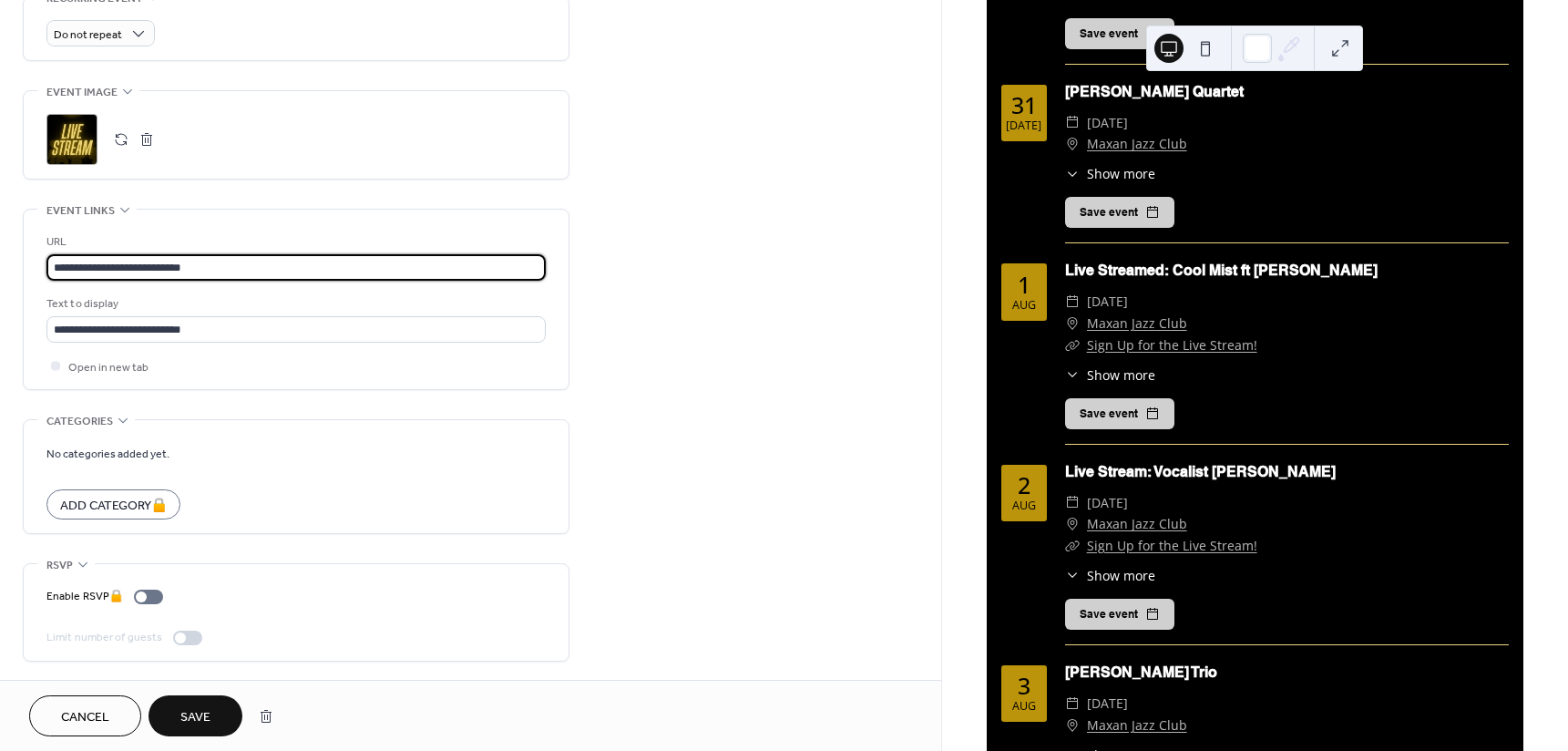 click on "**********" at bounding box center [296, 299] 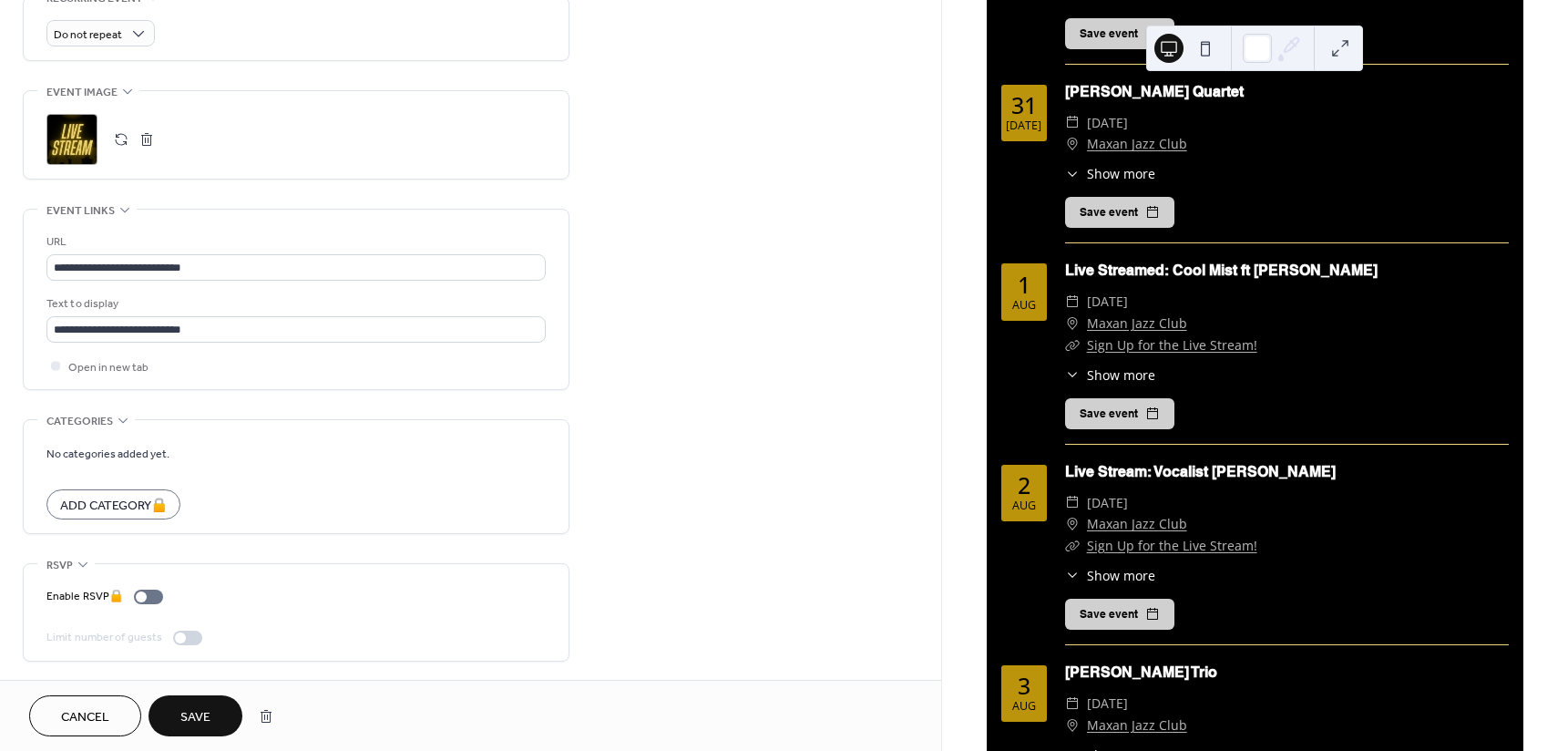 click on "Save" at bounding box center [195, 715] 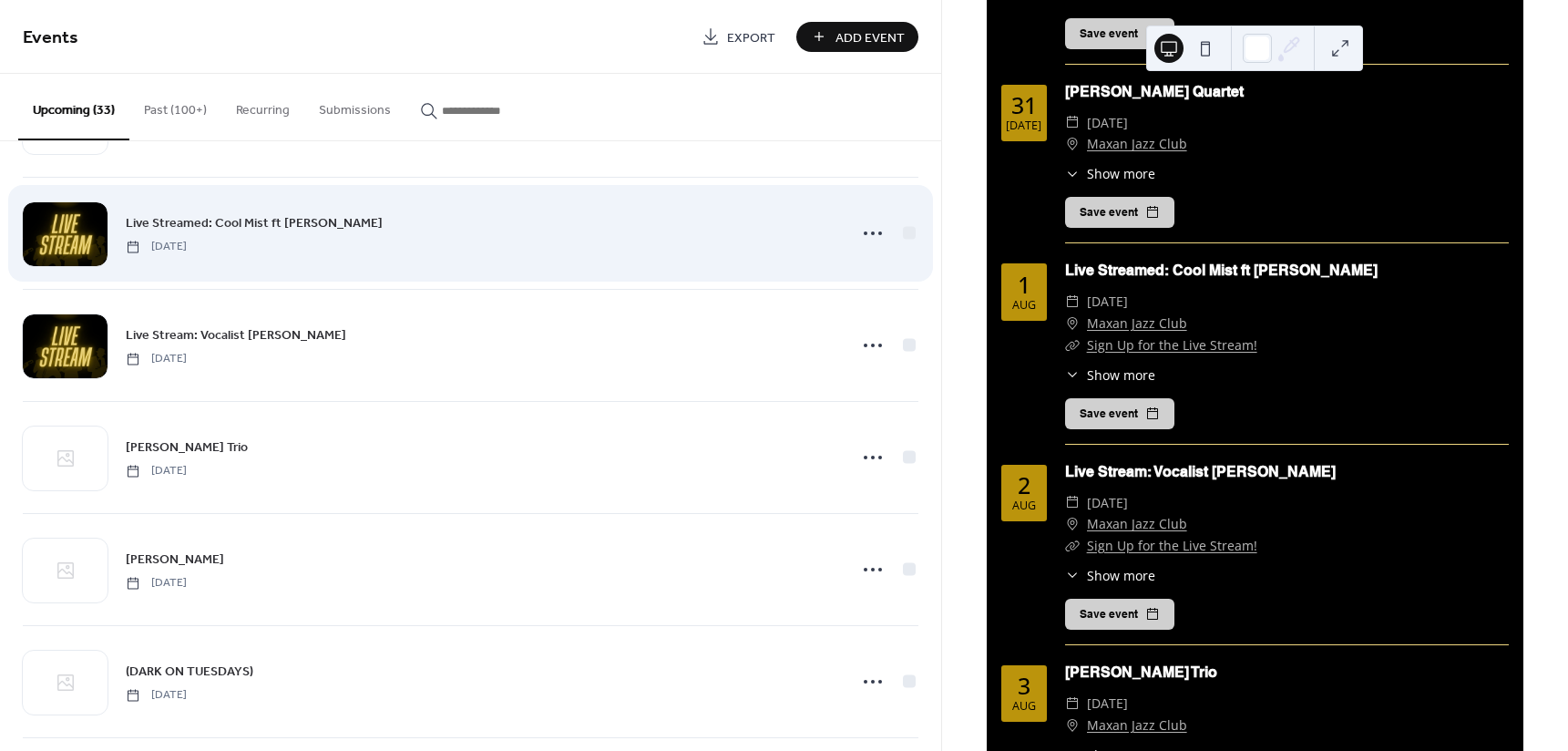 scroll, scrollTop: 182, scrollLeft: 0, axis: vertical 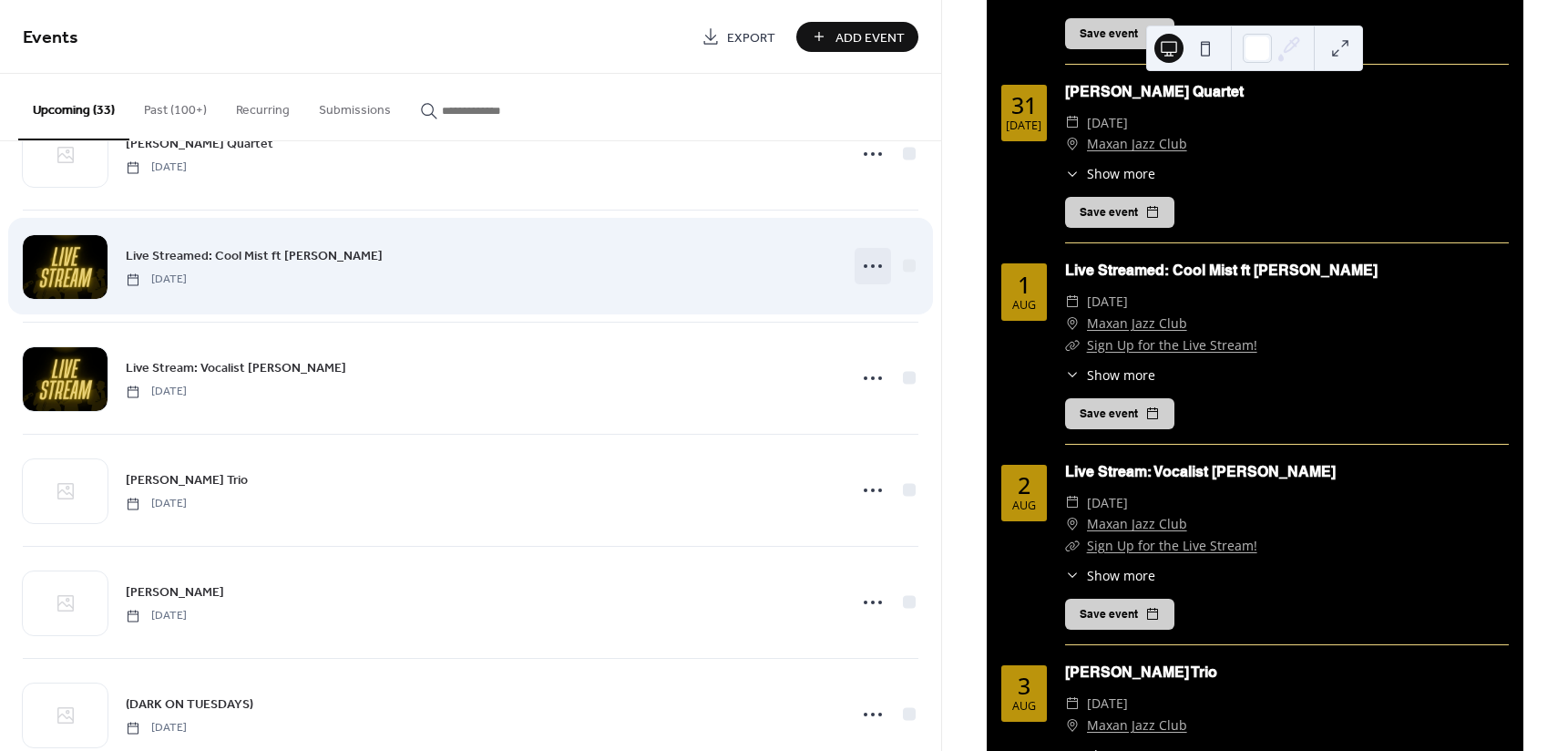 click 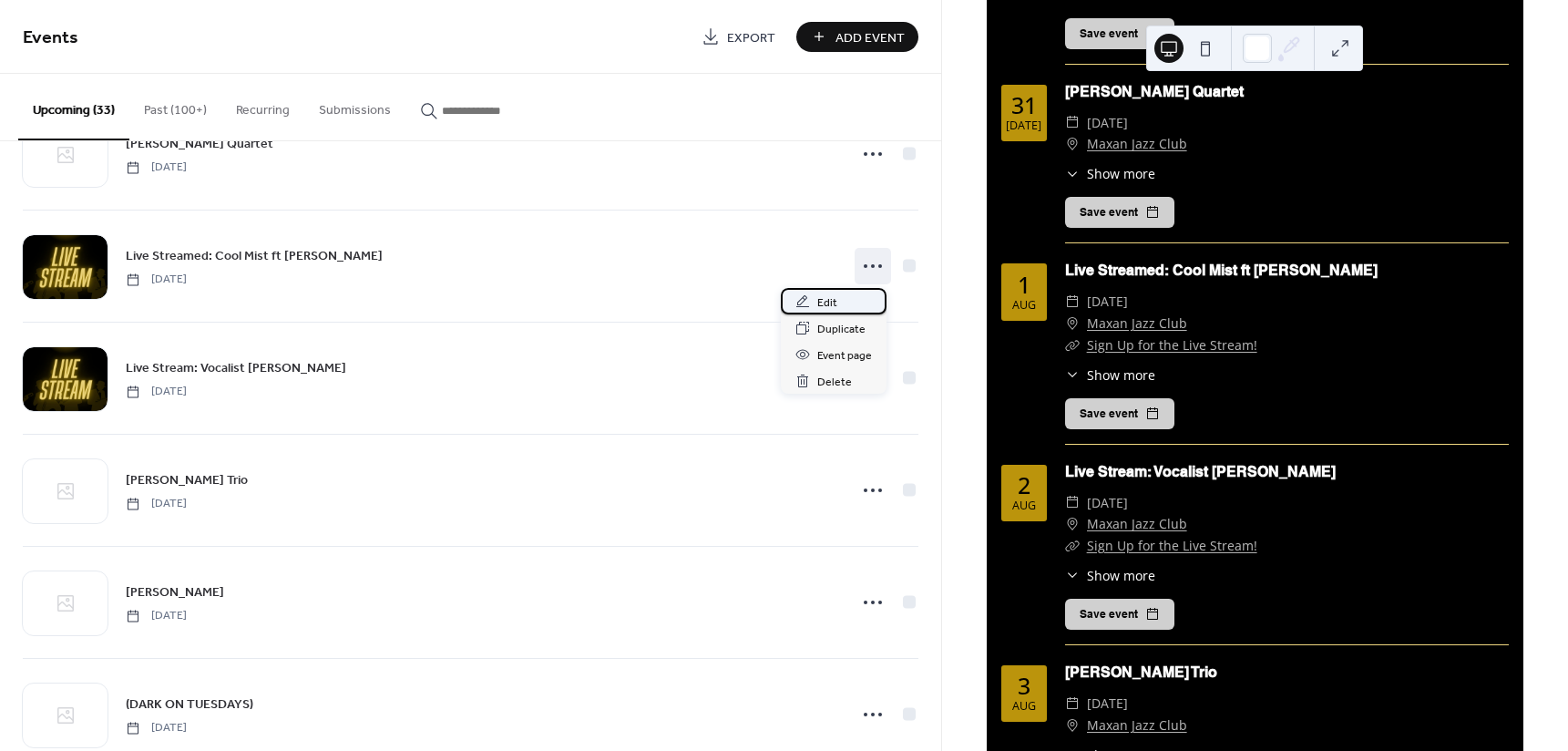 click on "Edit" at bounding box center [827, 303] 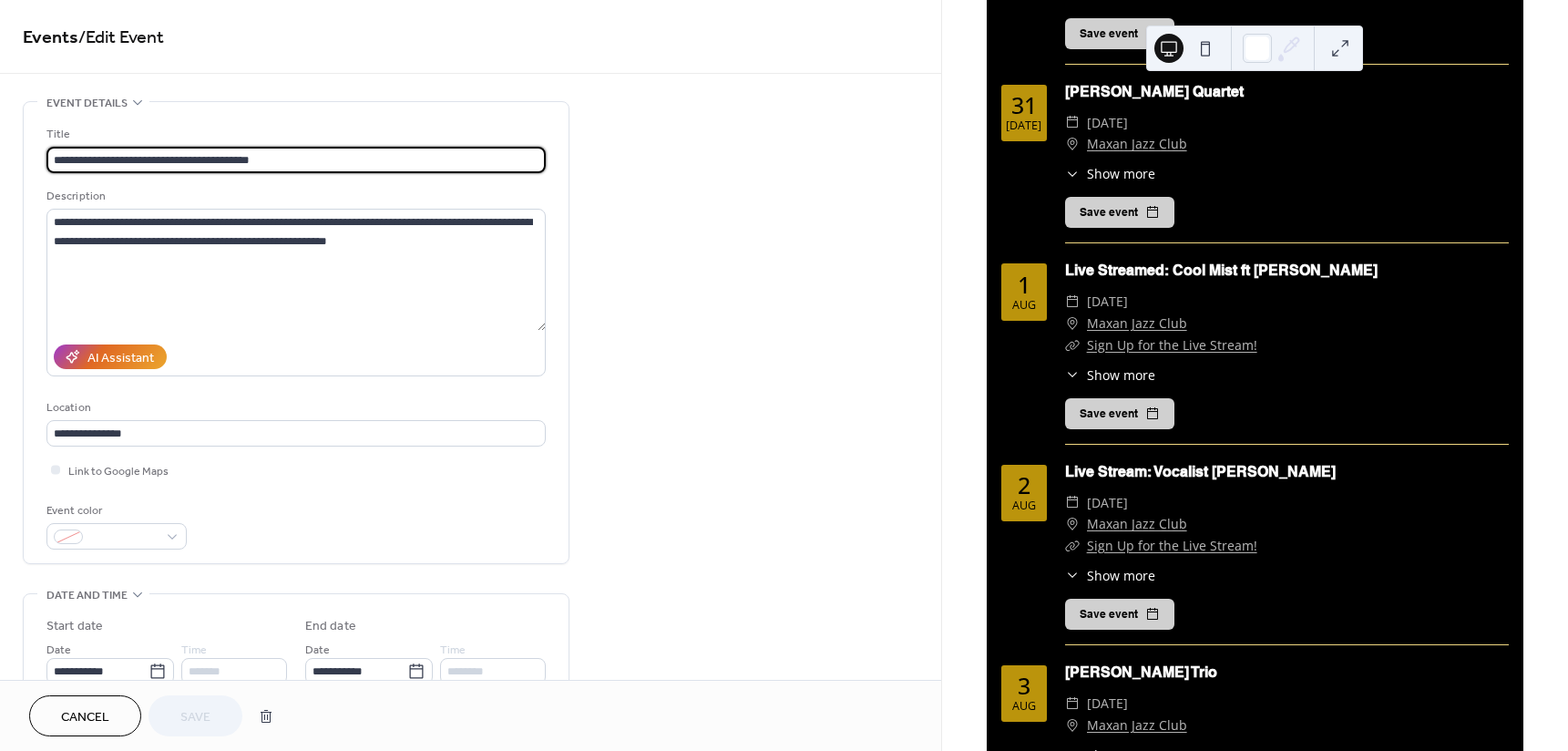 click on "**********" at bounding box center [296, 159] 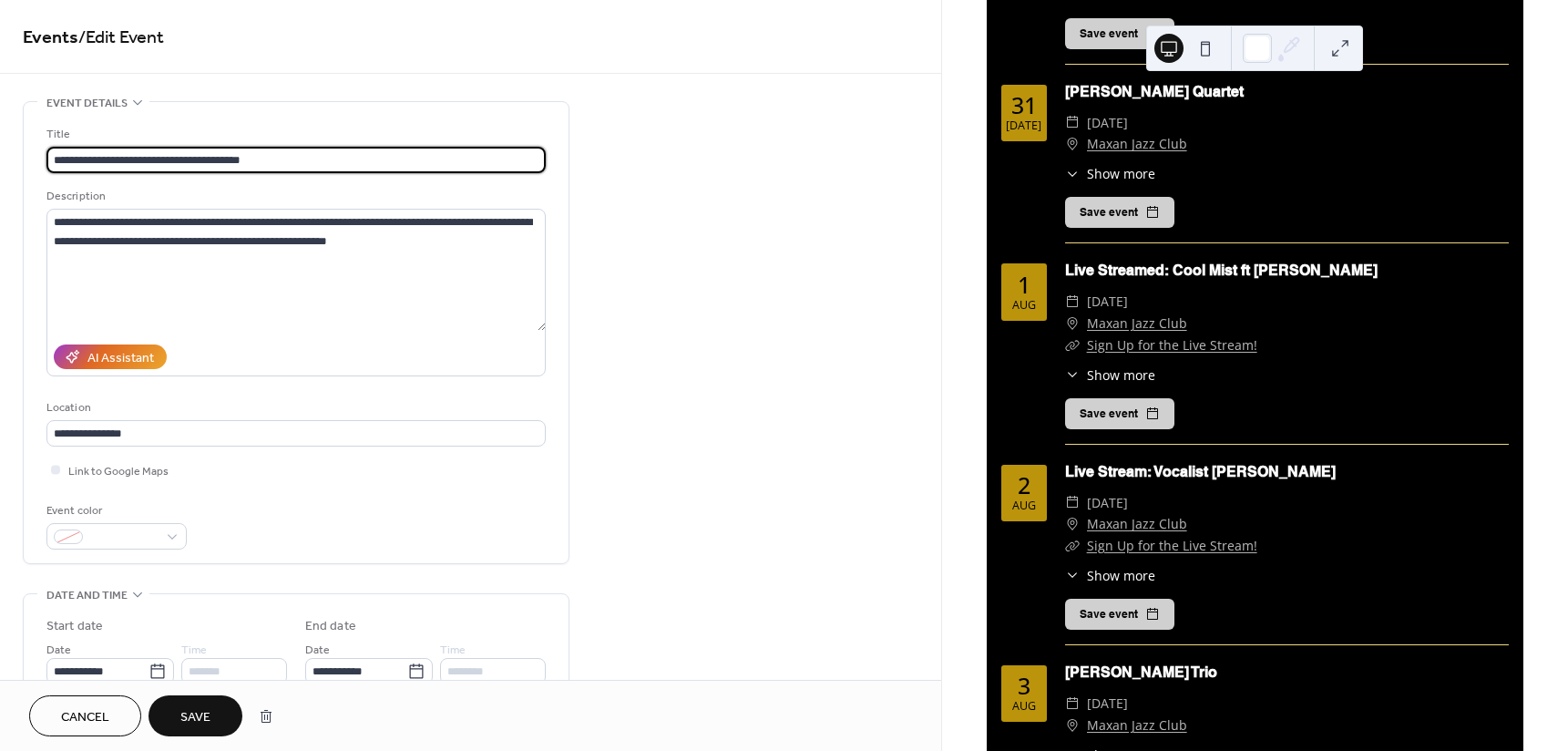 type on "**********" 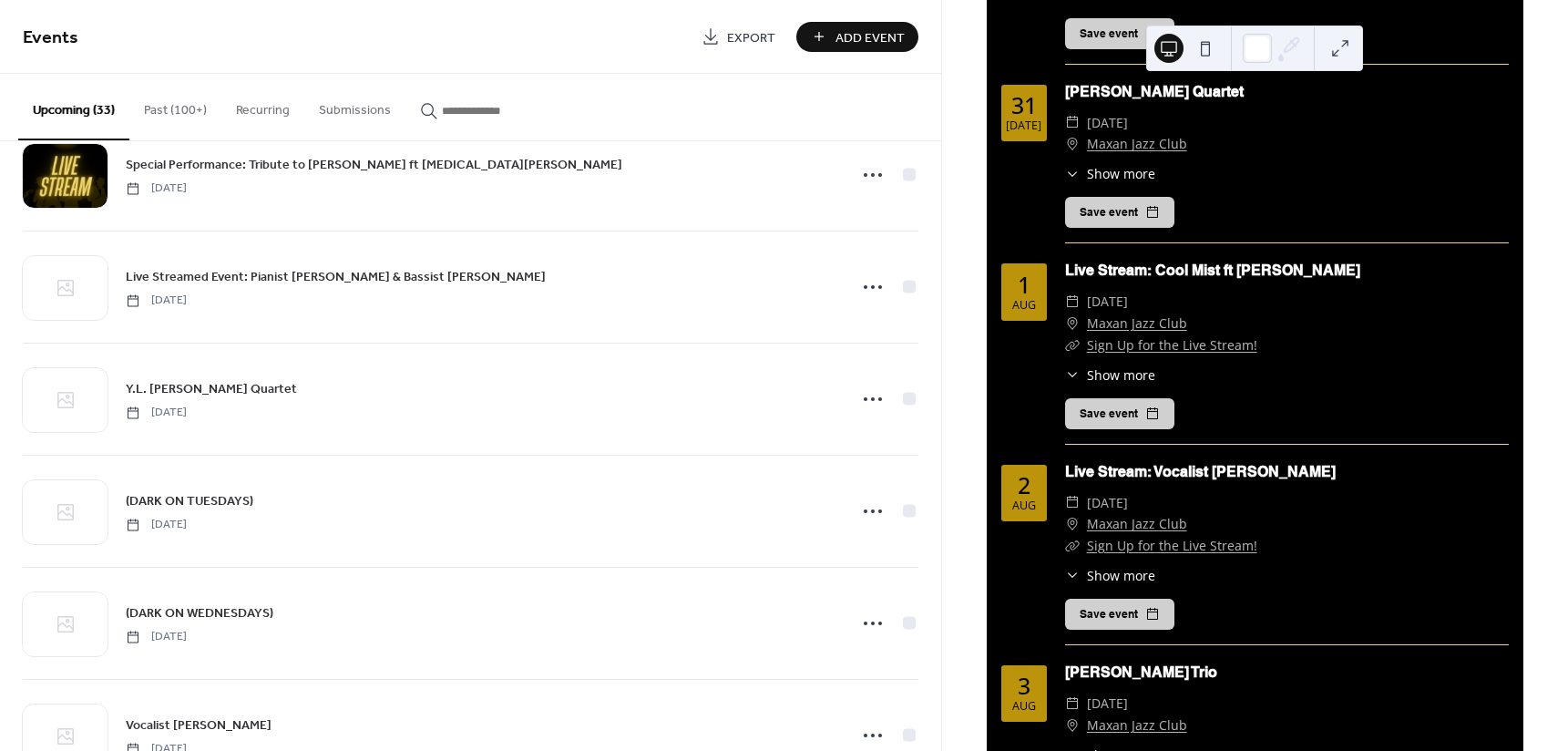 scroll, scrollTop: 1185, scrollLeft: 0, axis: vertical 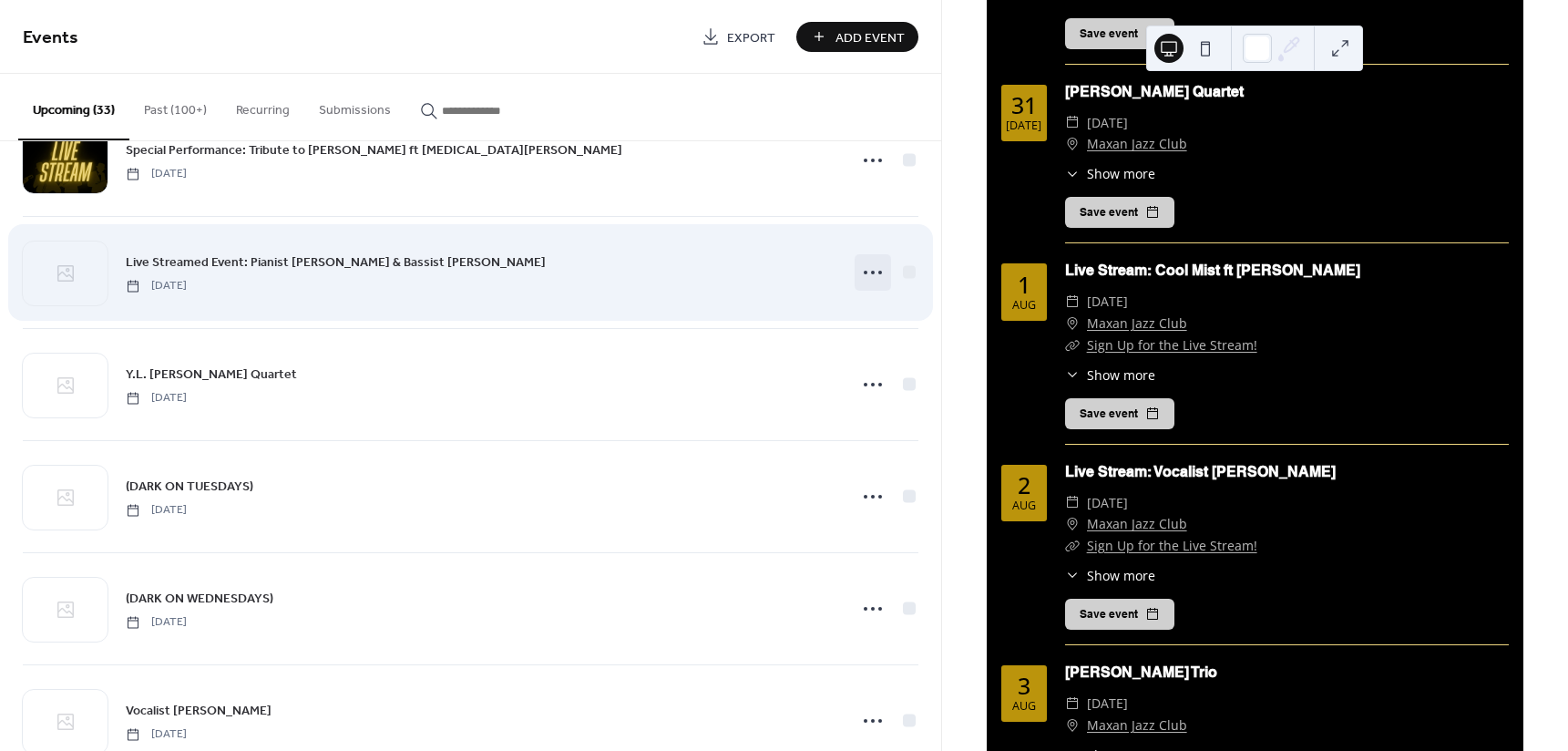 click 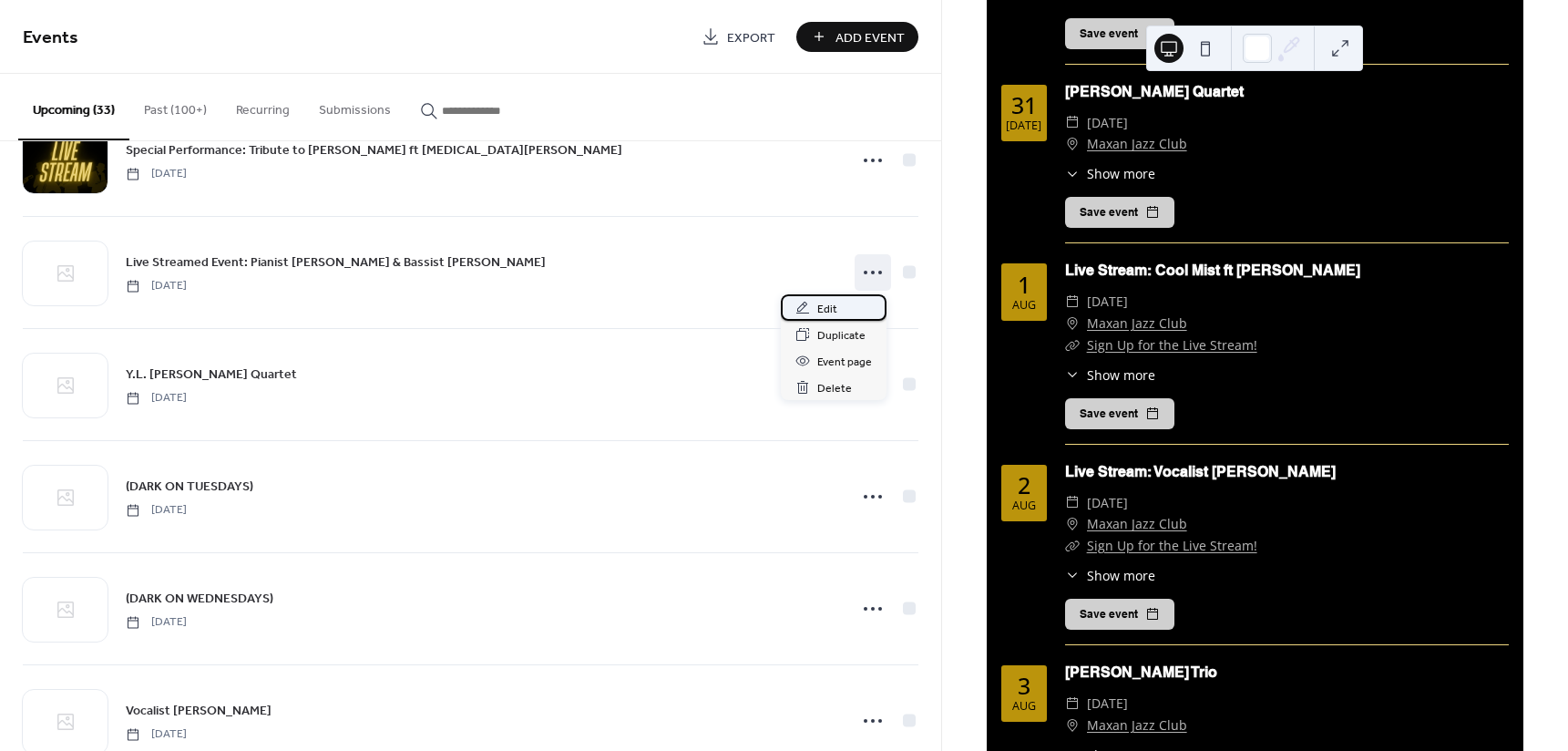 click on "Edit" at bounding box center (834, 307) 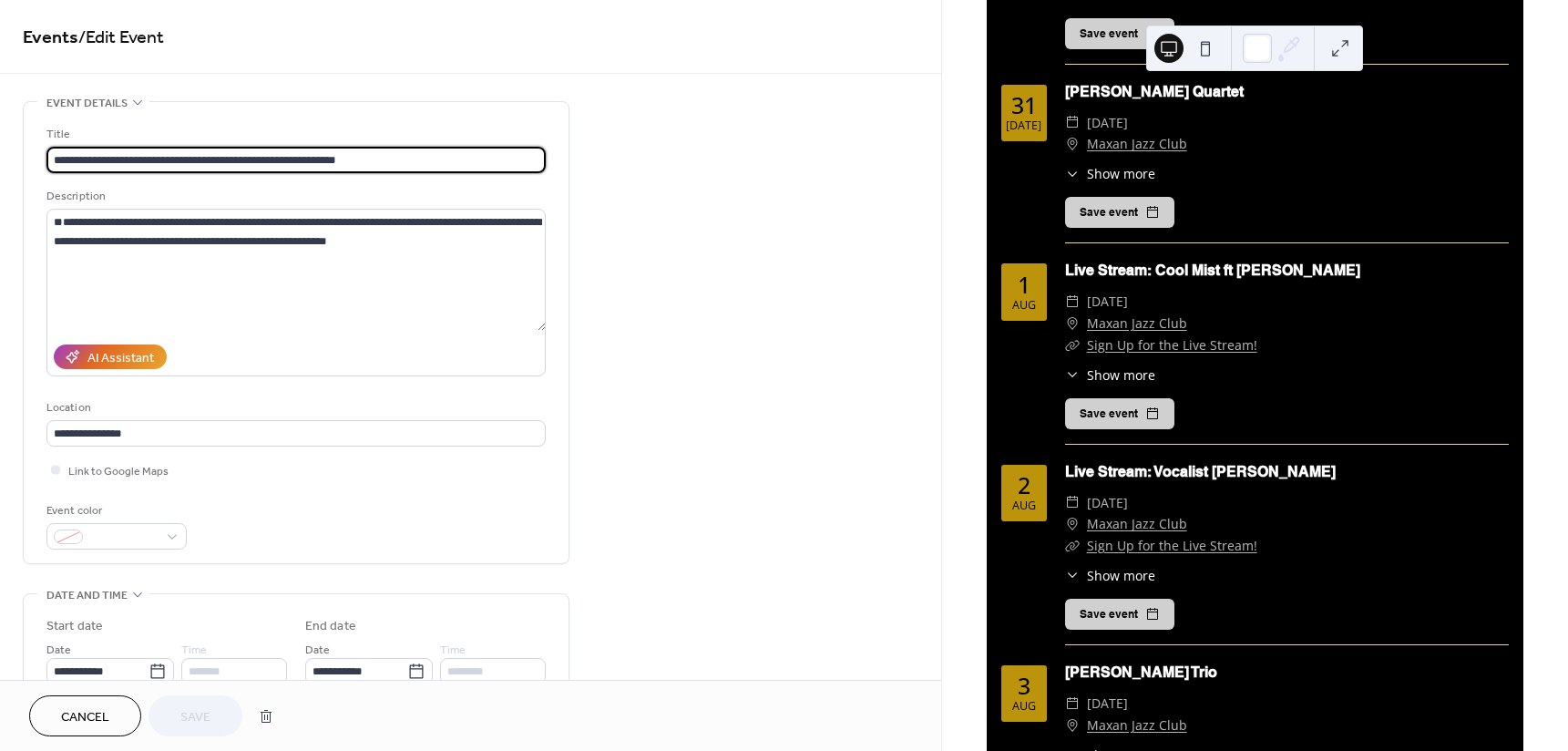 drag, startPoint x: 151, startPoint y: 162, endPoint x: 112, endPoint y: 164, distance: 39.051248 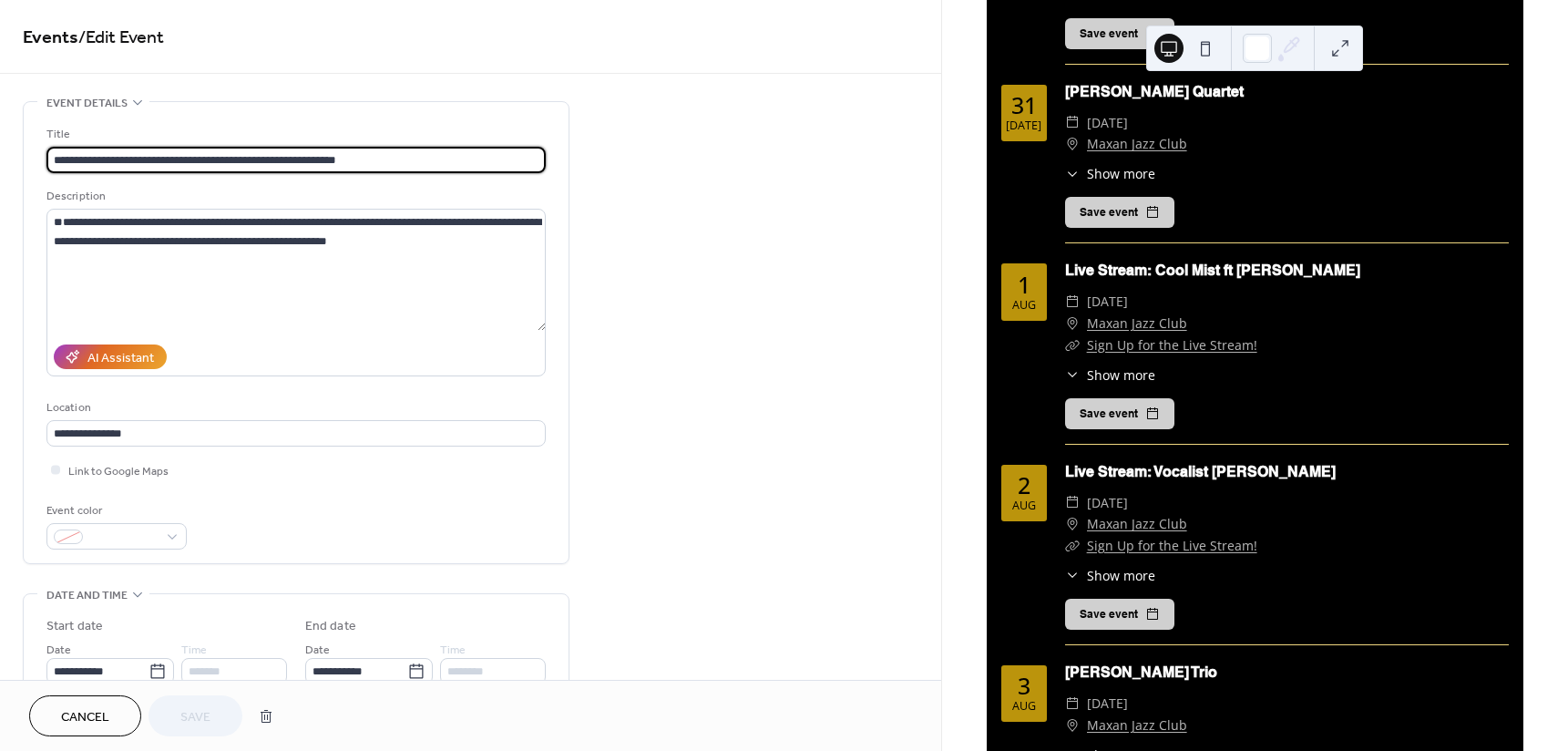 click on "**********" at bounding box center (296, 159) 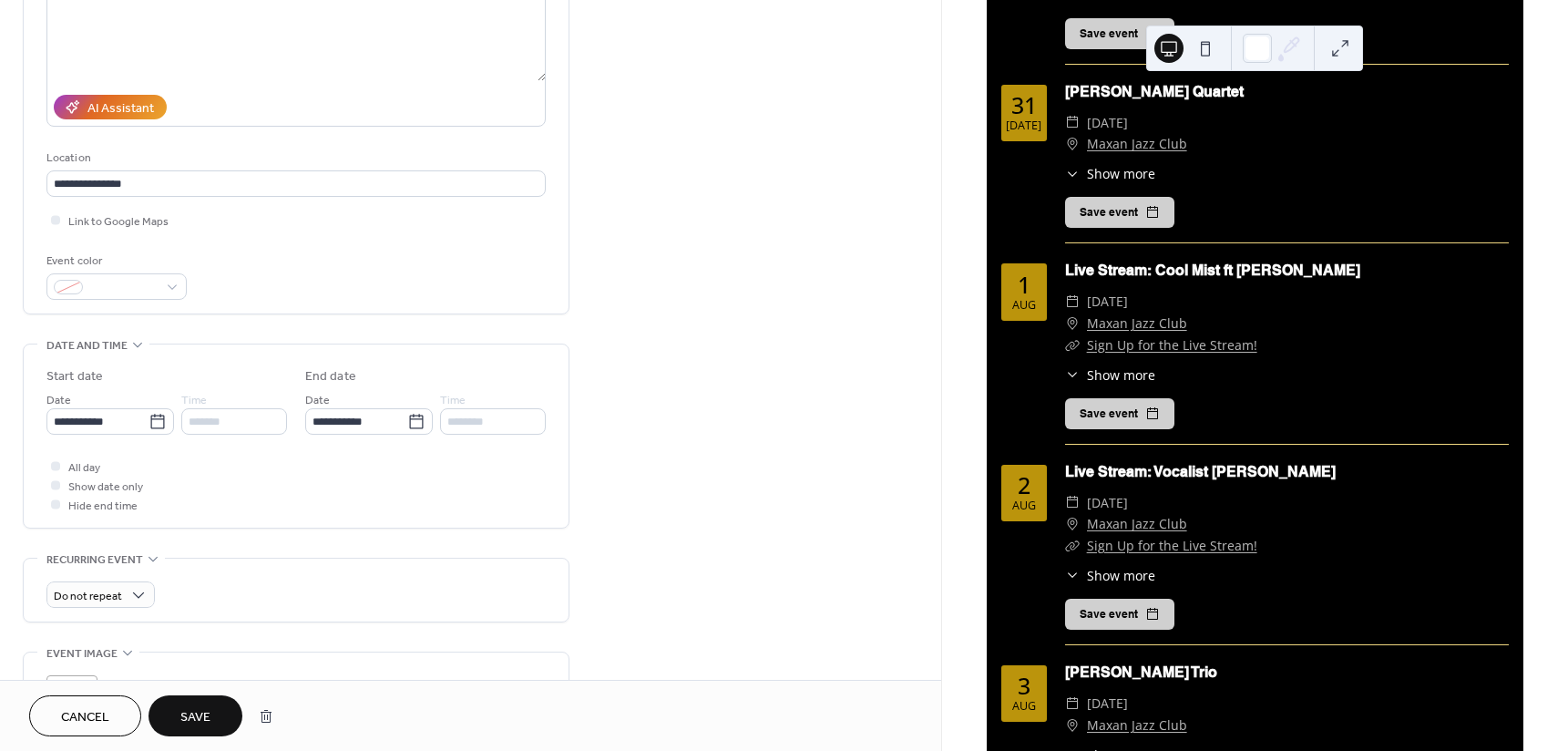 scroll, scrollTop: 273, scrollLeft: 0, axis: vertical 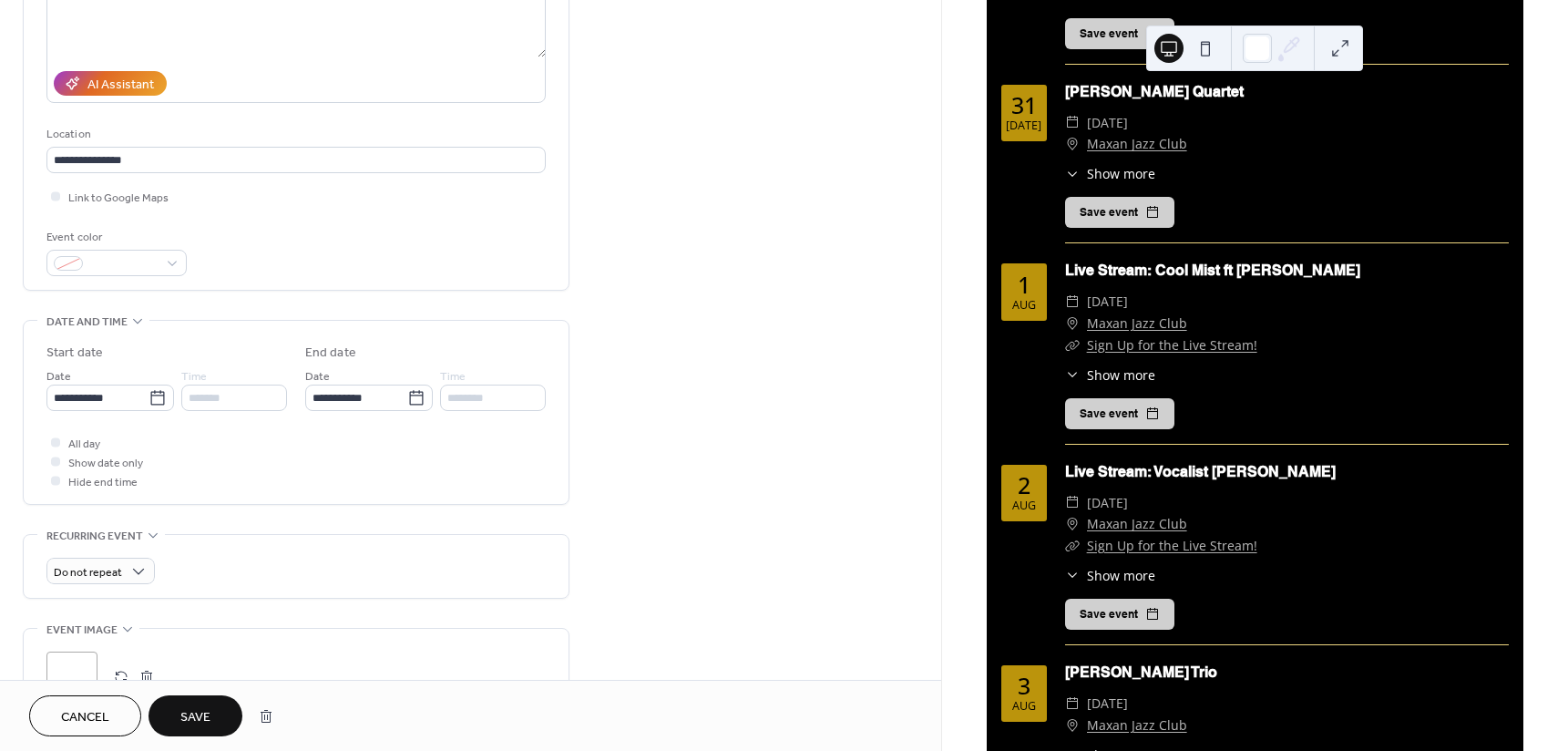 type on "**********" 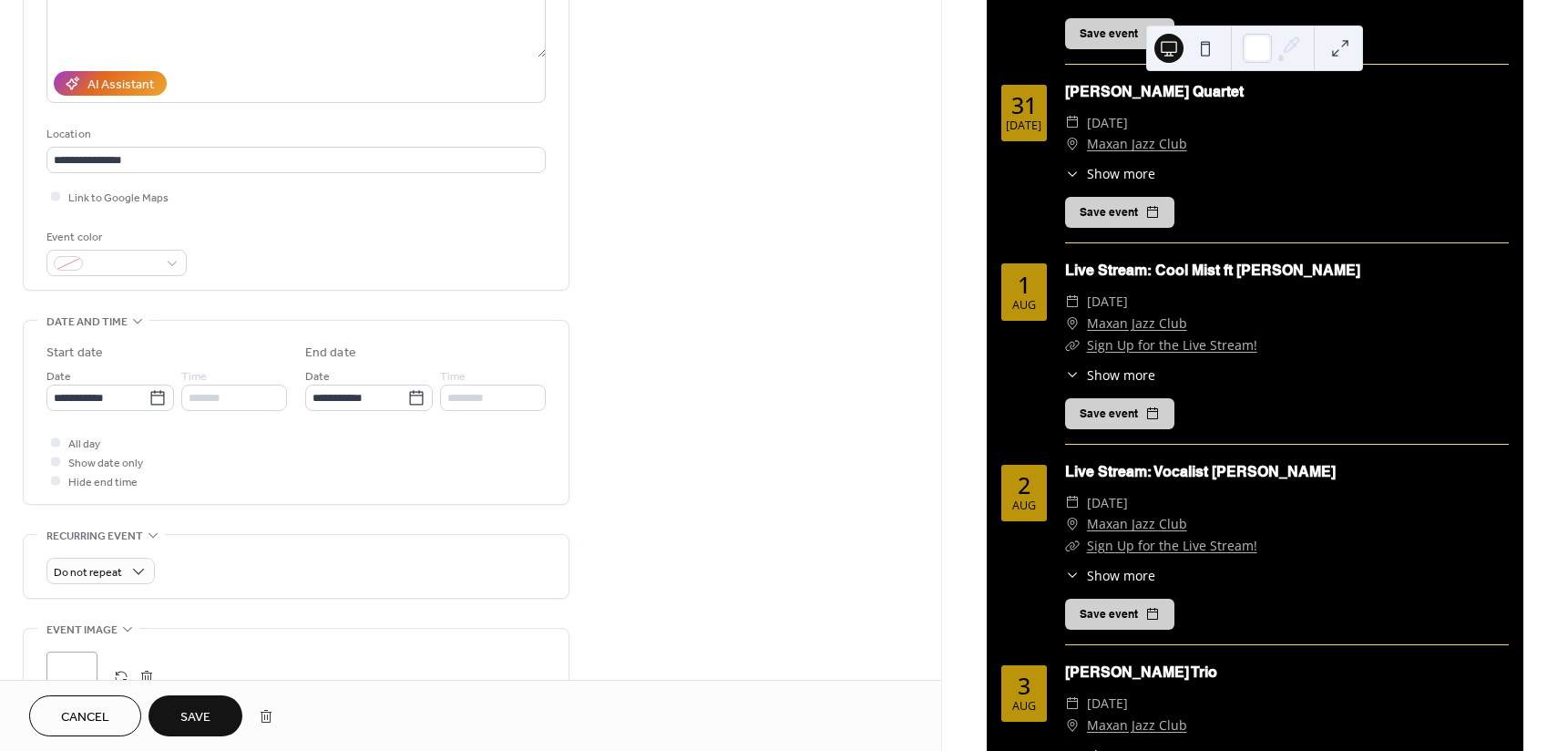 click on ";" at bounding box center [72, 677] 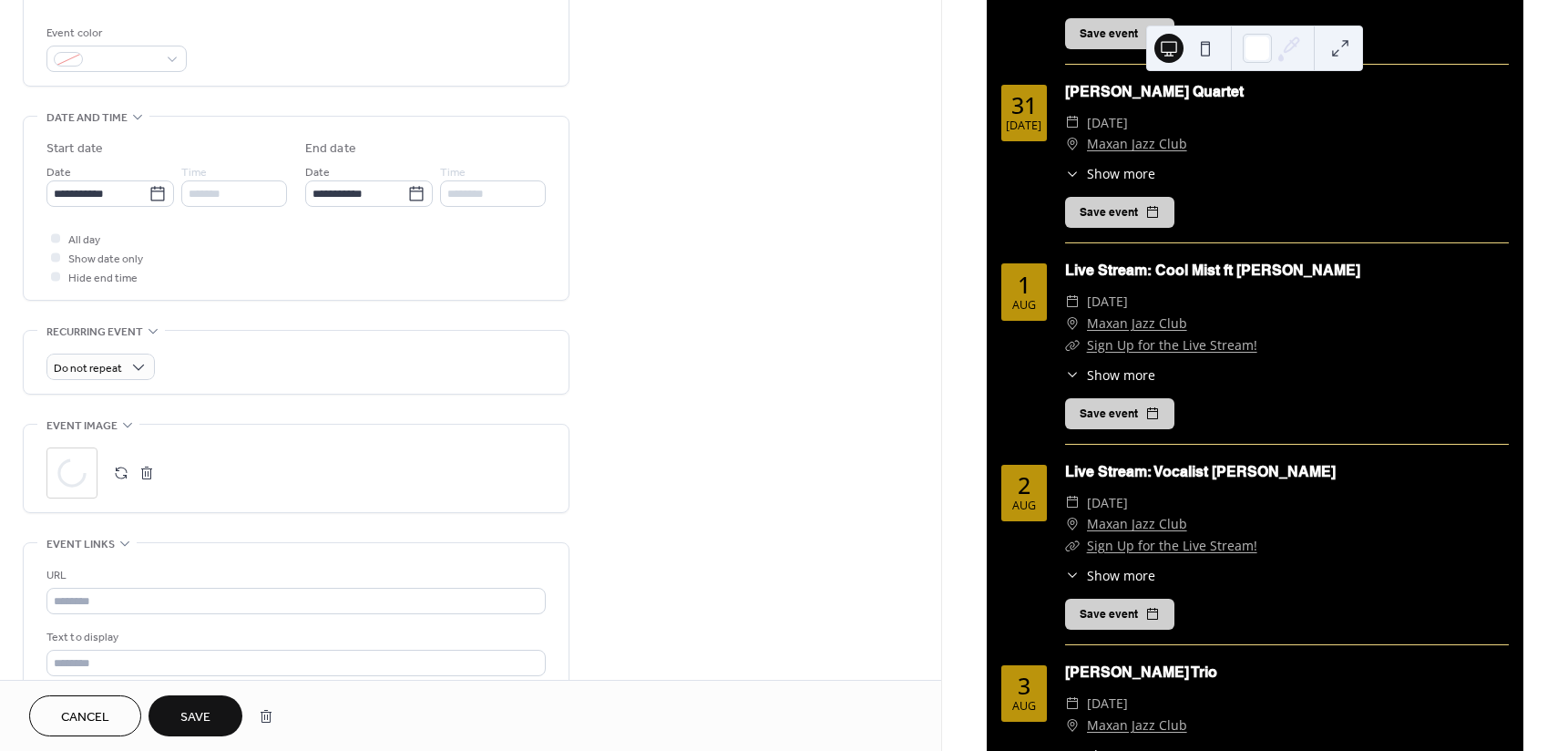 scroll, scrollTop: 547, scrollLeft: 0, axis: vertical 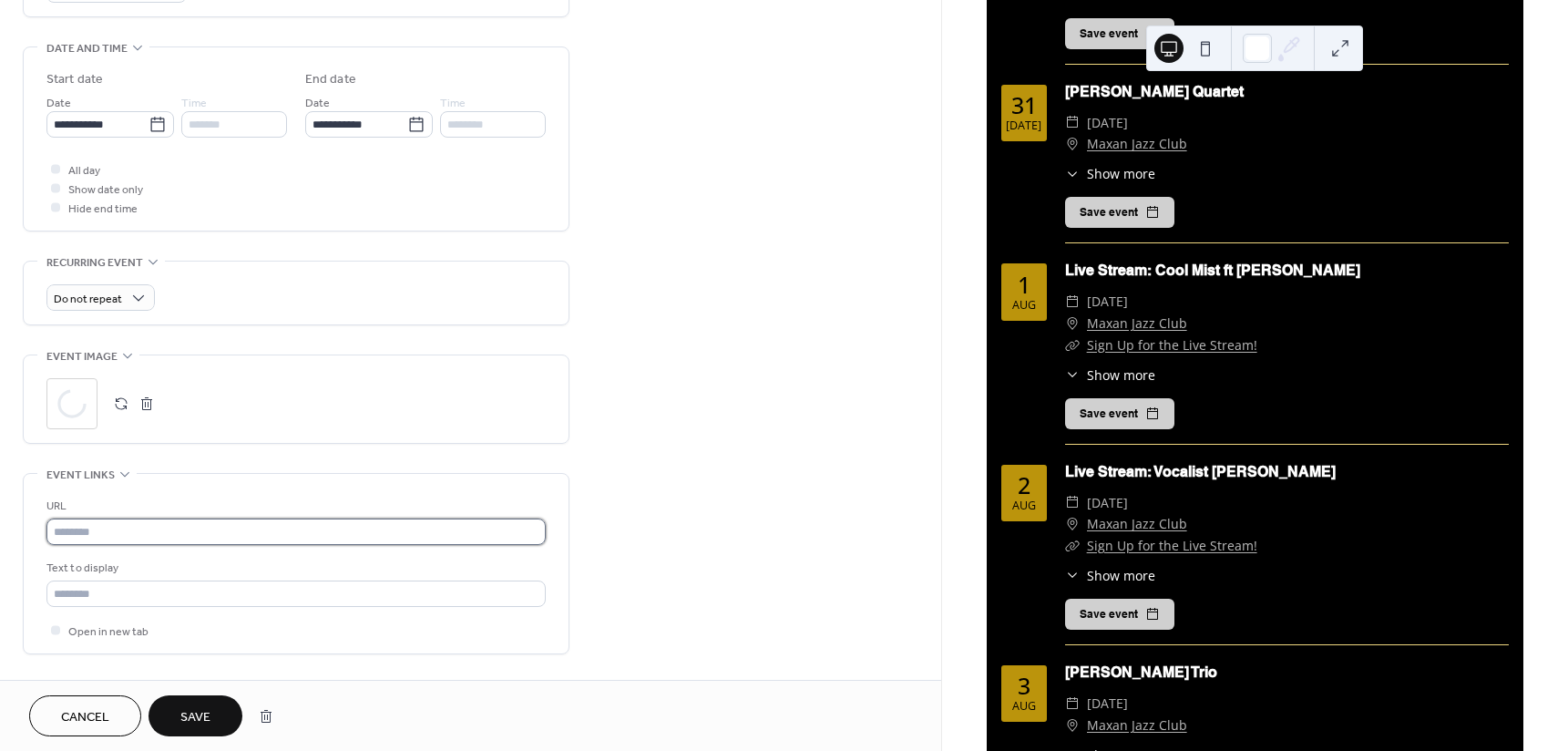 click at bounding box center (296, 531) 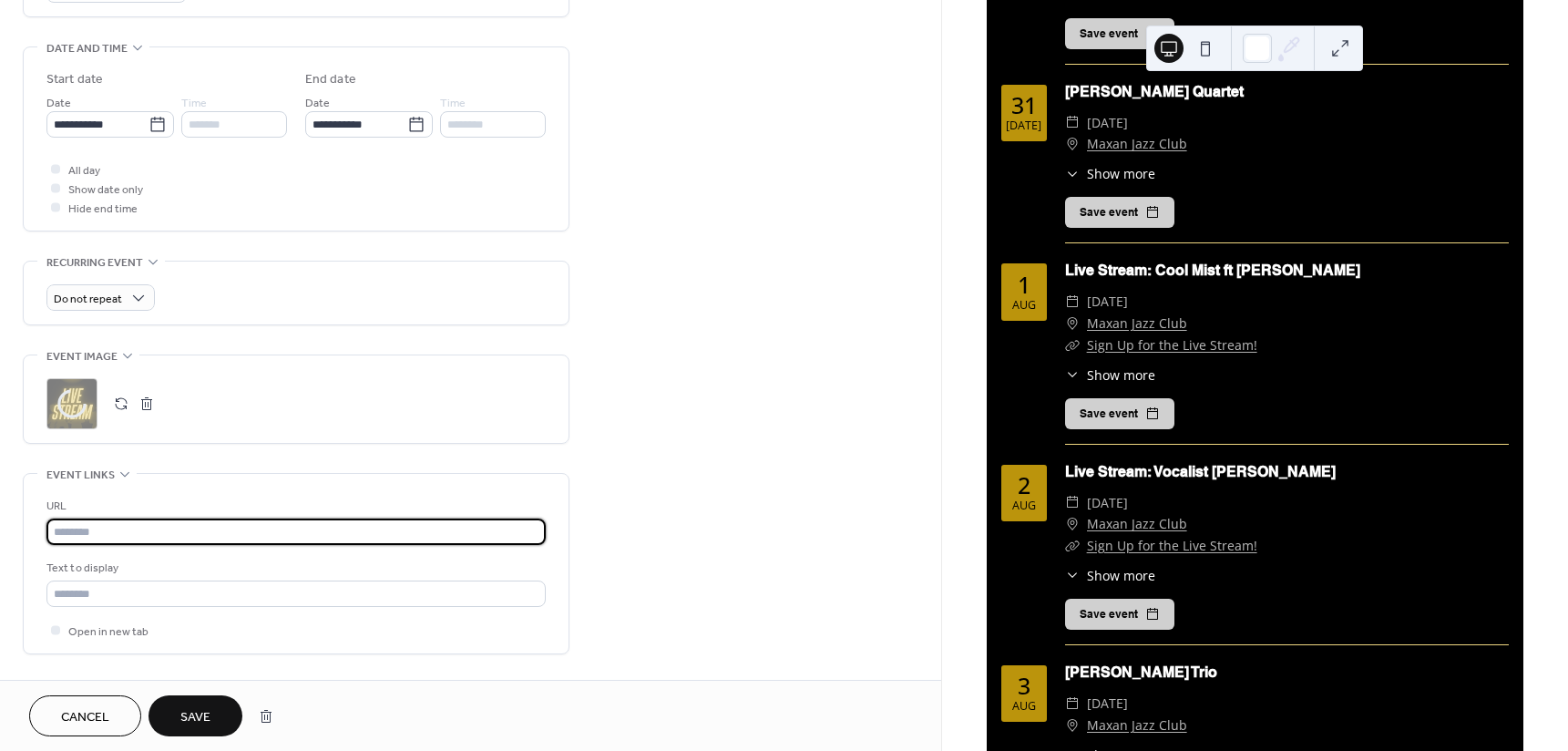type on "**********" 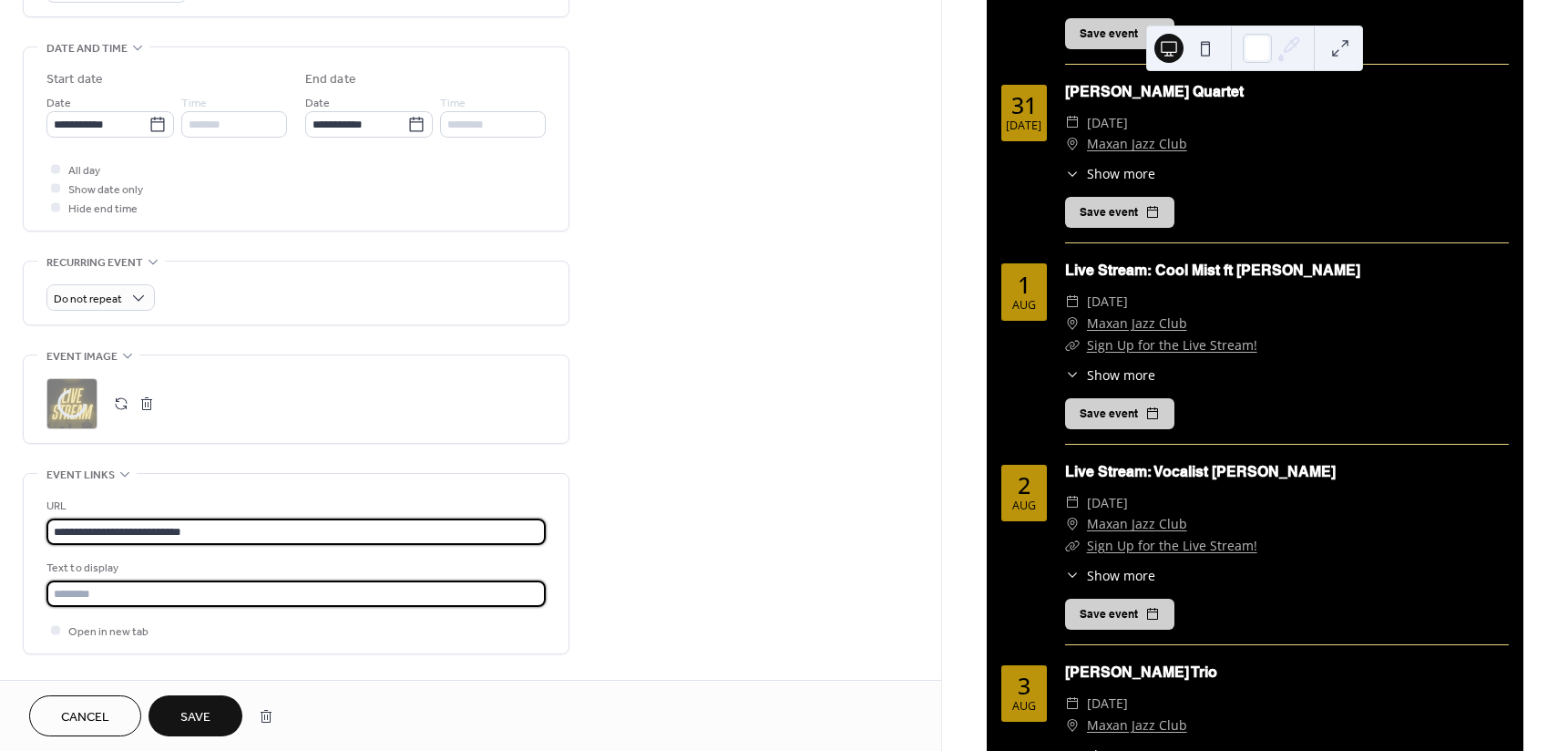 type on "**********" 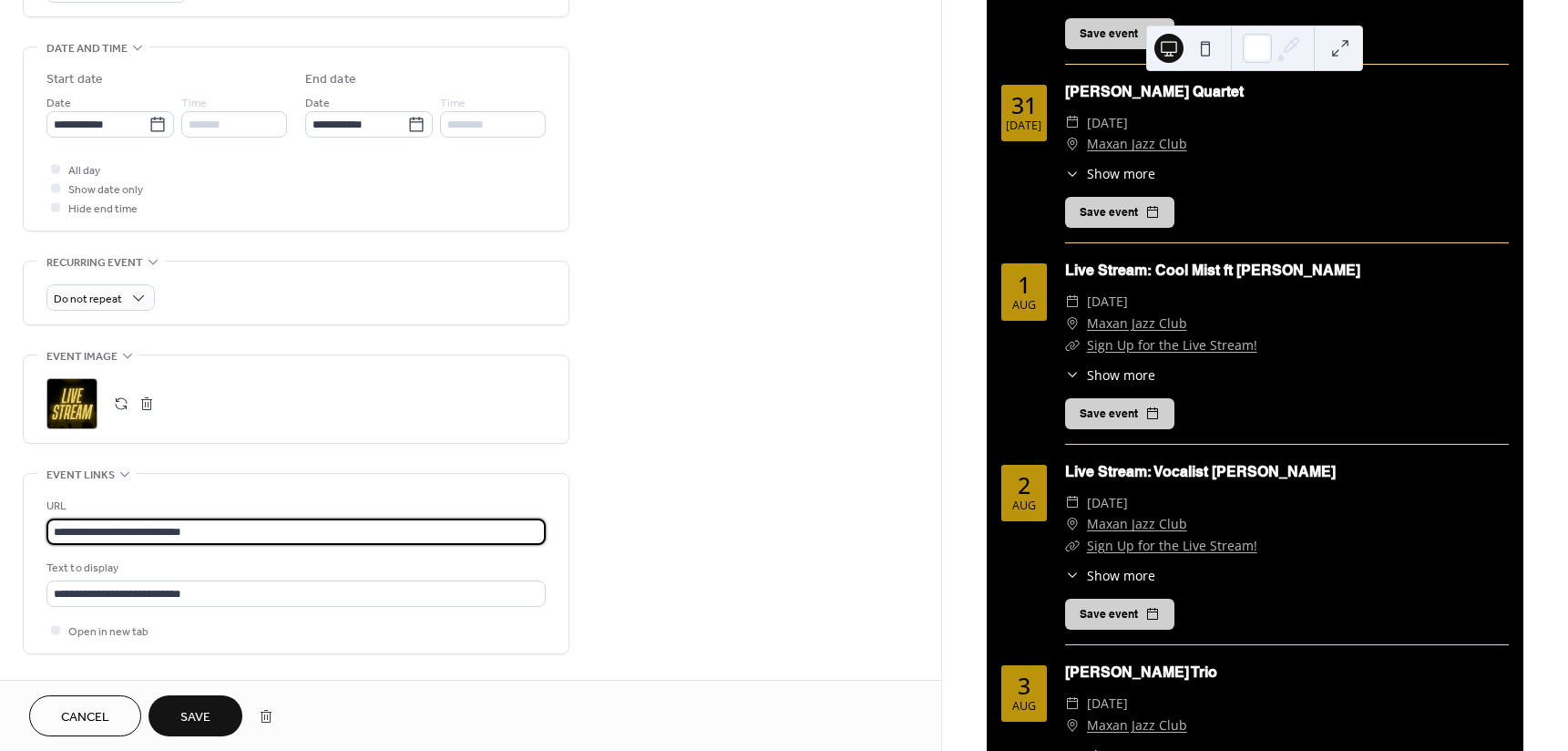 click on "Save" at bounding box center (195, 717) 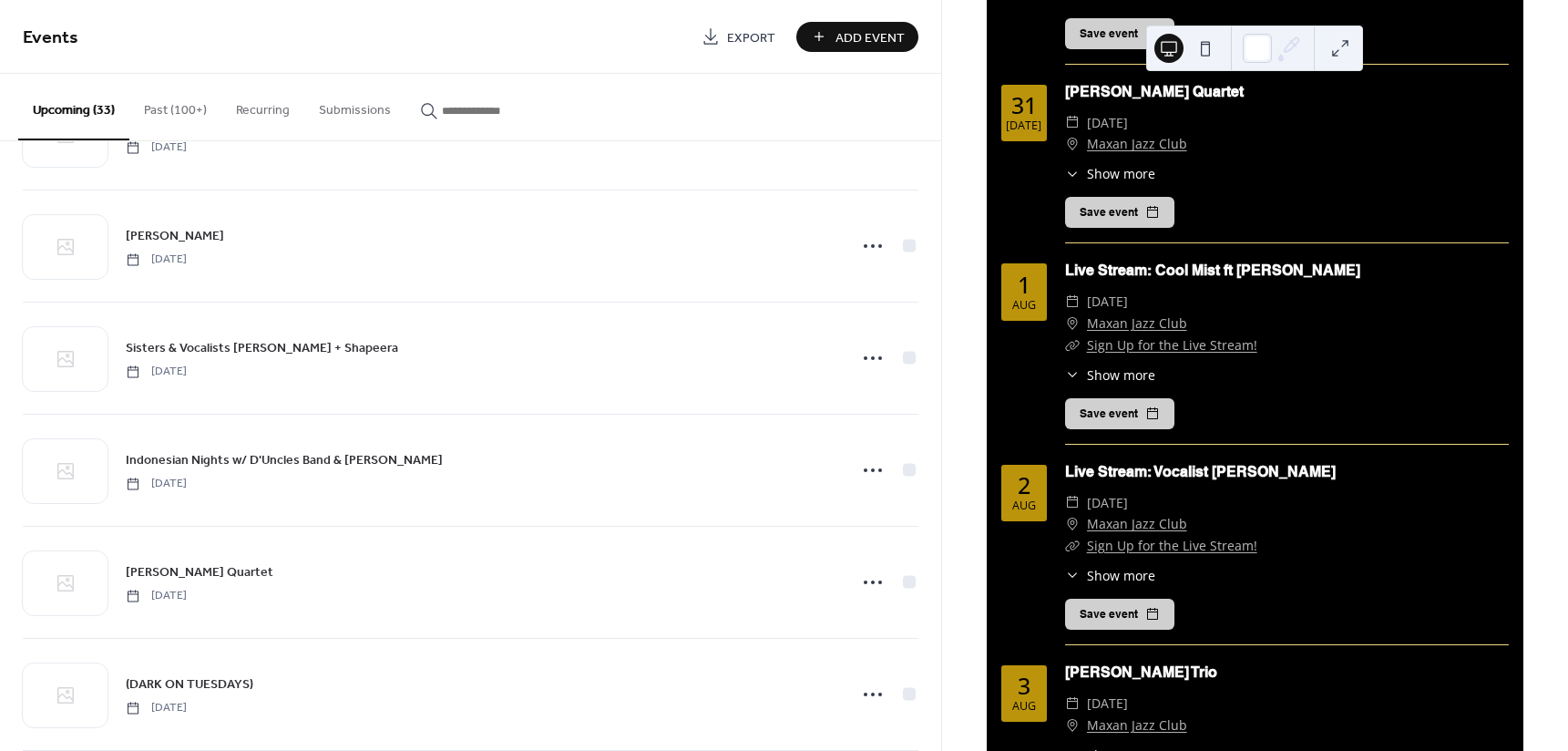 scroll, scrollTop: 1823, scrollLeft: 0, axis: vertical 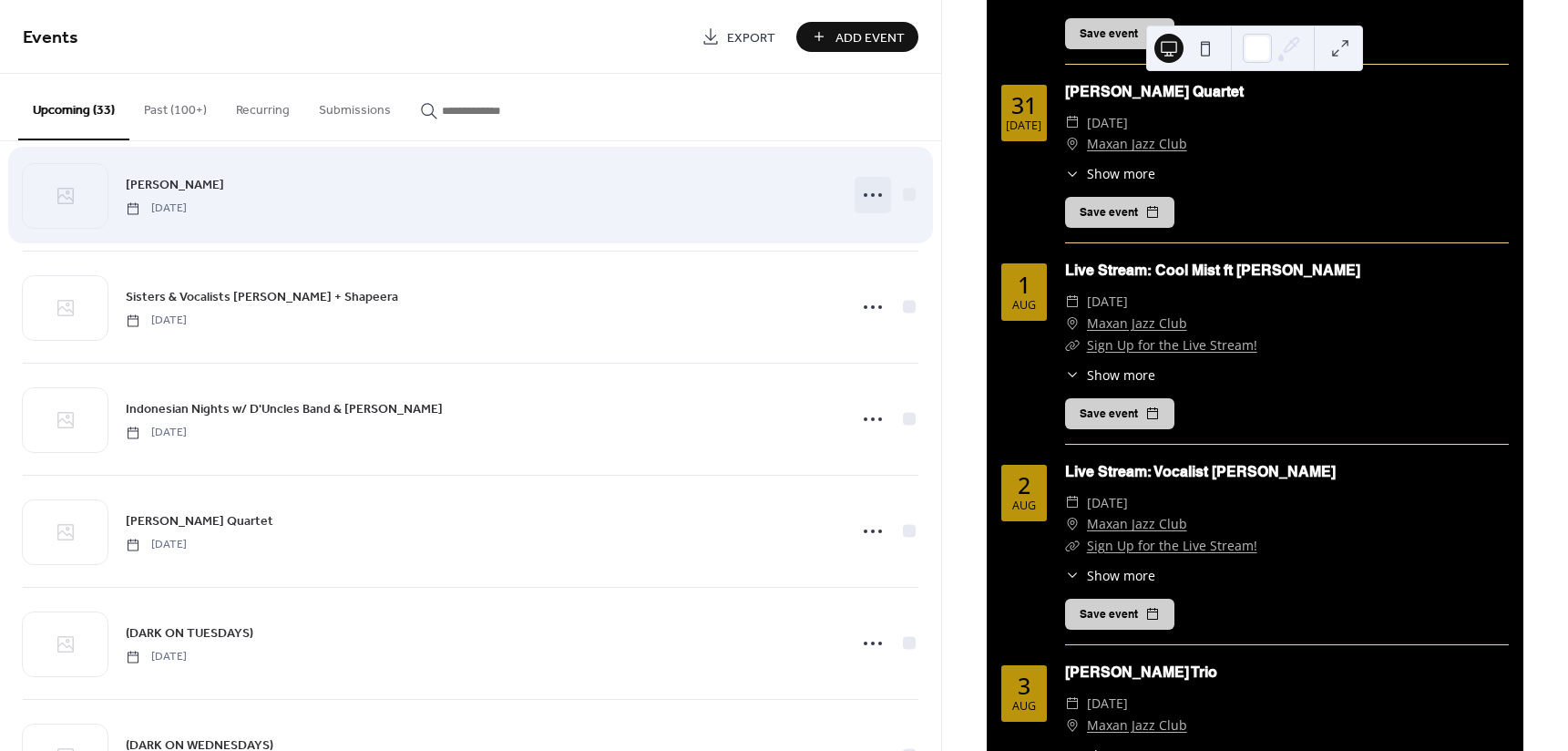 click 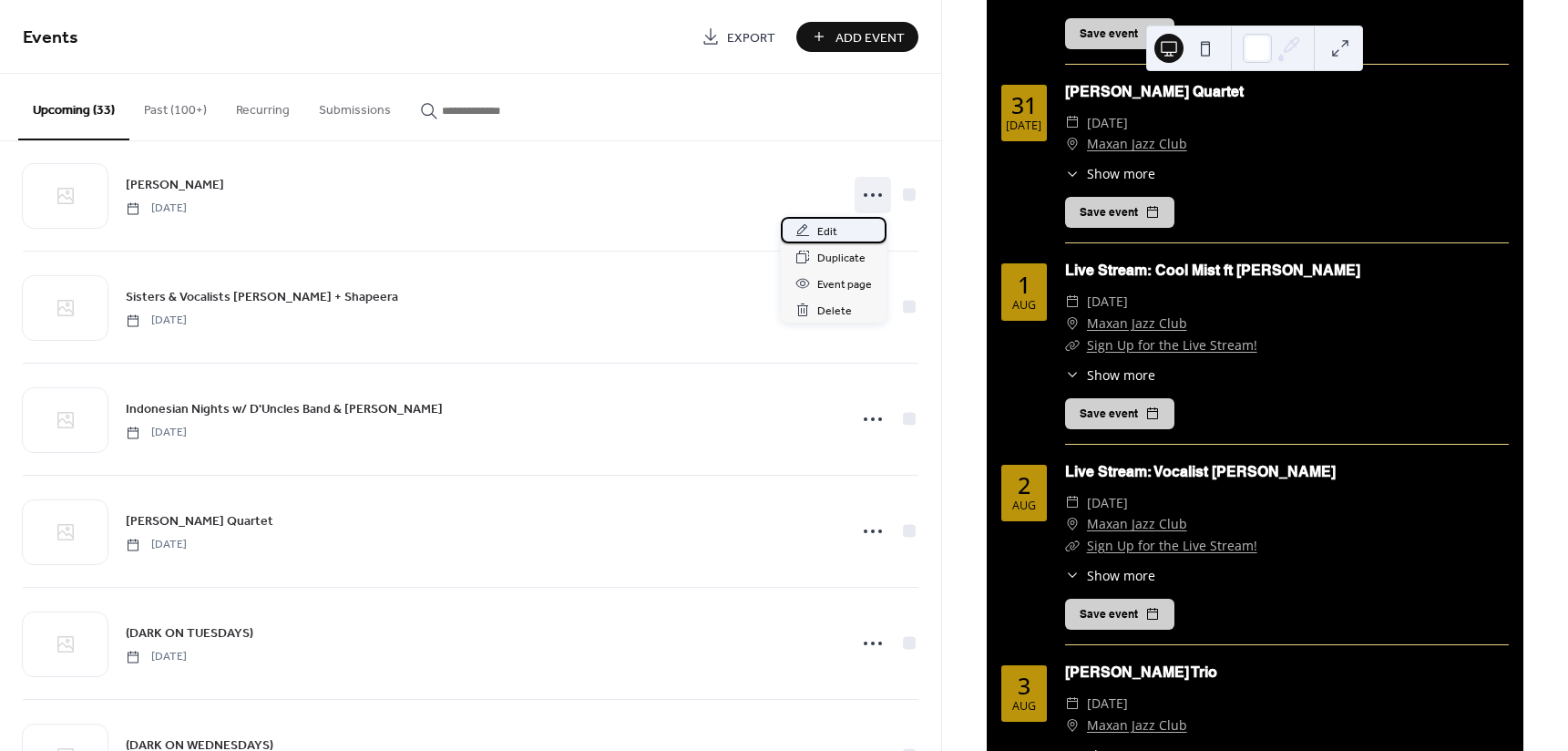 click on "Edit" at bounding box center [827, 231] 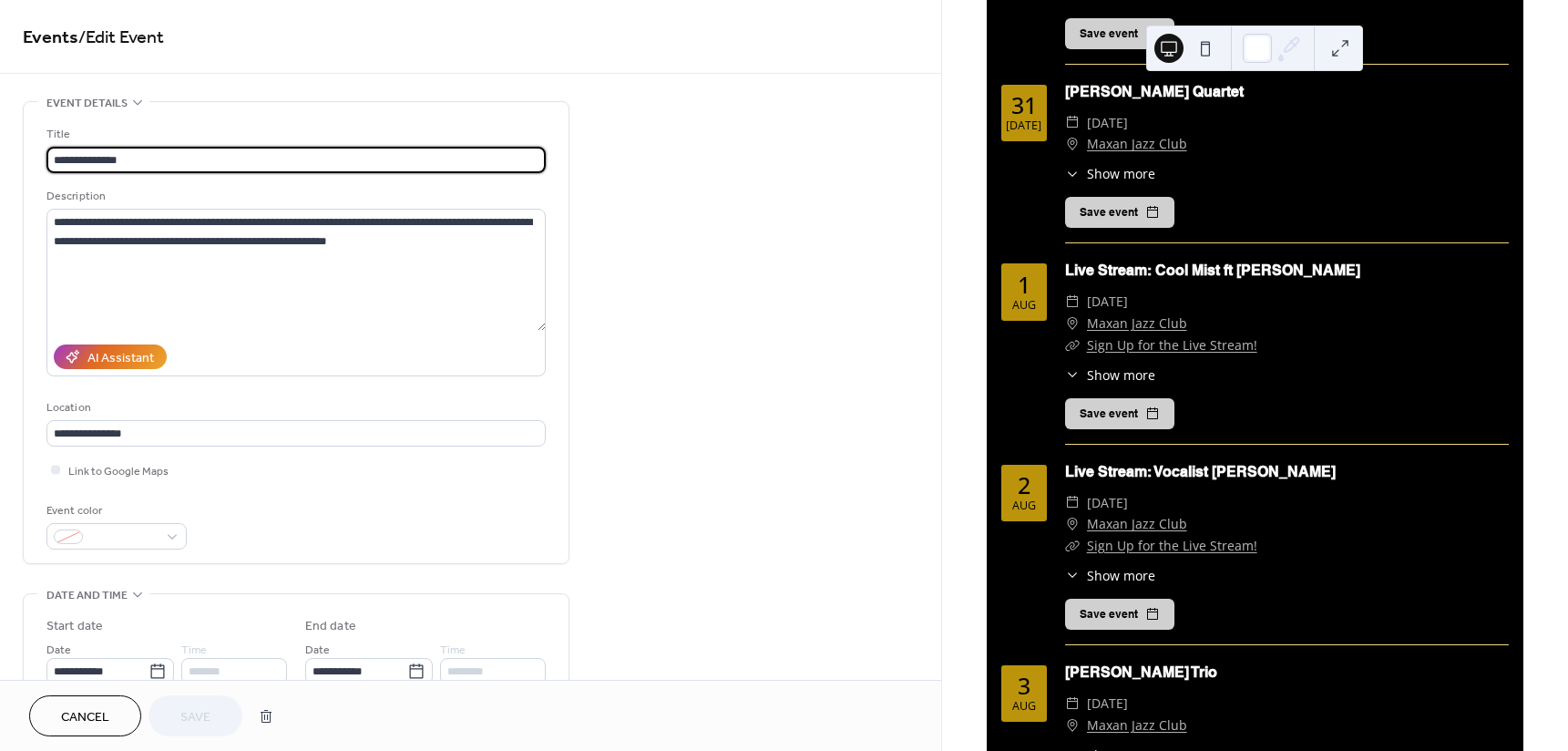 click on "**********" at bounding box center (296, 159) 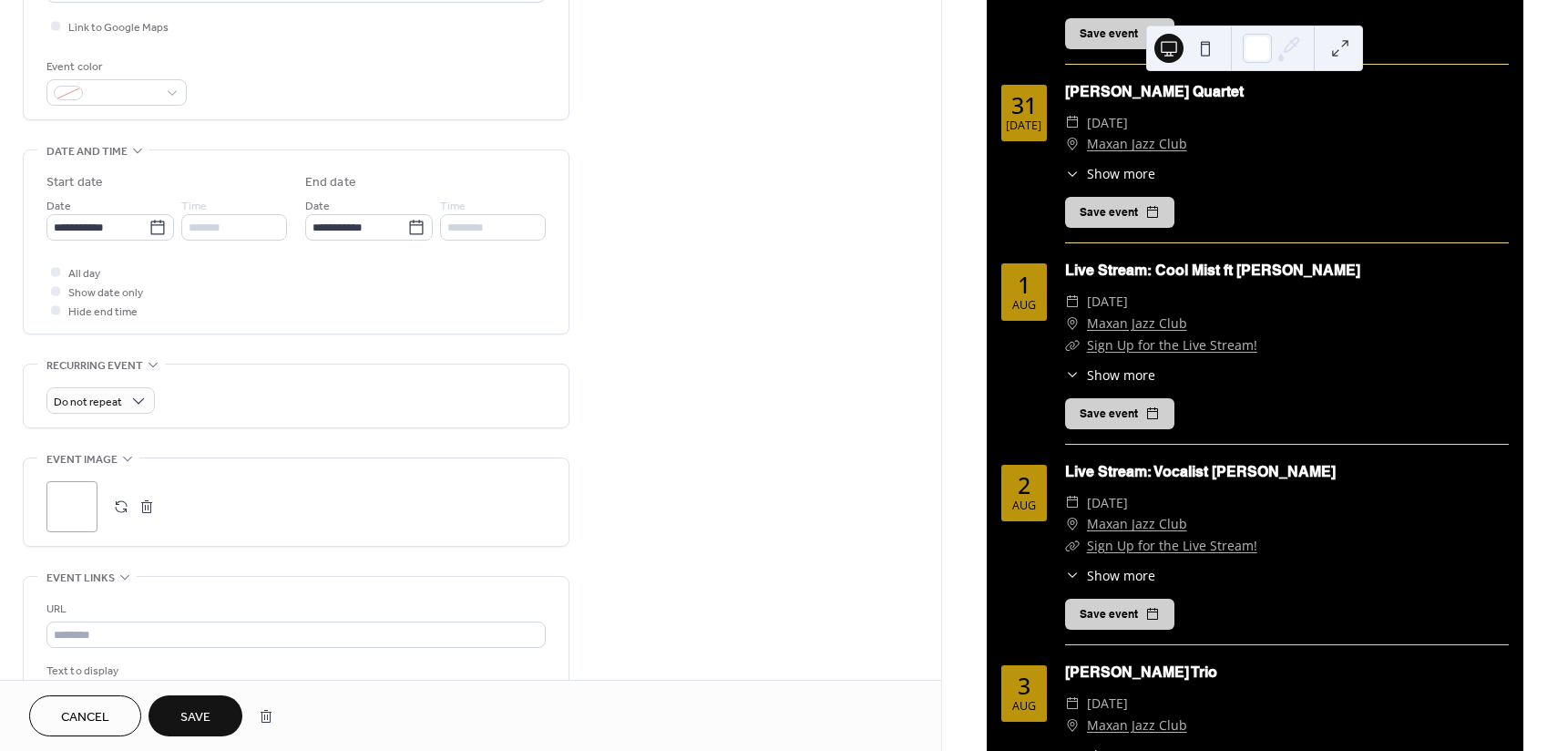 scroll, scrollTop: 456, scrollLeft: 0, axis: vertical 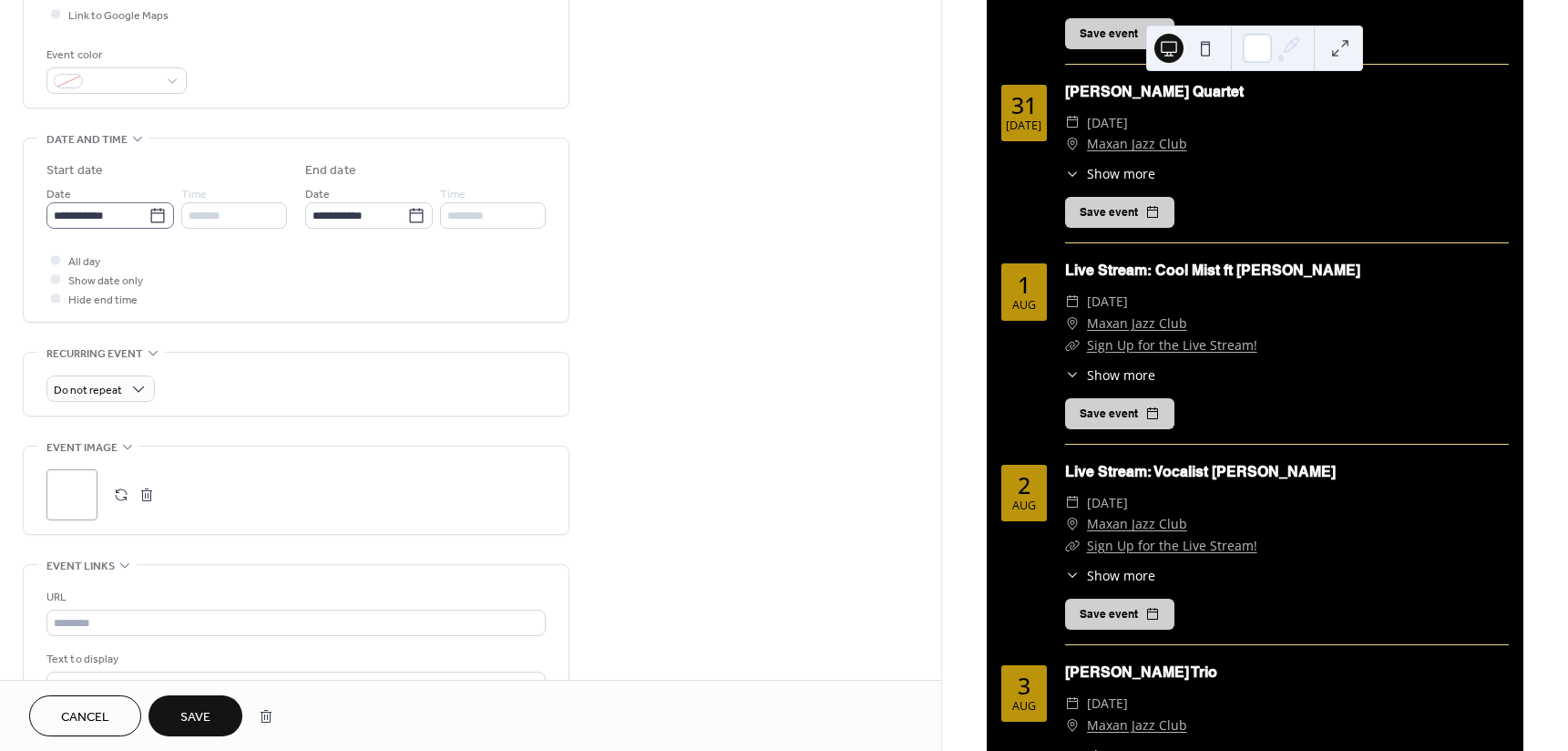 type on "**********" 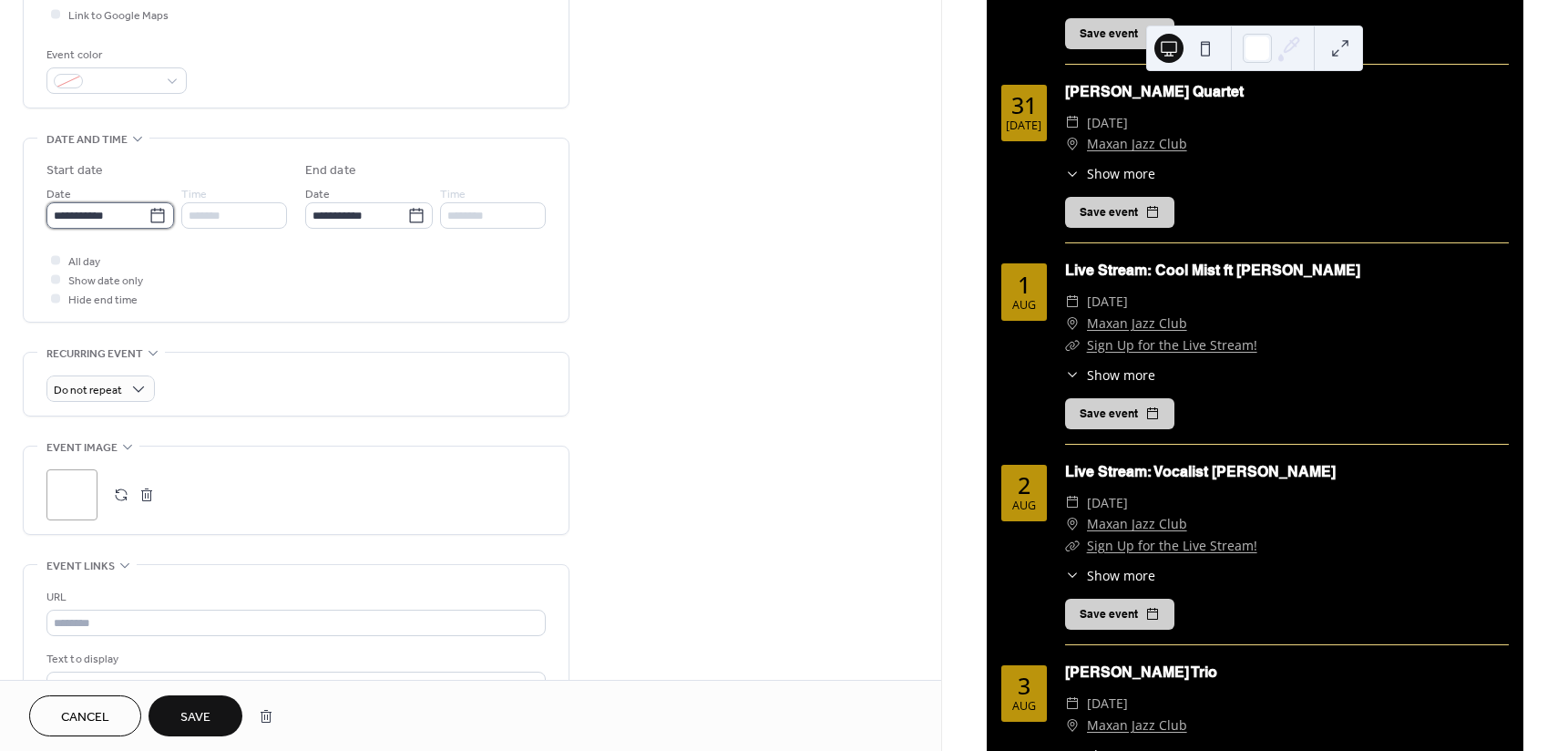 click on "**********" at bounding box center [97, 215] 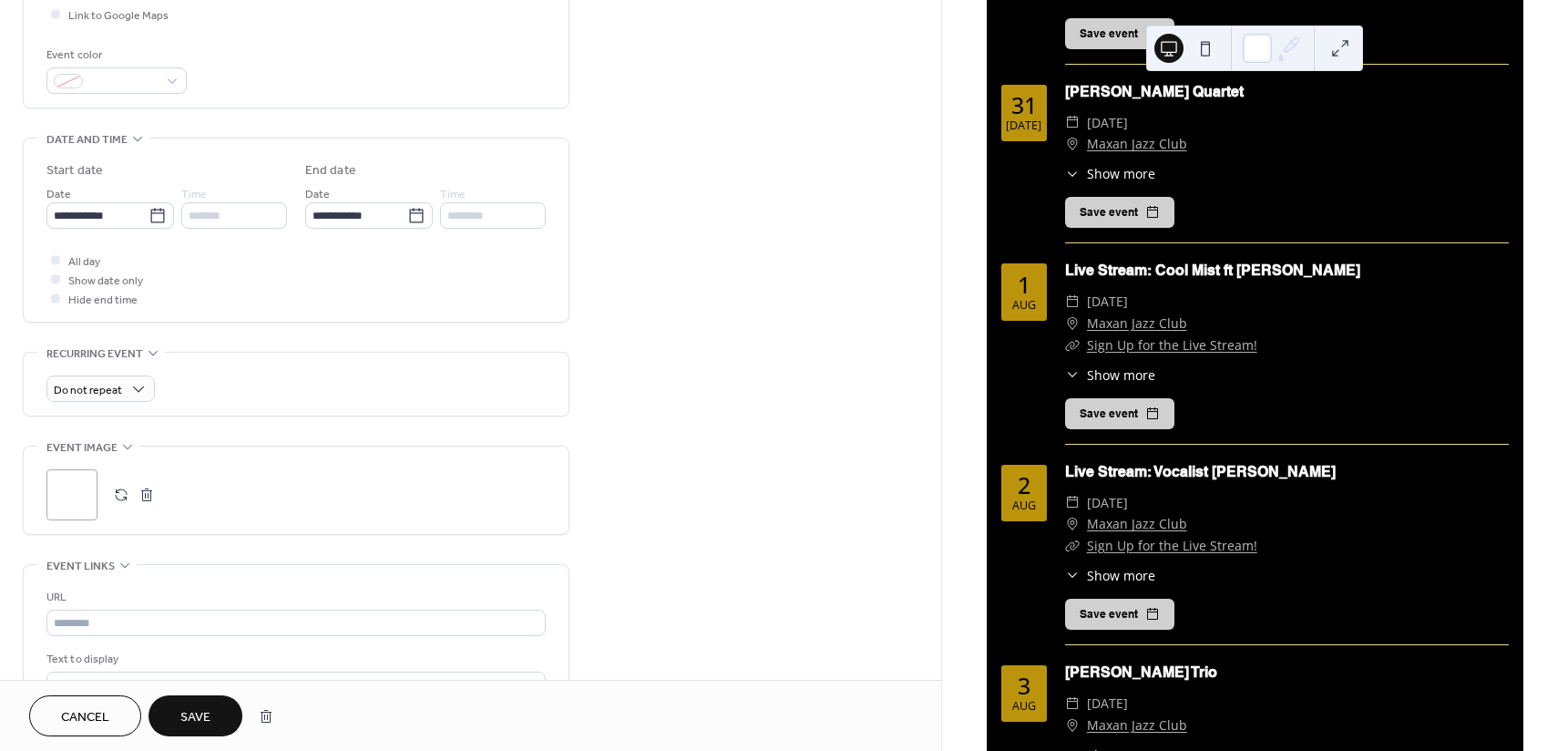click on "**********" at bounding box center (296, 230) 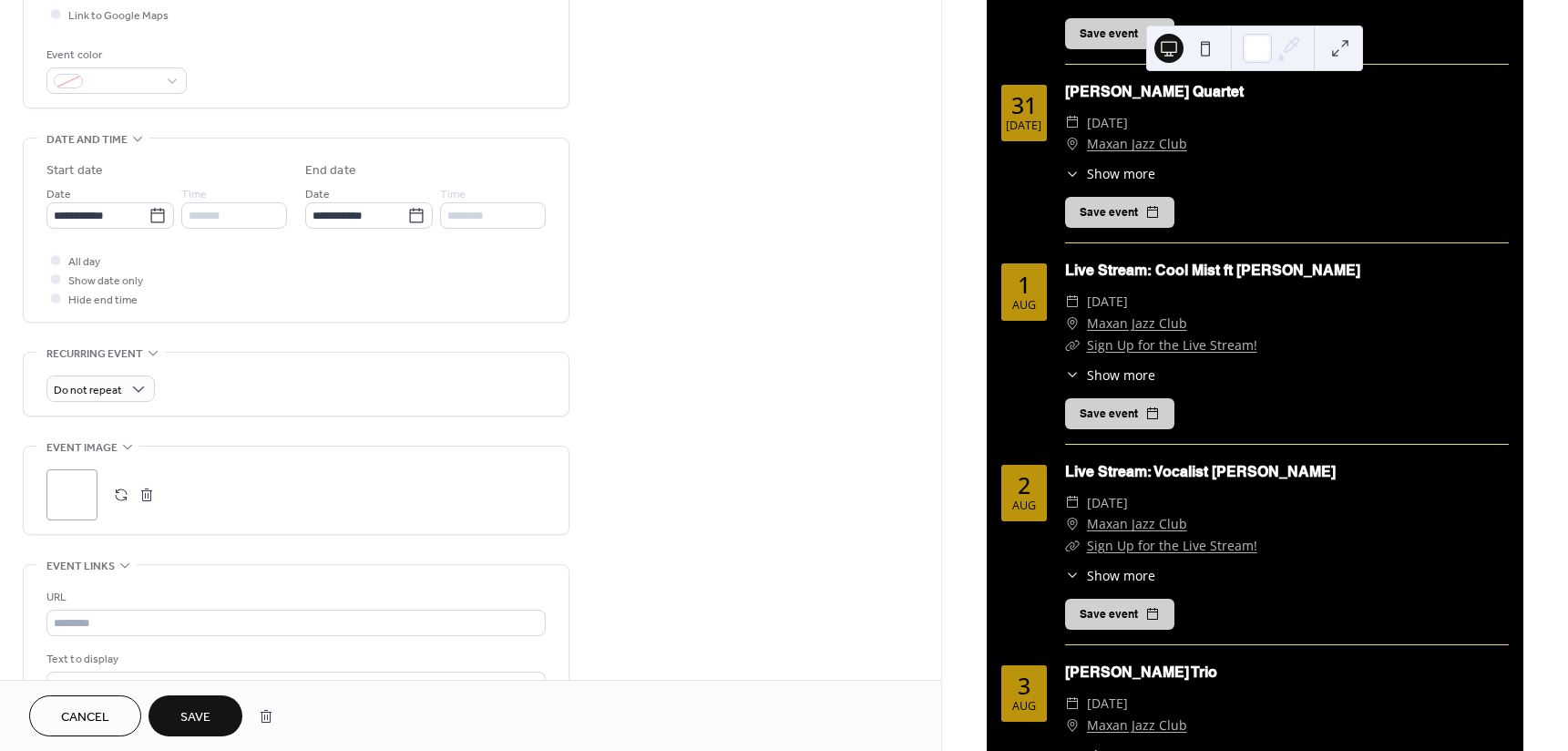 click on ";" at bounding box center [72, 495] 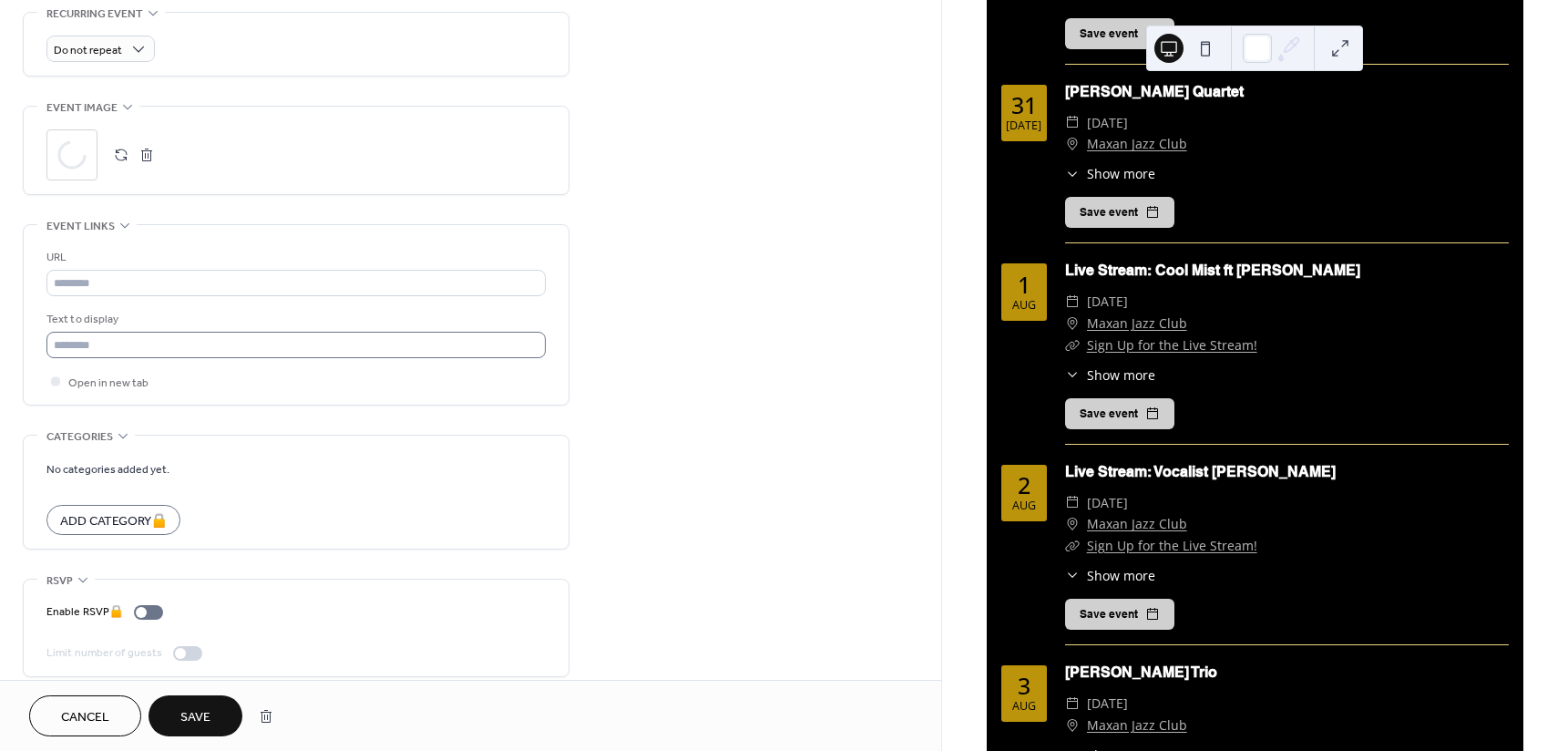 scroll, scrollTop: 811, scrollLeft: 0, axis: vertical 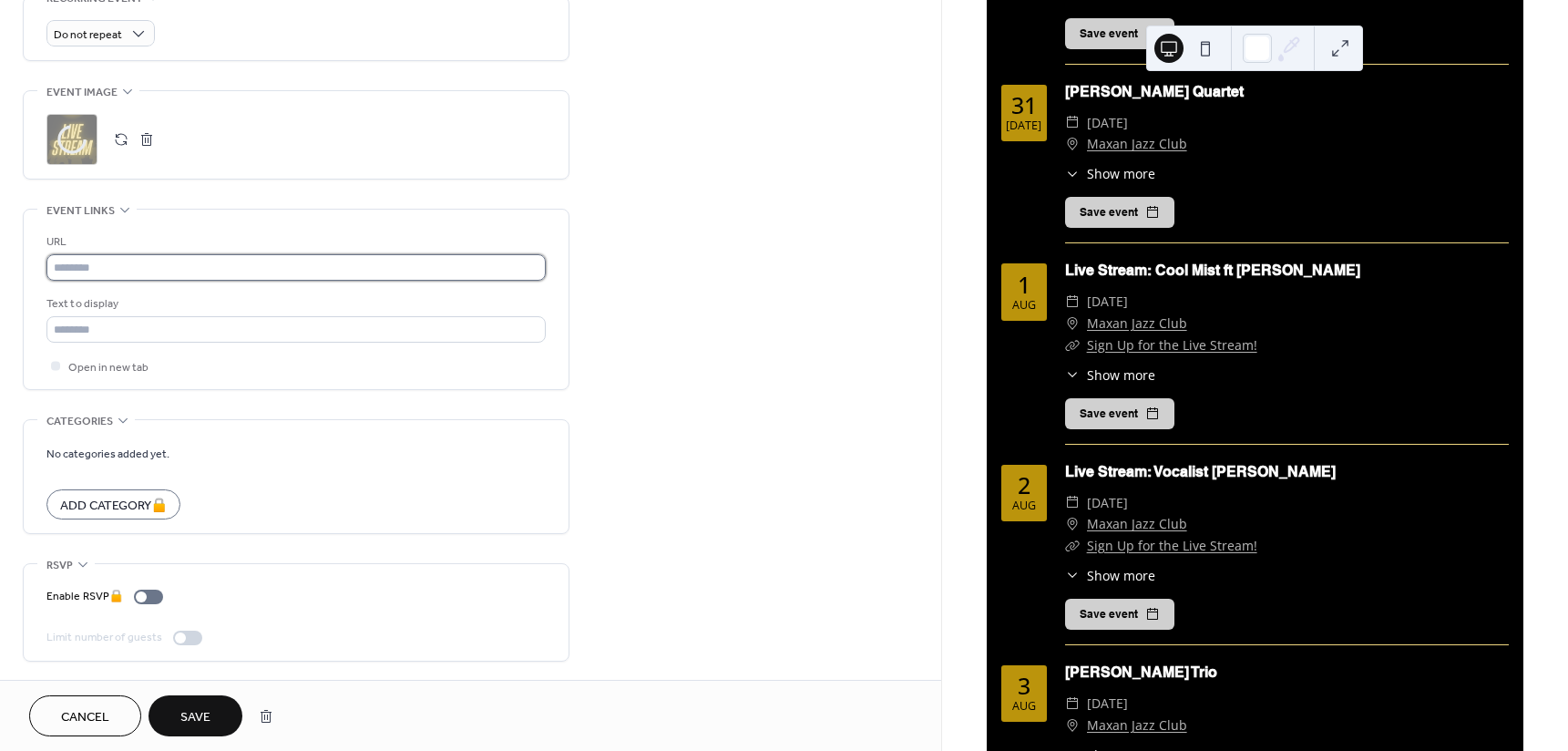 click at bounding box center (296, 267) 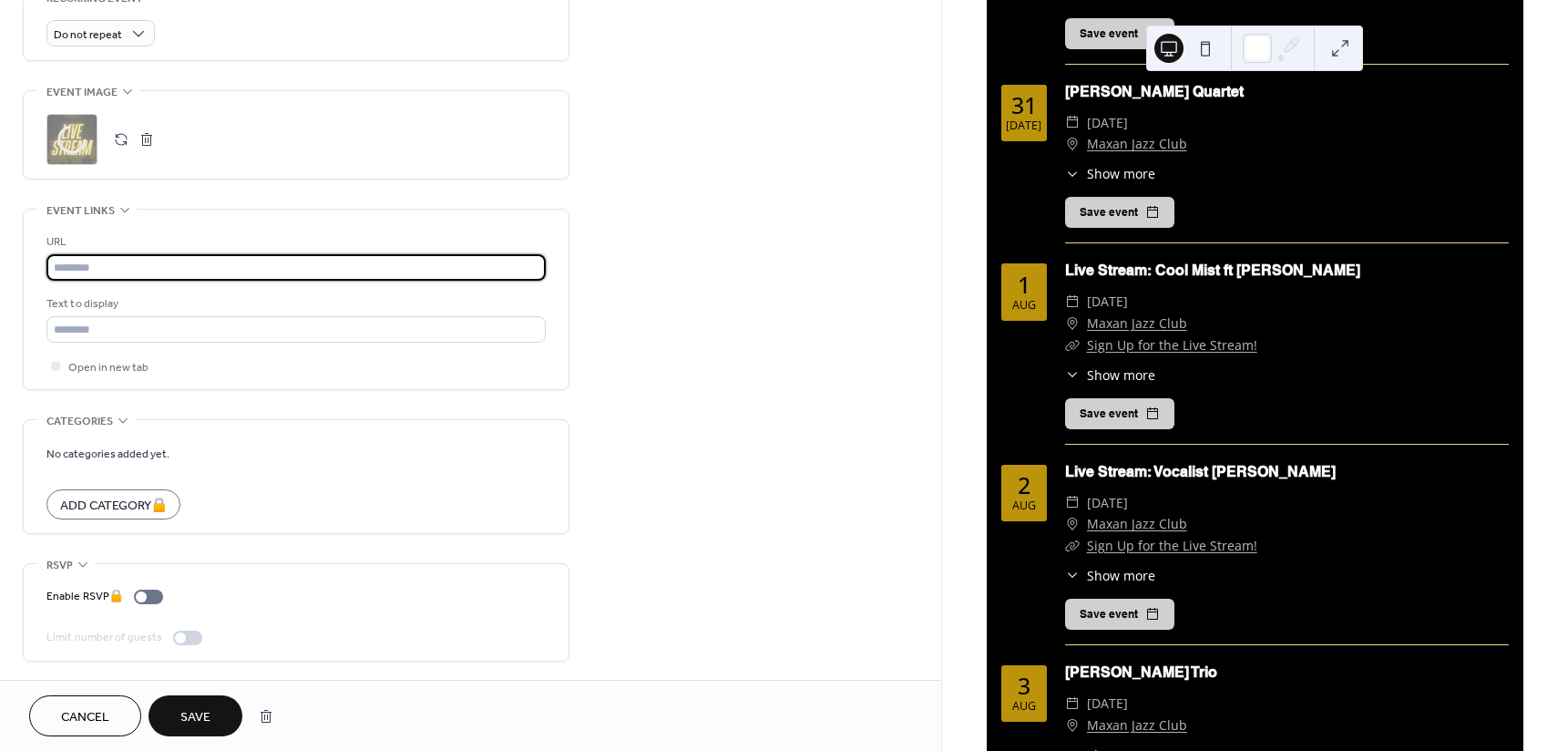 type on "**********" 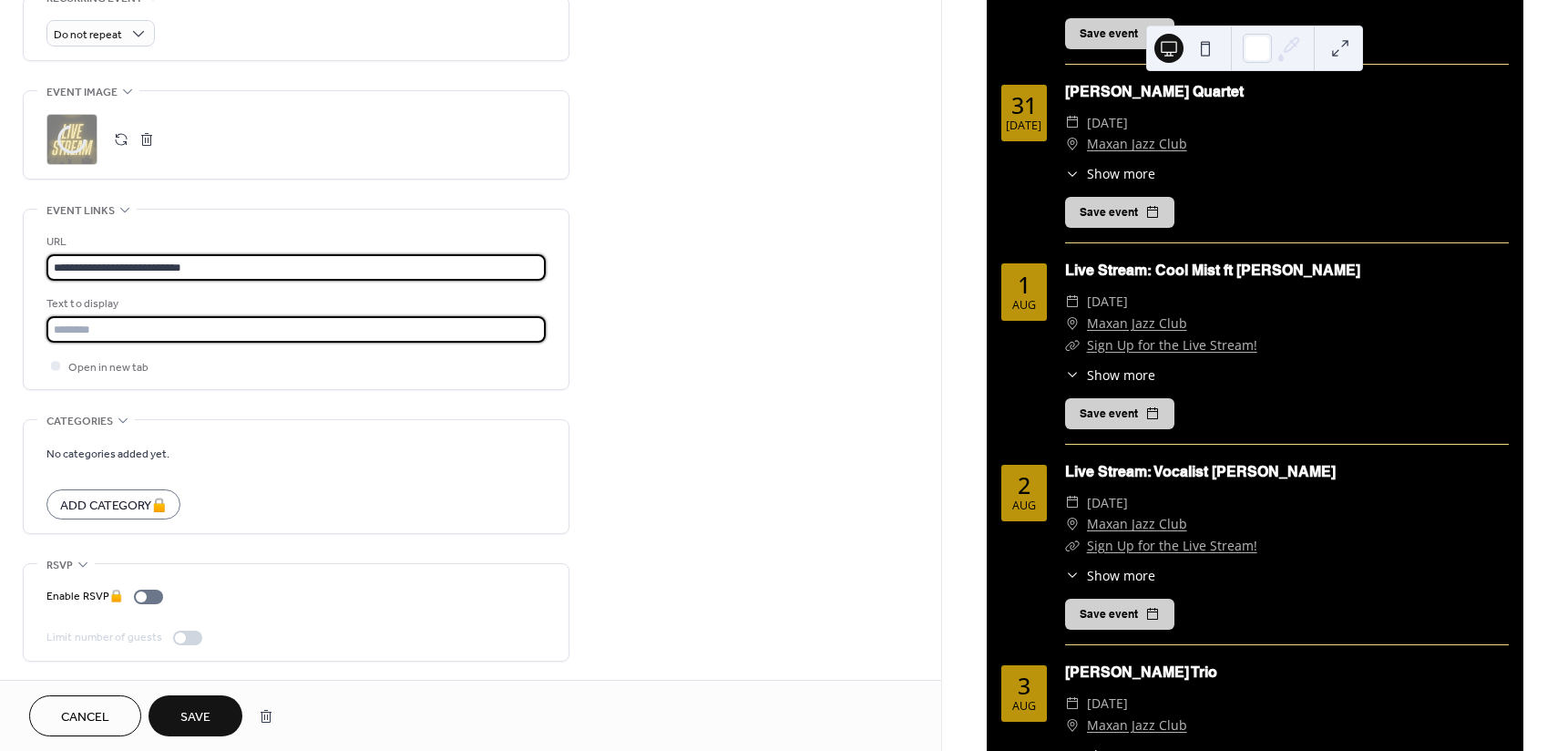 type on "**********" 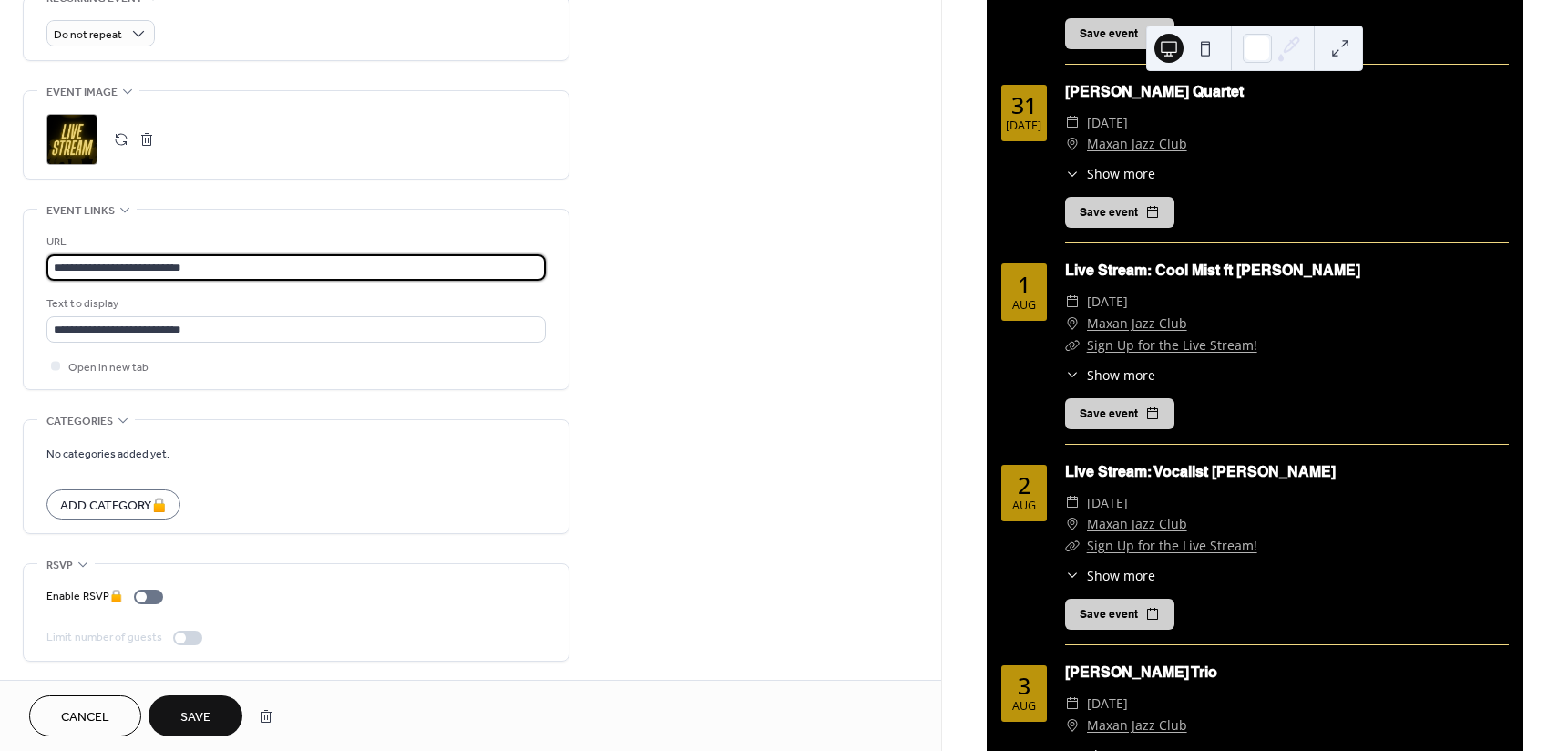 click on "Save" at bounding box center (195, 717) 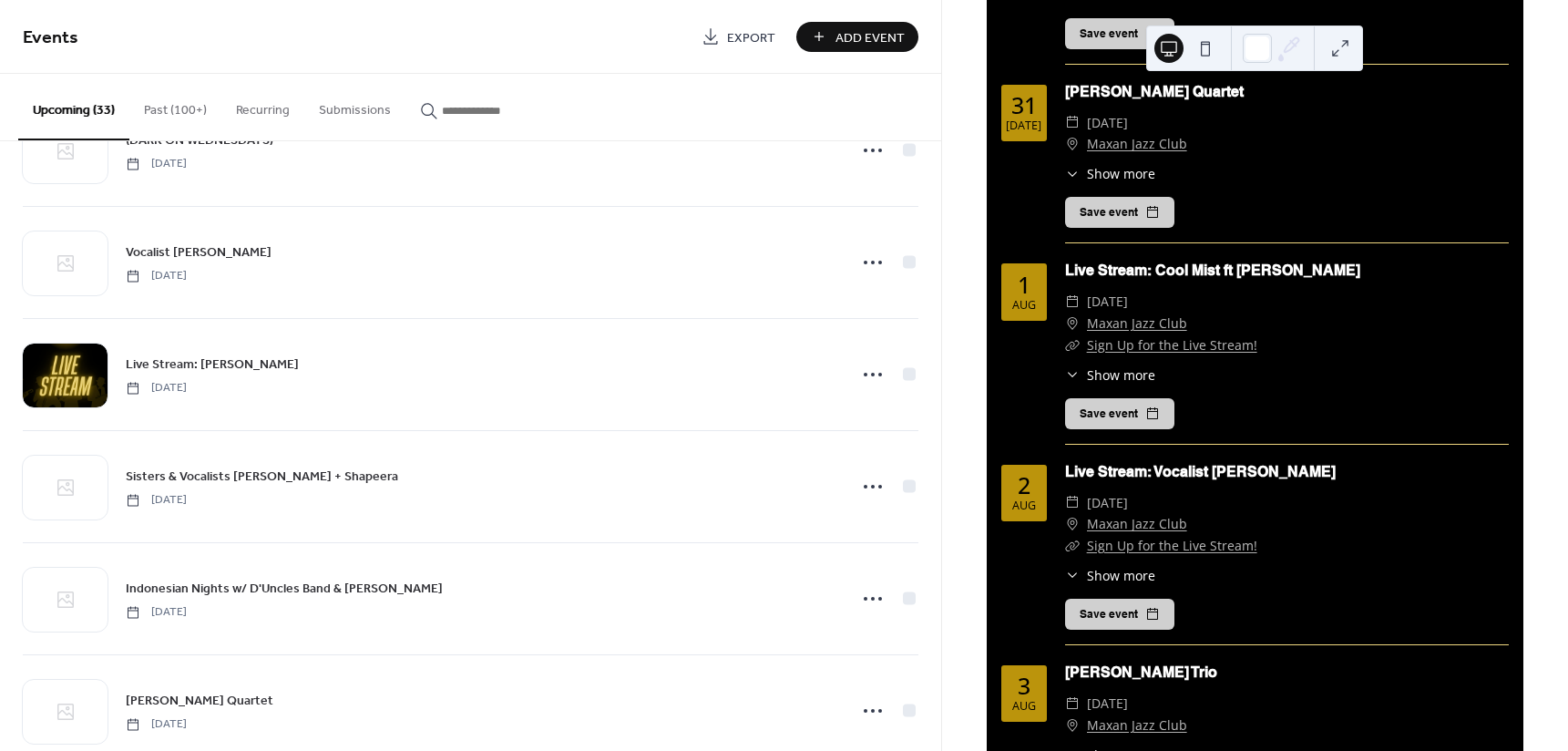 scroll, scrollTop: 1823, scrollLeft: 0, axis: vertical 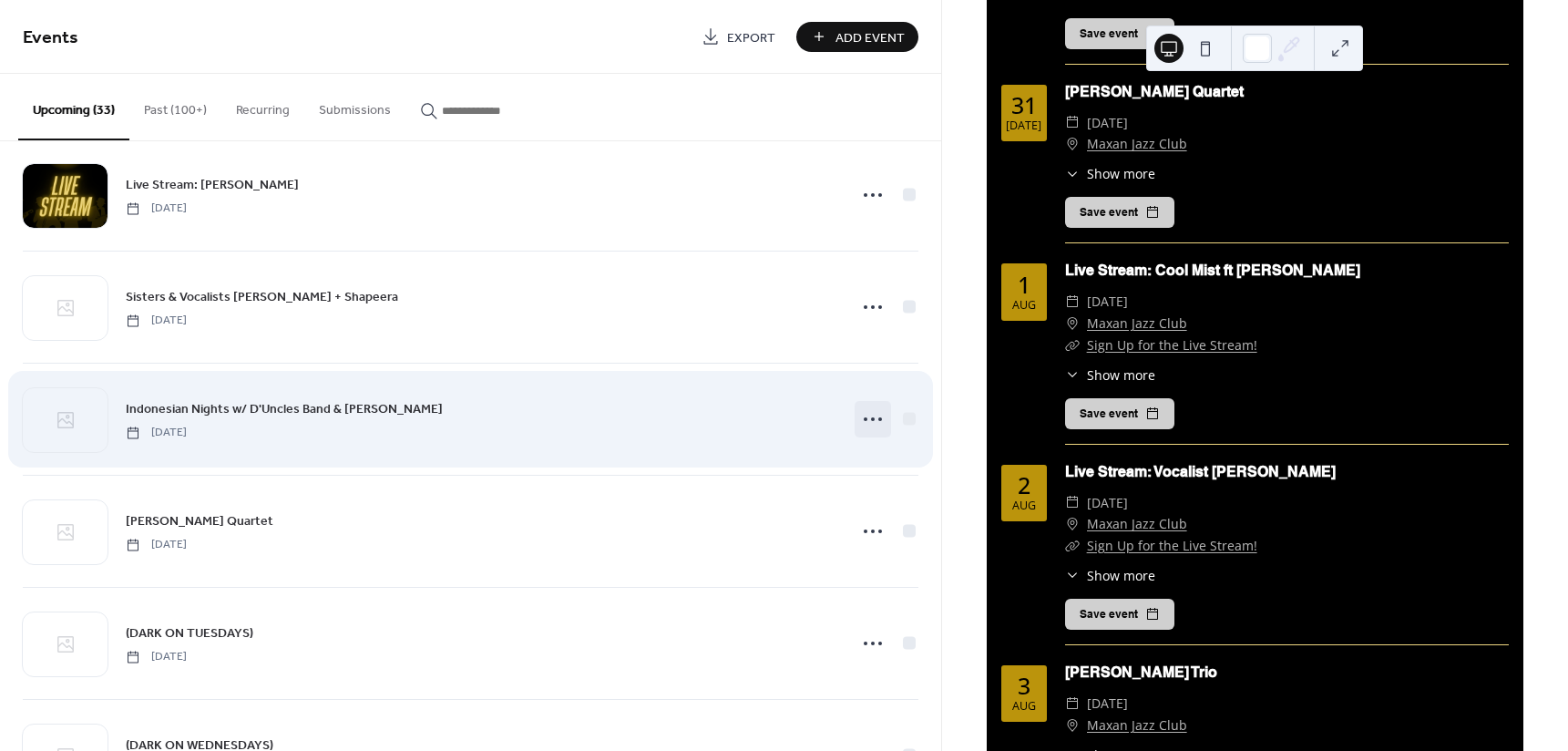 click 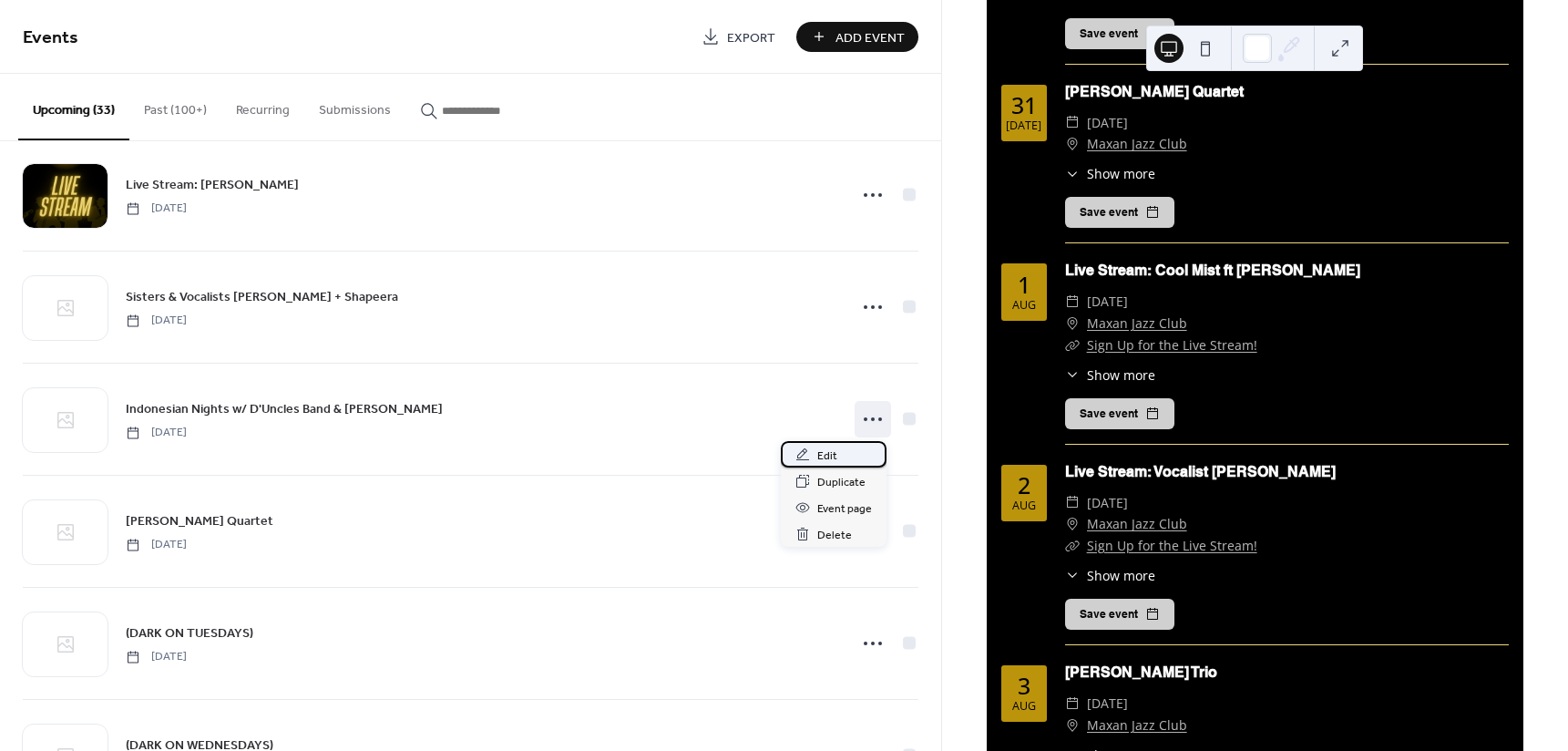 click on "Edit" at bounding box center (834, 454) 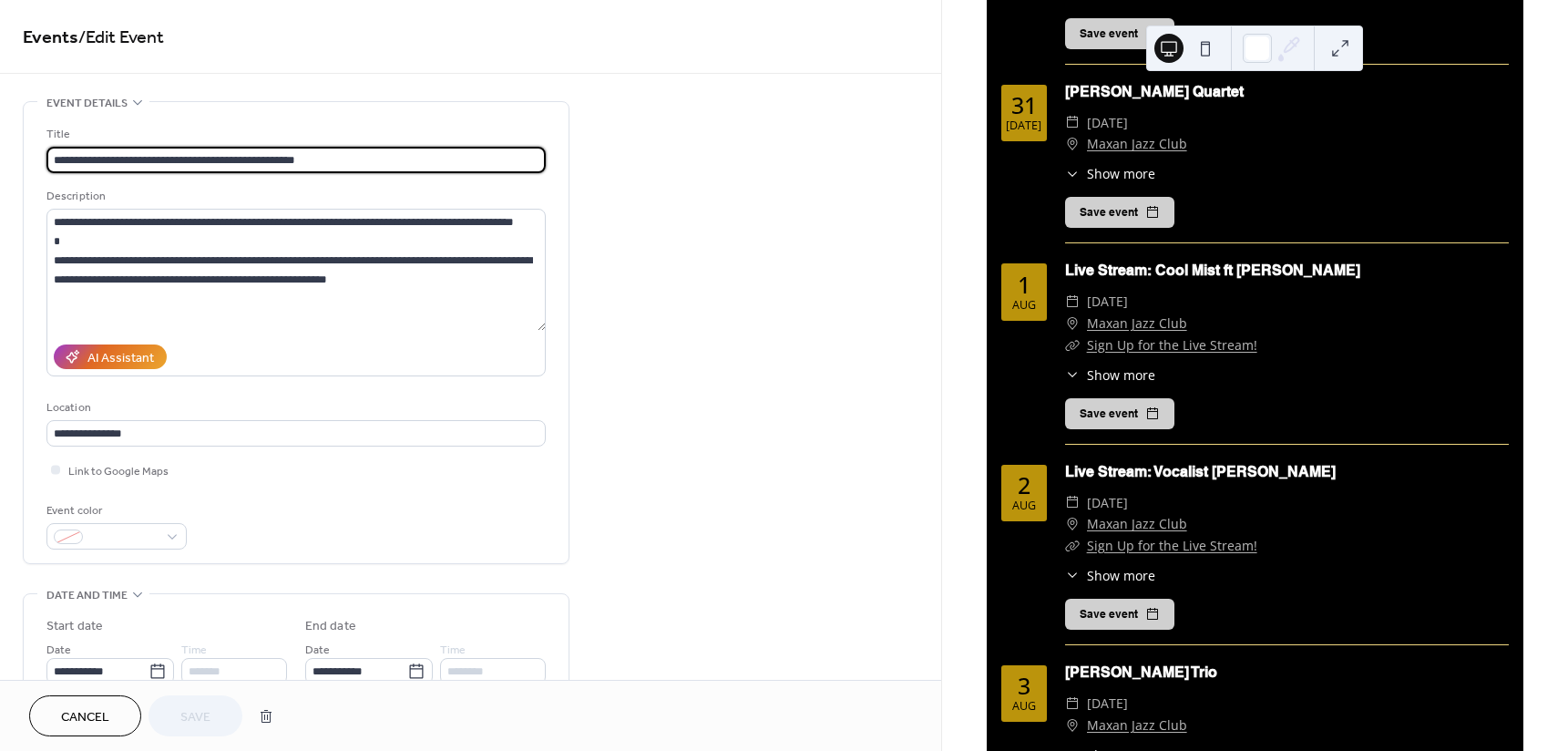 click on "**********" at bounding box center (296, 159) 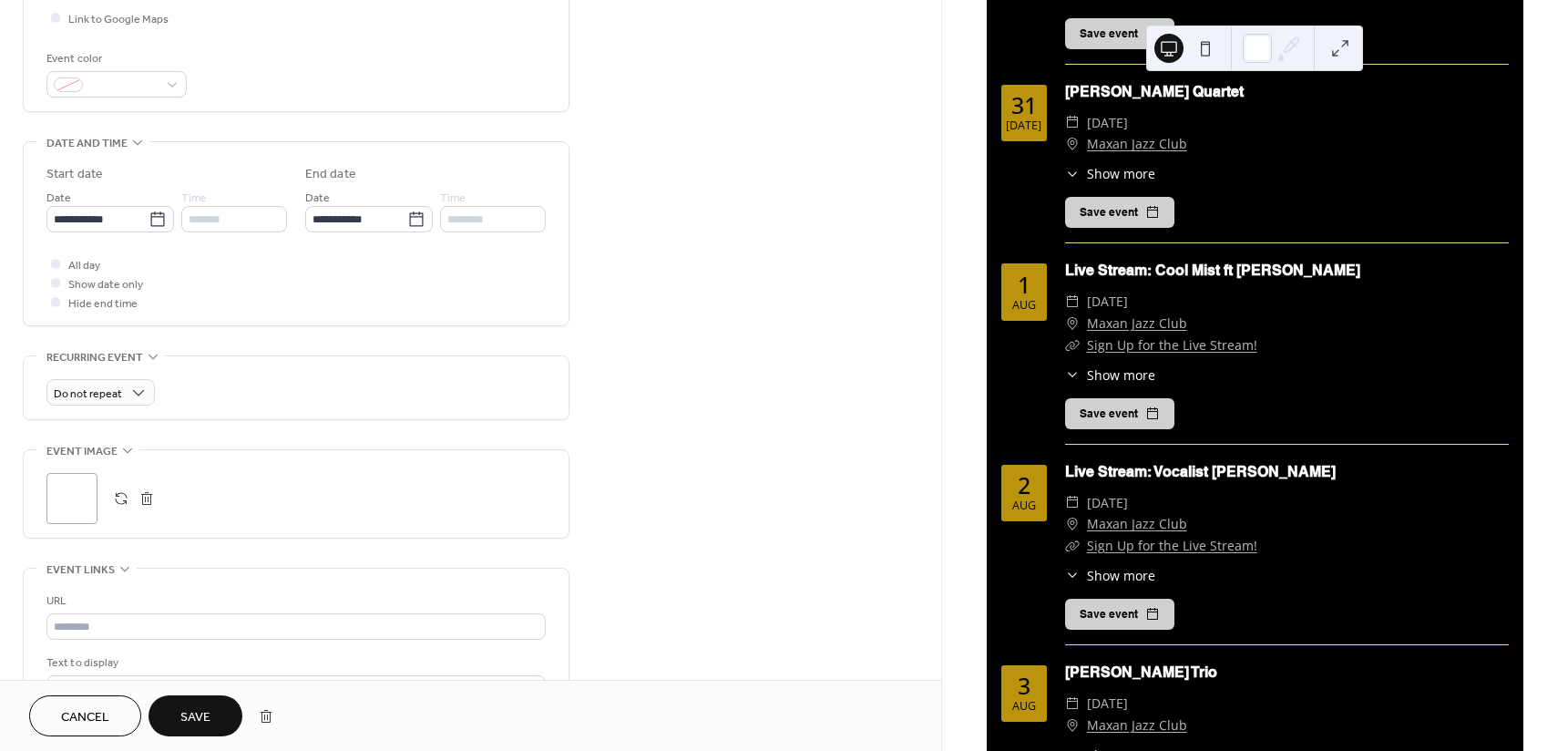 scroll, scrollTop: 547, scrollLeft: 0, axis: vertical 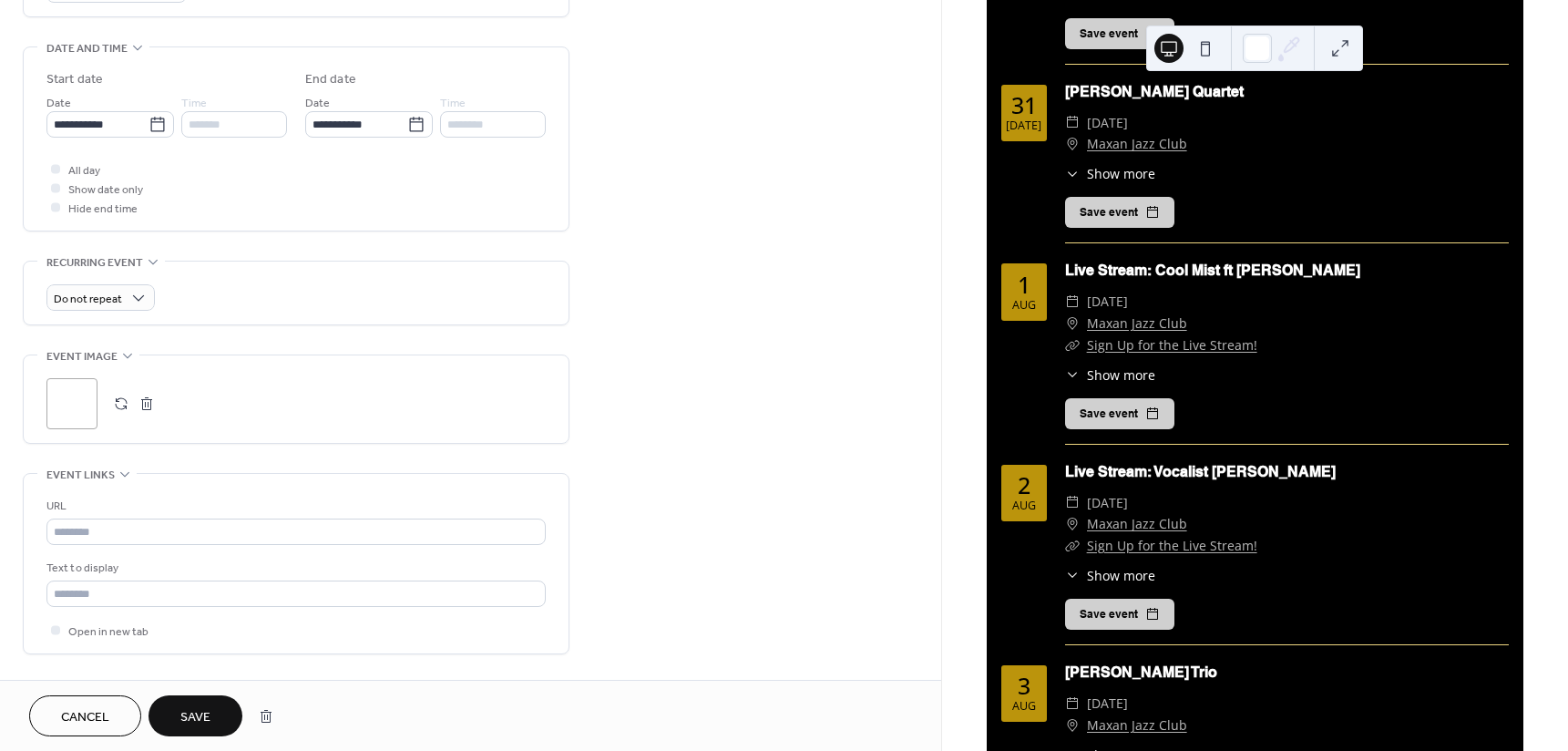 type on "**********" 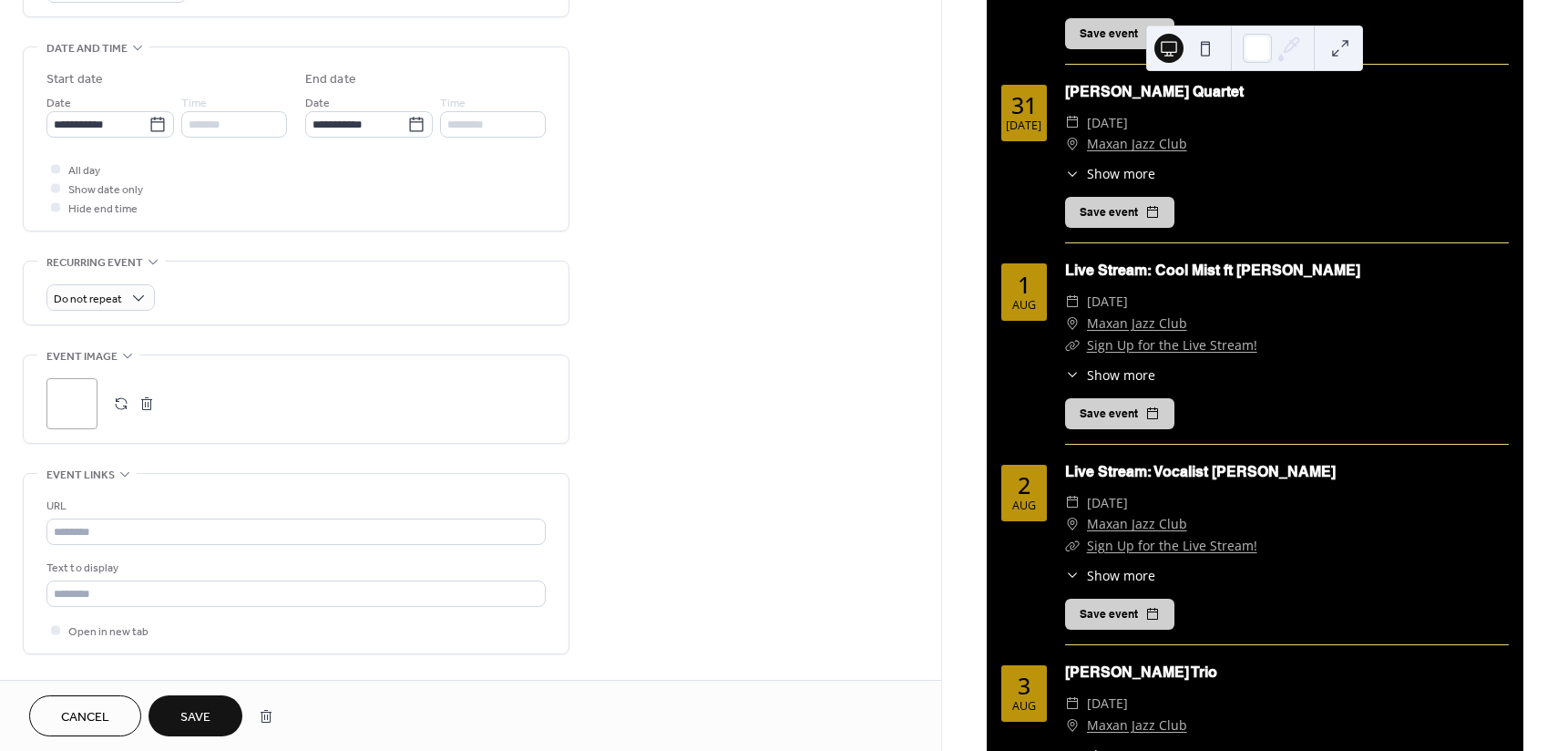 click on ";" at bounding box center [296, 399] 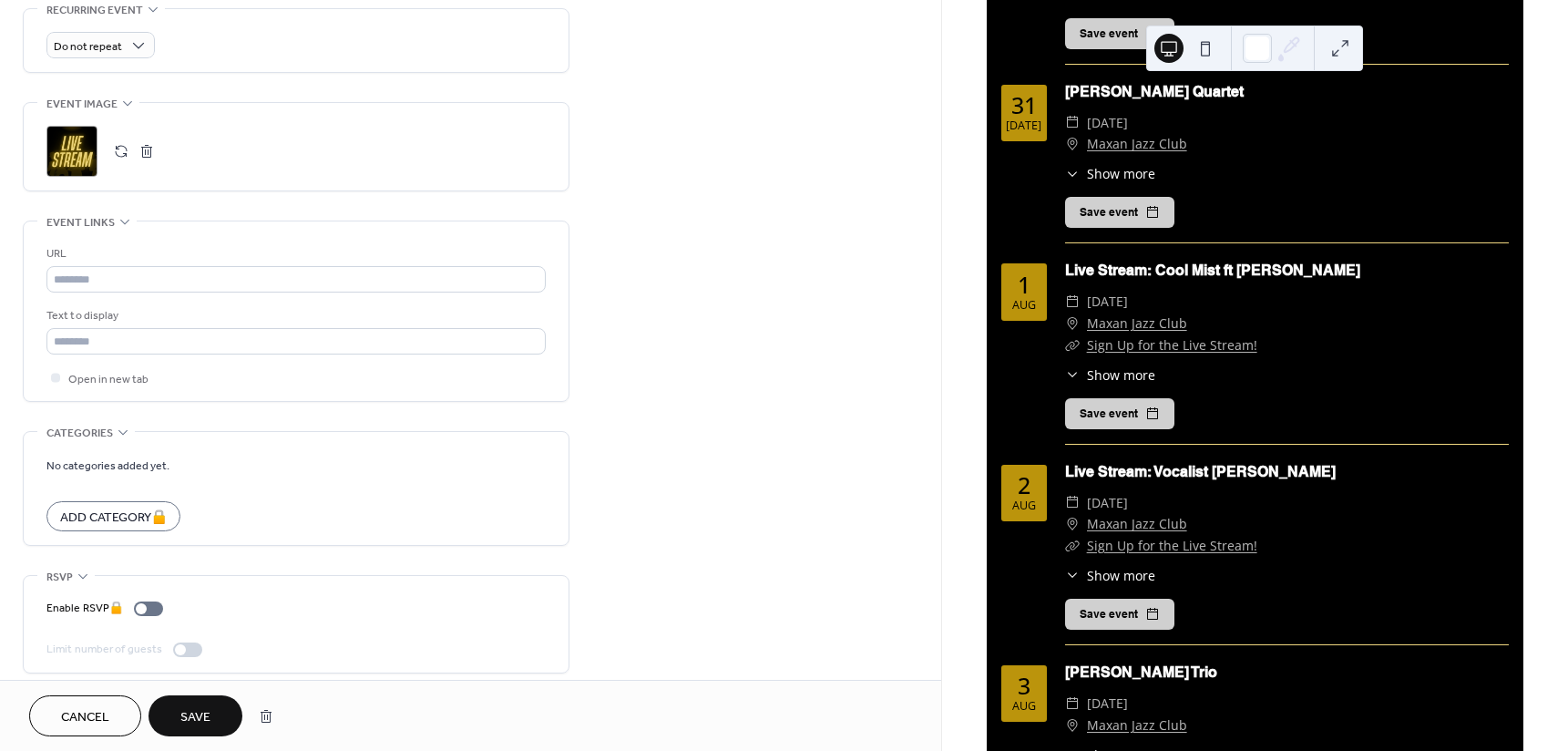 scroll, scrollTop: 811, scrollLeft: 0, axis: vertical 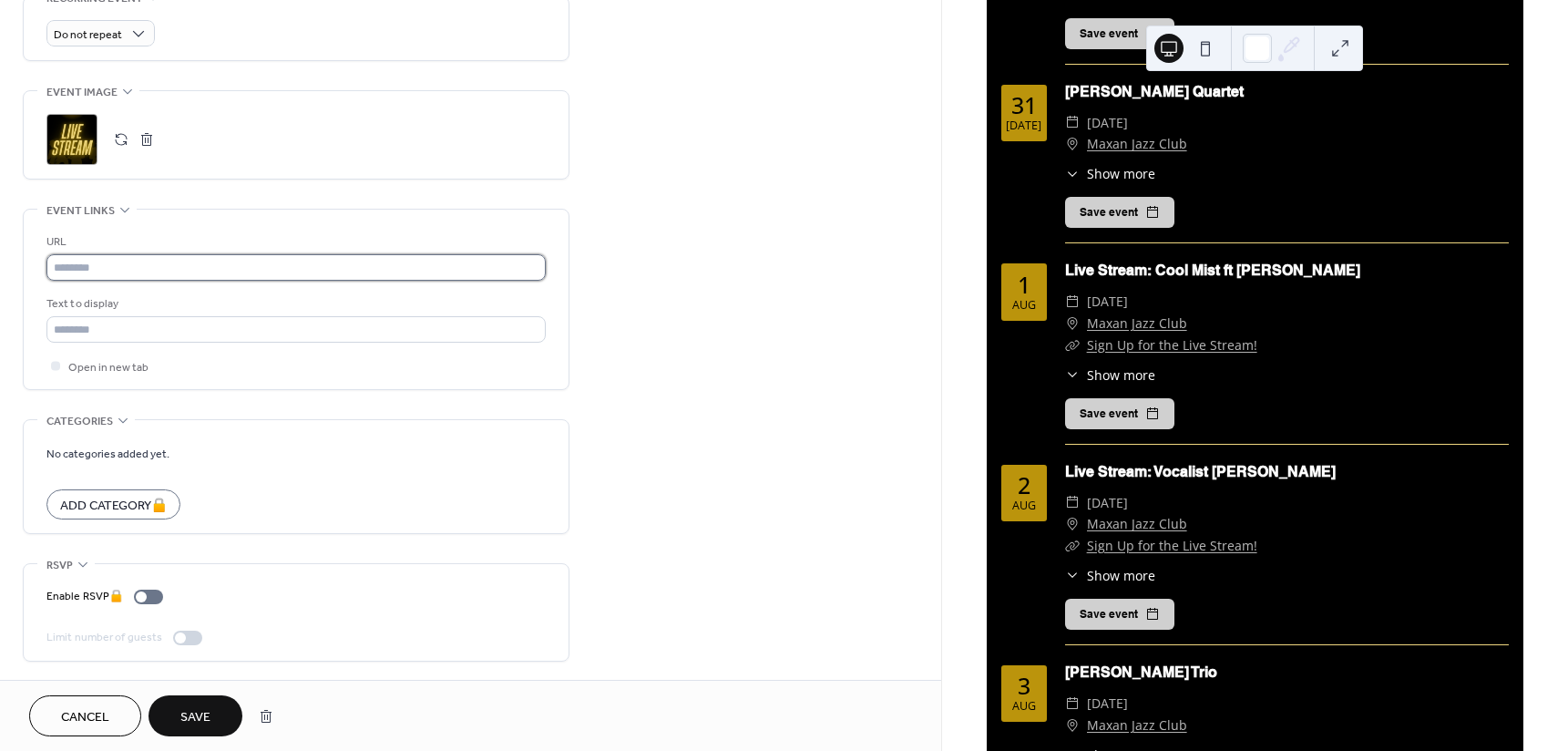 click at bounding box center (296, 267) 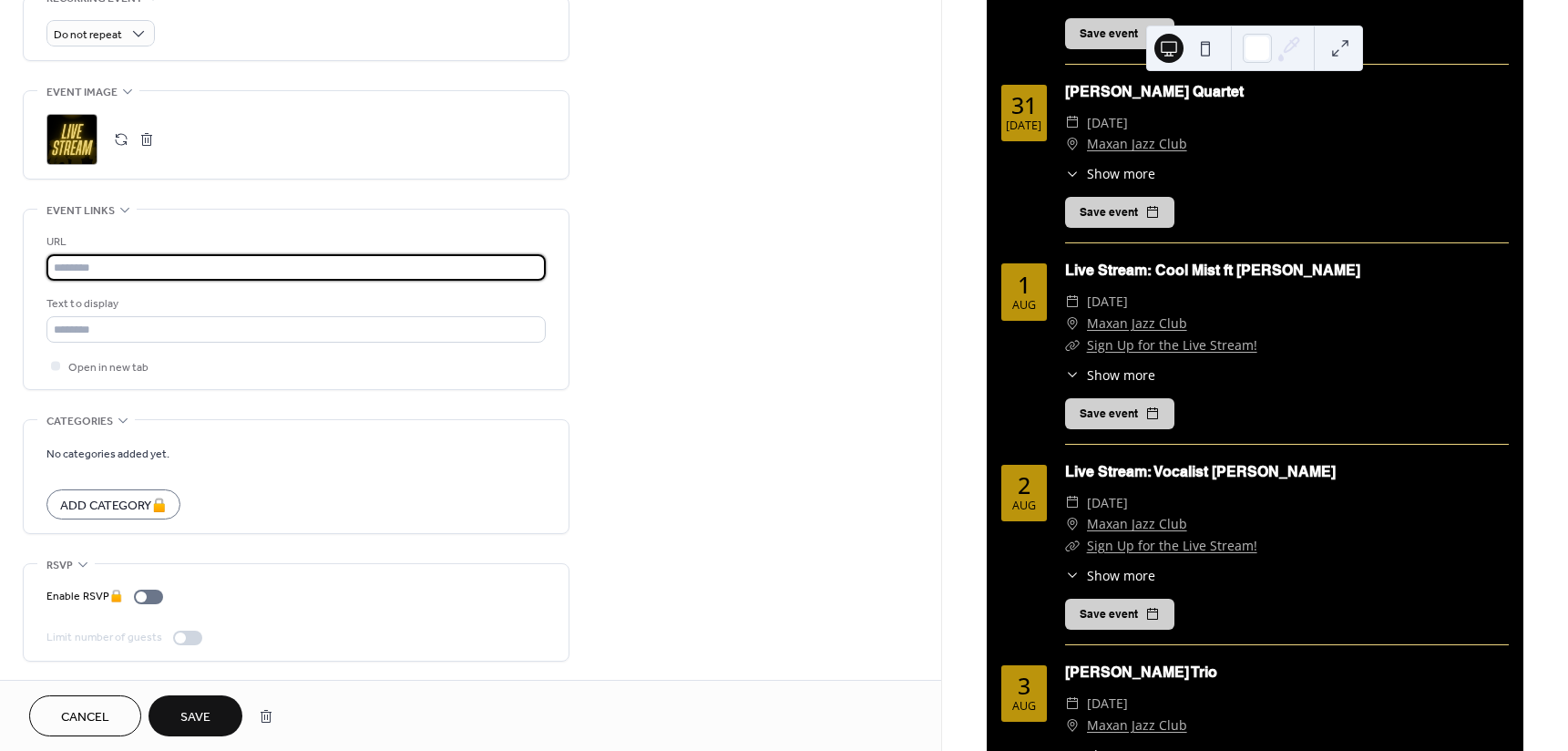 type on "**********" 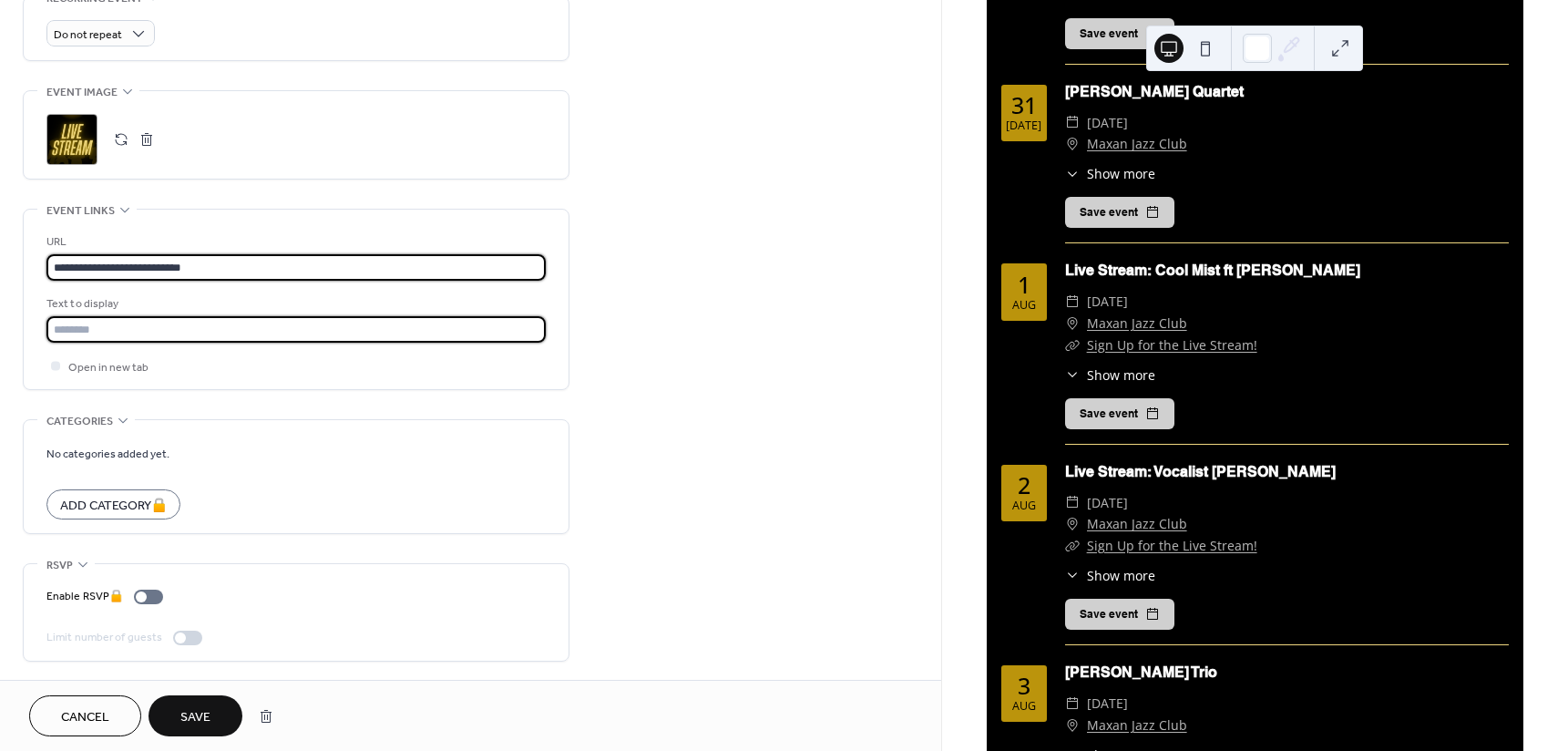 type on "**********" 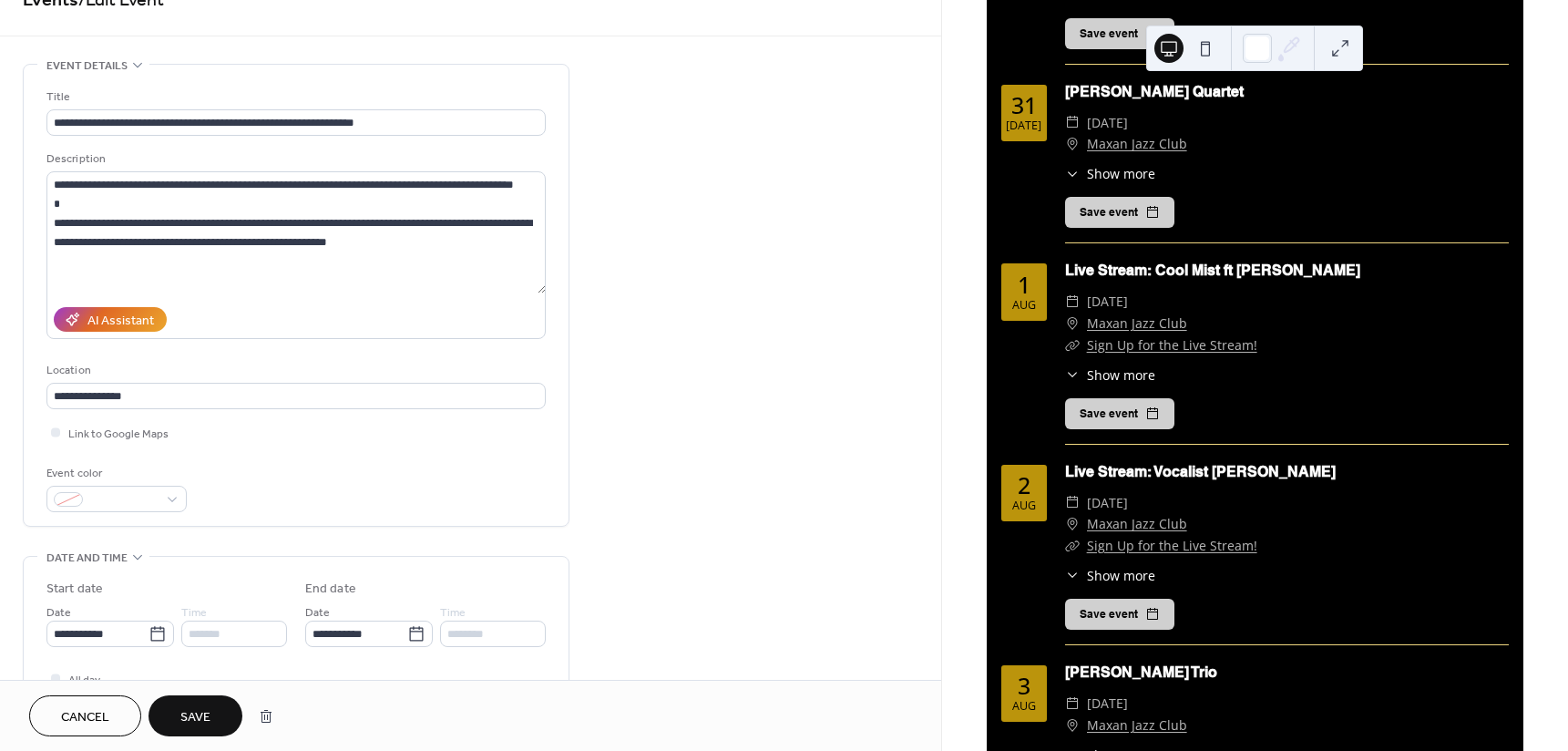 scroll, scrollTop: 0, scrollLeft: 0, axis: both 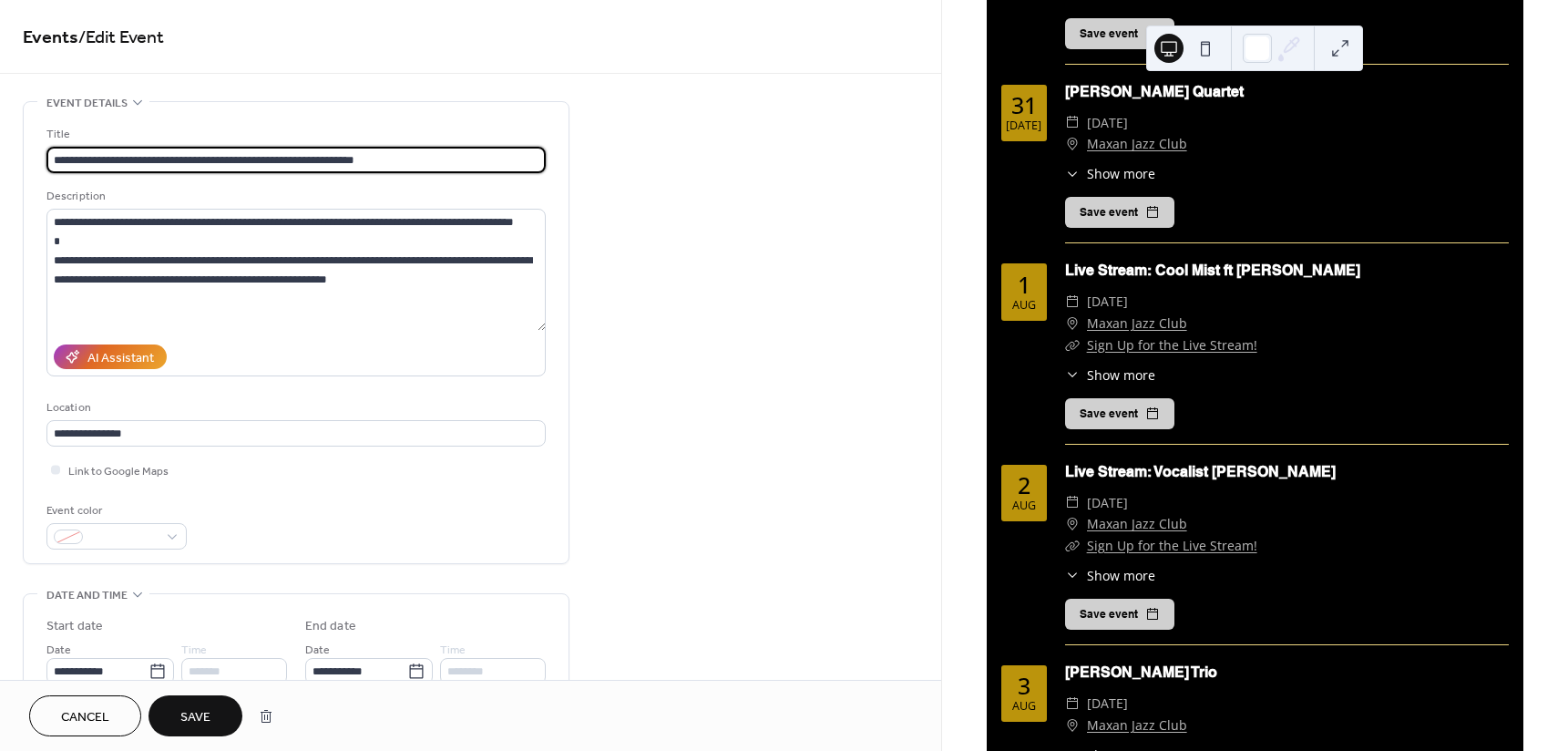 drag, startPoint x: 115, startPoint y: 161, endPoint x: 22, endPoint y: 168, distance: 93.263069 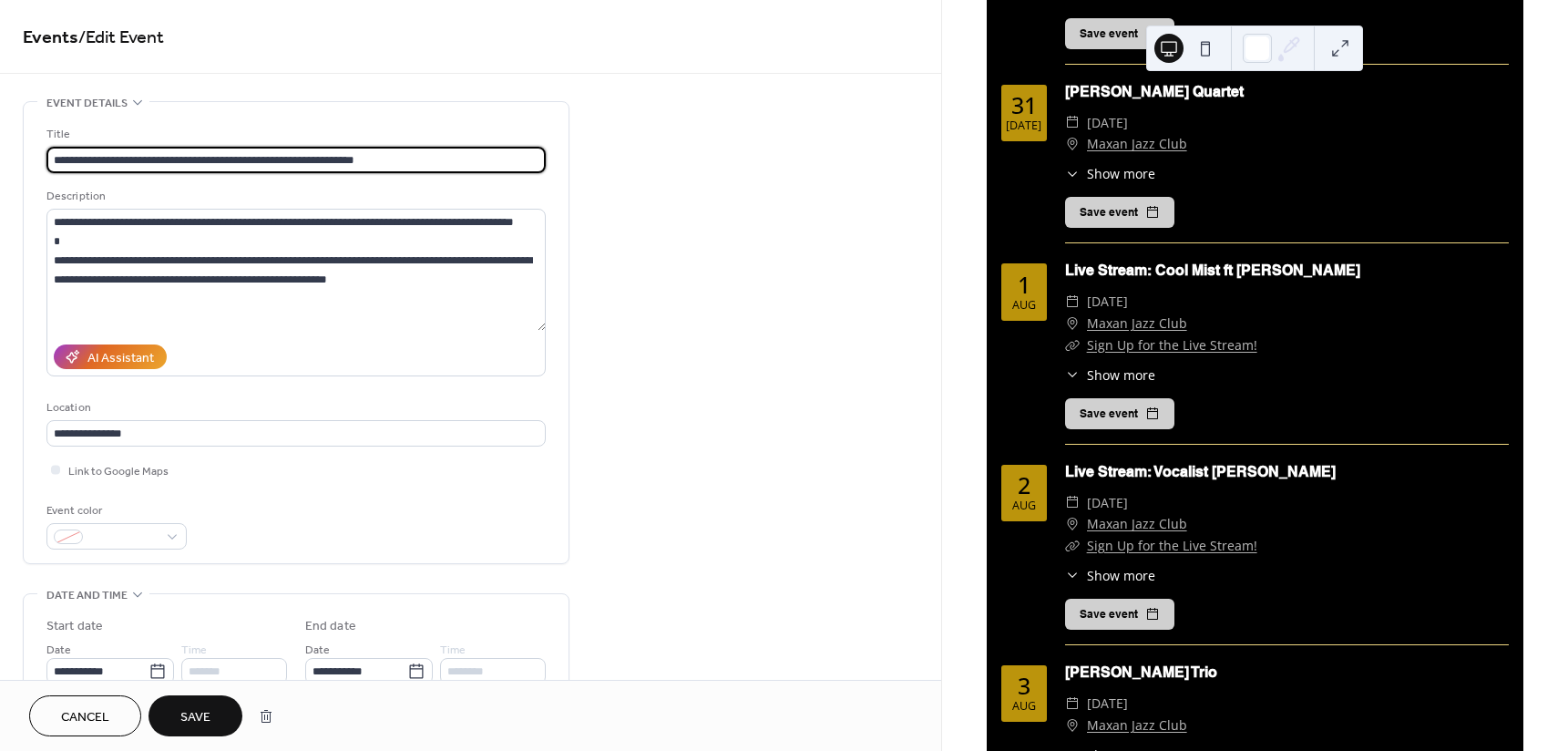click on "**********" at bounding box center (470, 796) 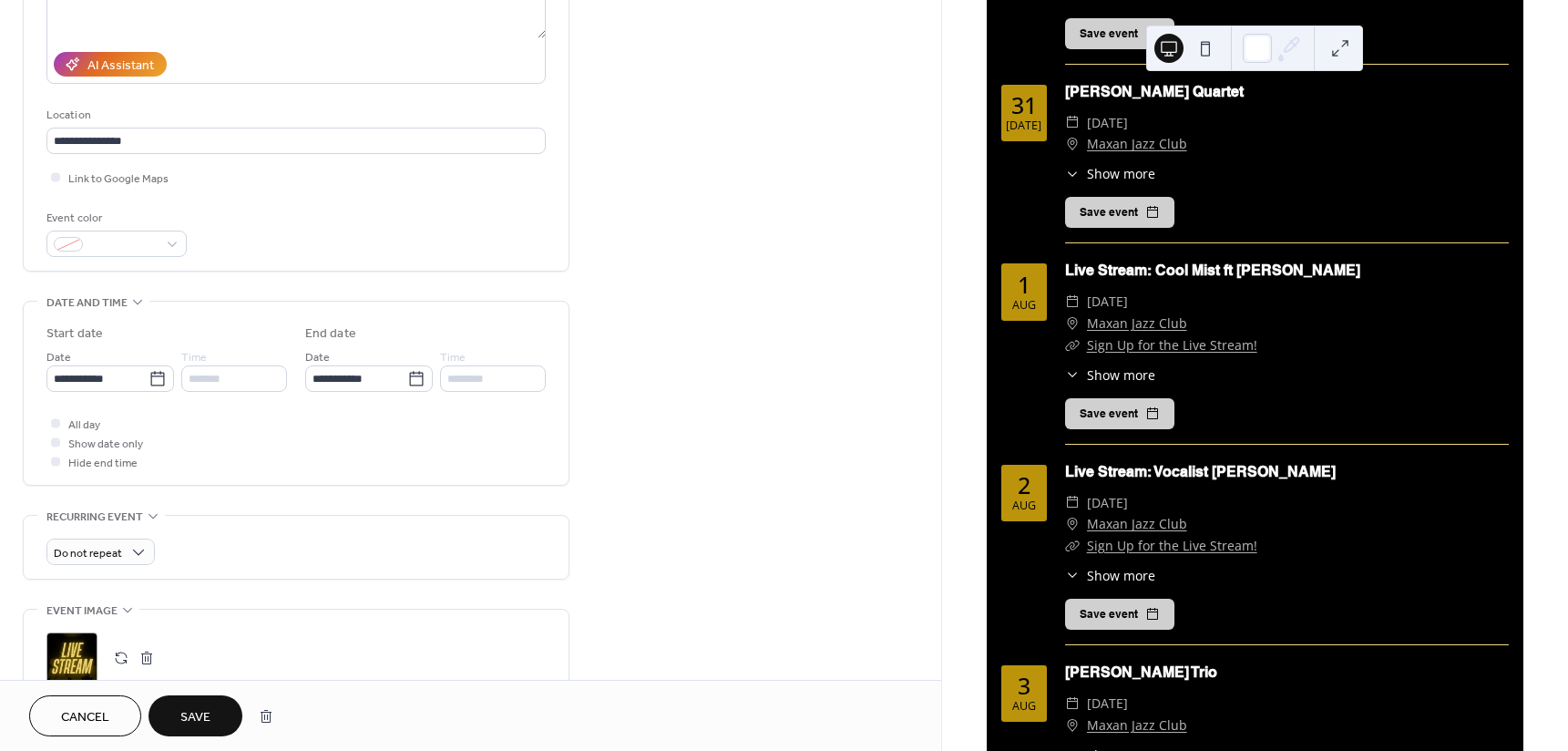 scroll, scrollTop: 547, scrollLeft: 0, axis: vertical 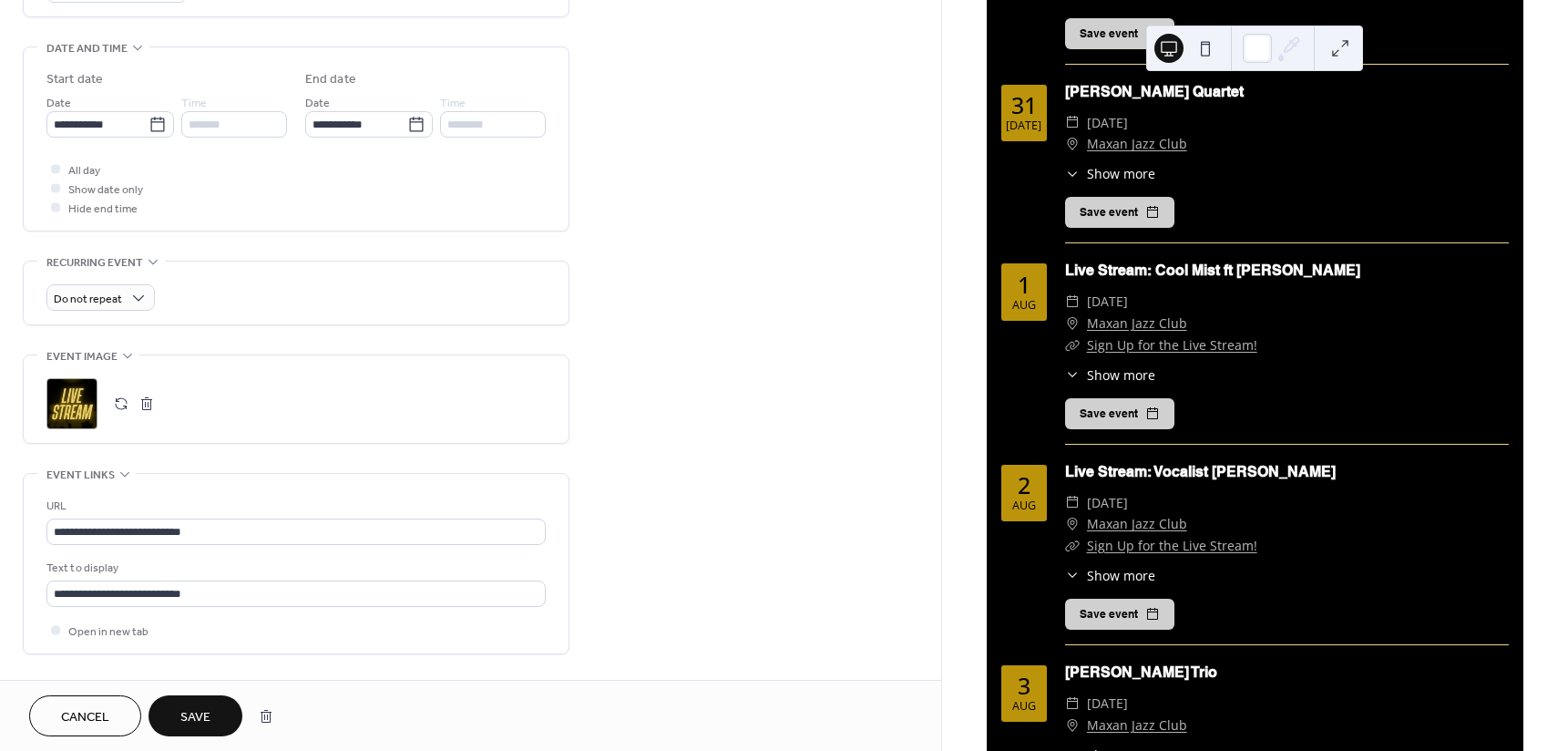 type on "**********" 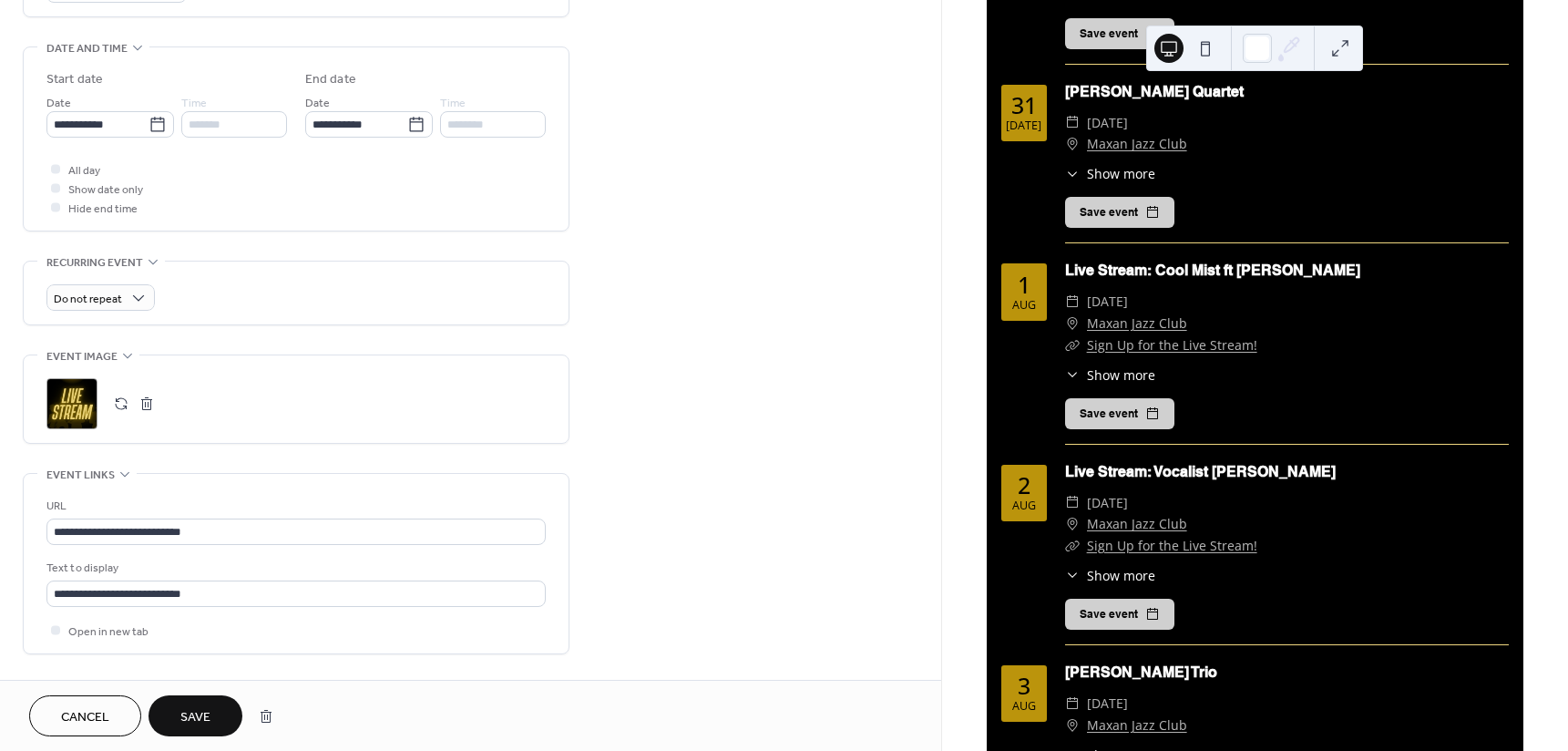 click on "Save" at bounding box center [195, 717] 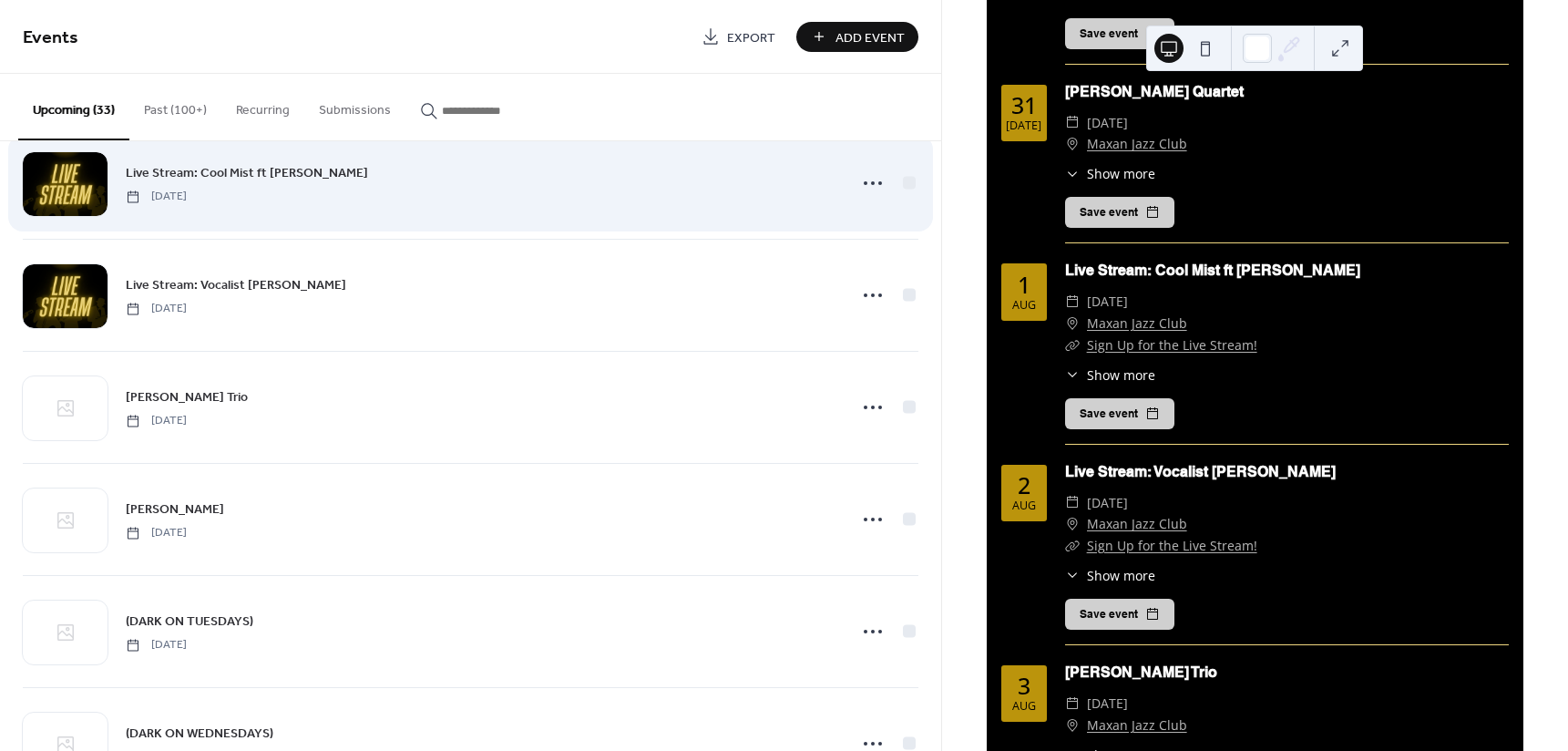 scroll, scrollTop: 273, scrollLeft: 0, axis: vertical 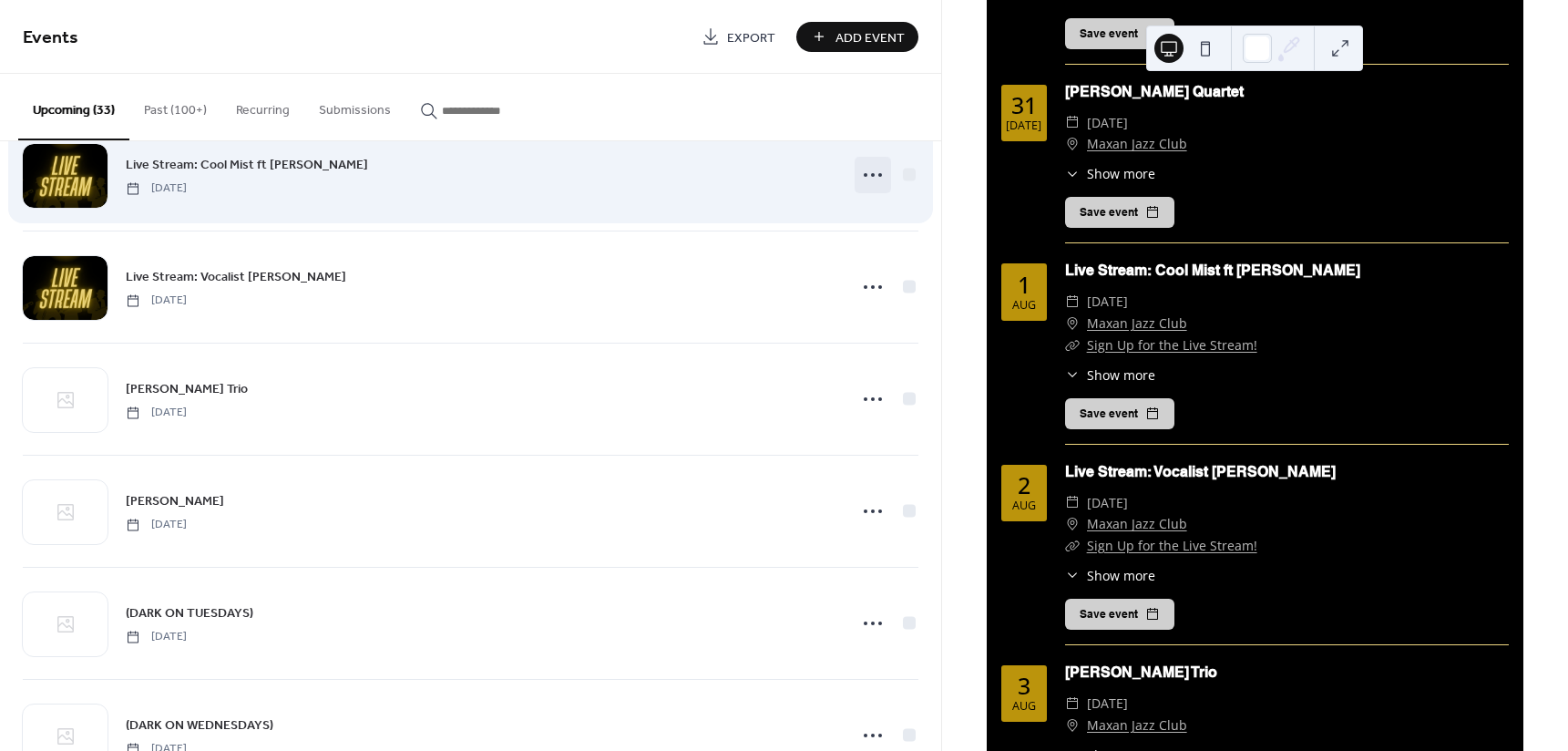 click 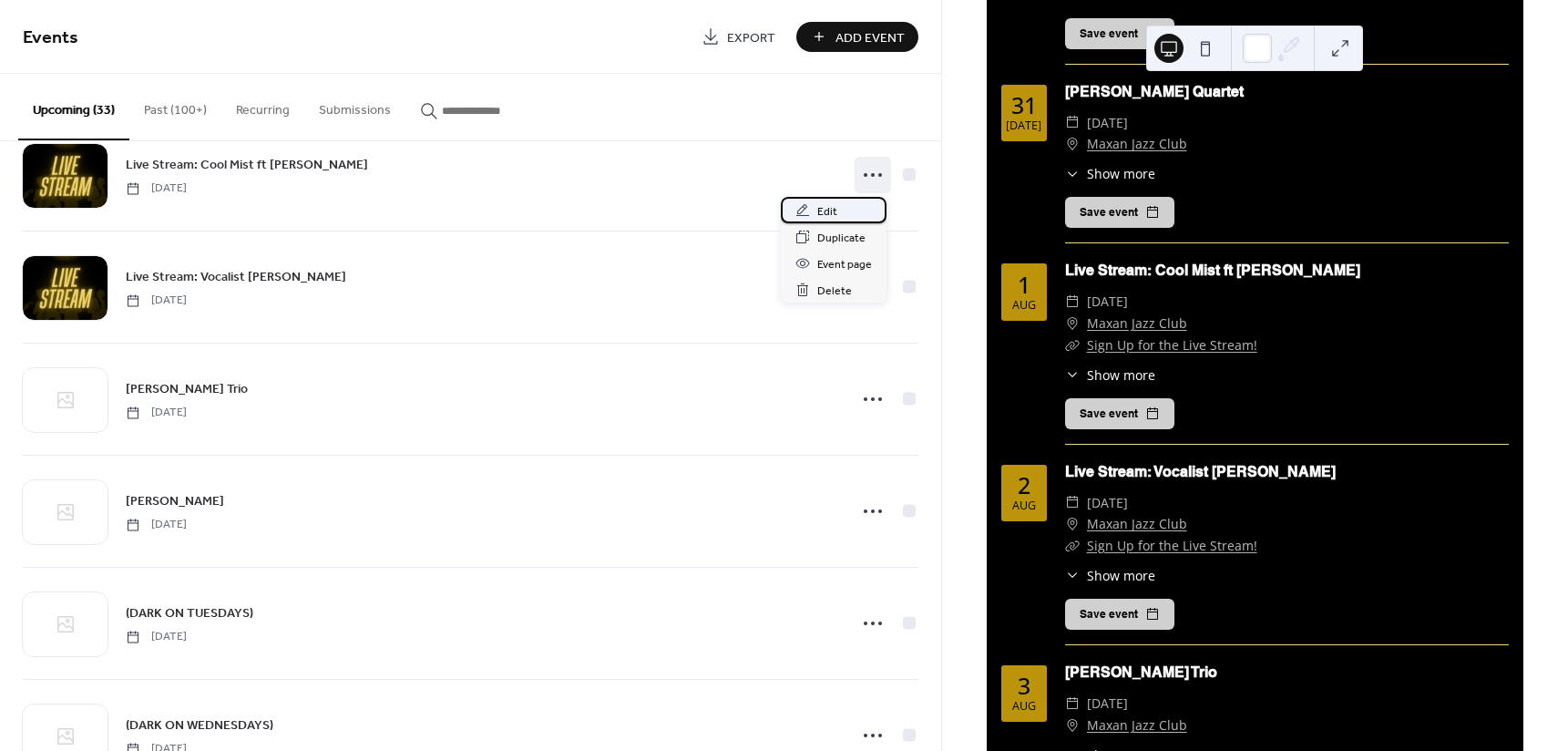 click on "Edit" at bounding box center (834, 210) 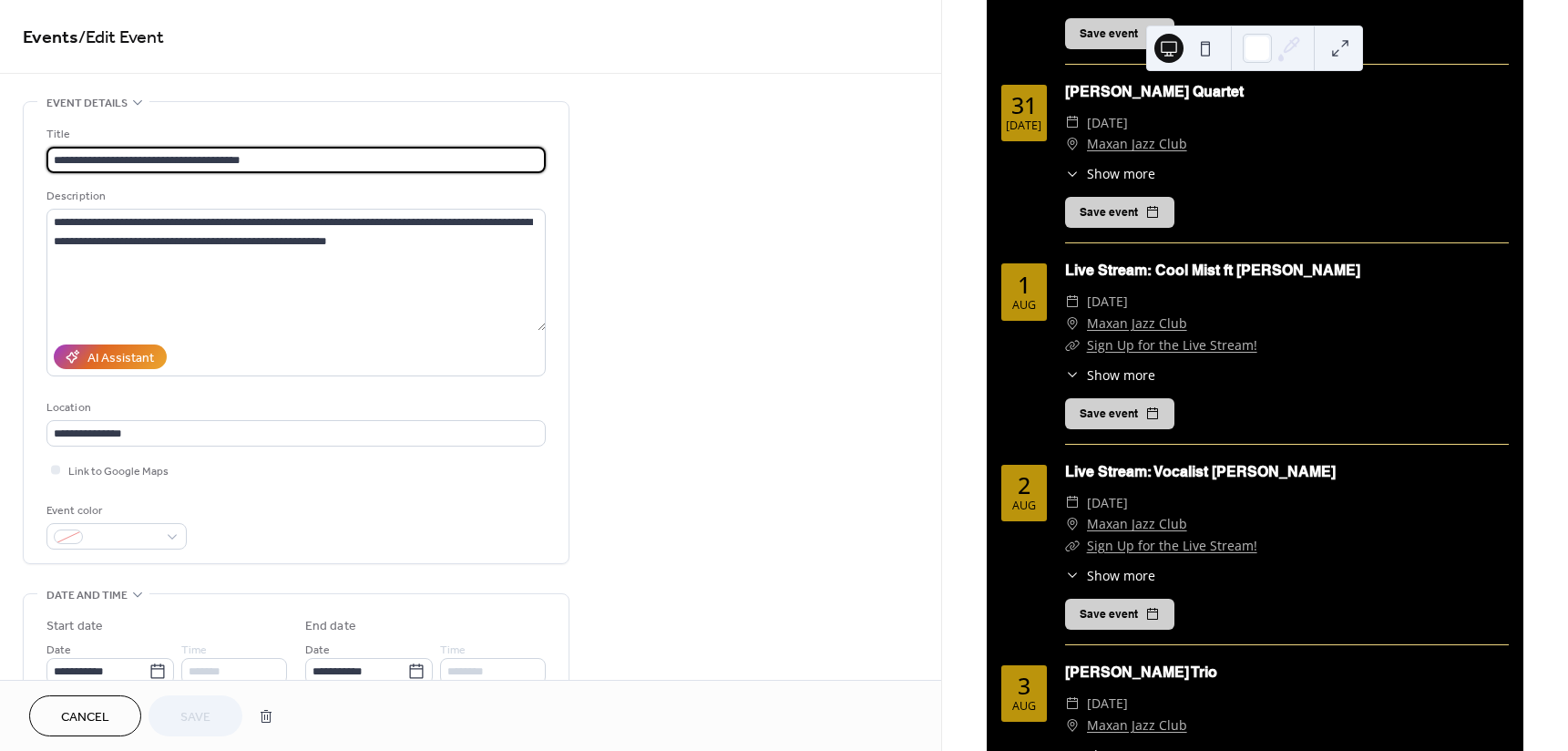 drag, startPoint x: 116, startPoint y: 159, endPoint x: 4, endPoint y: 158, distance: 112.00446 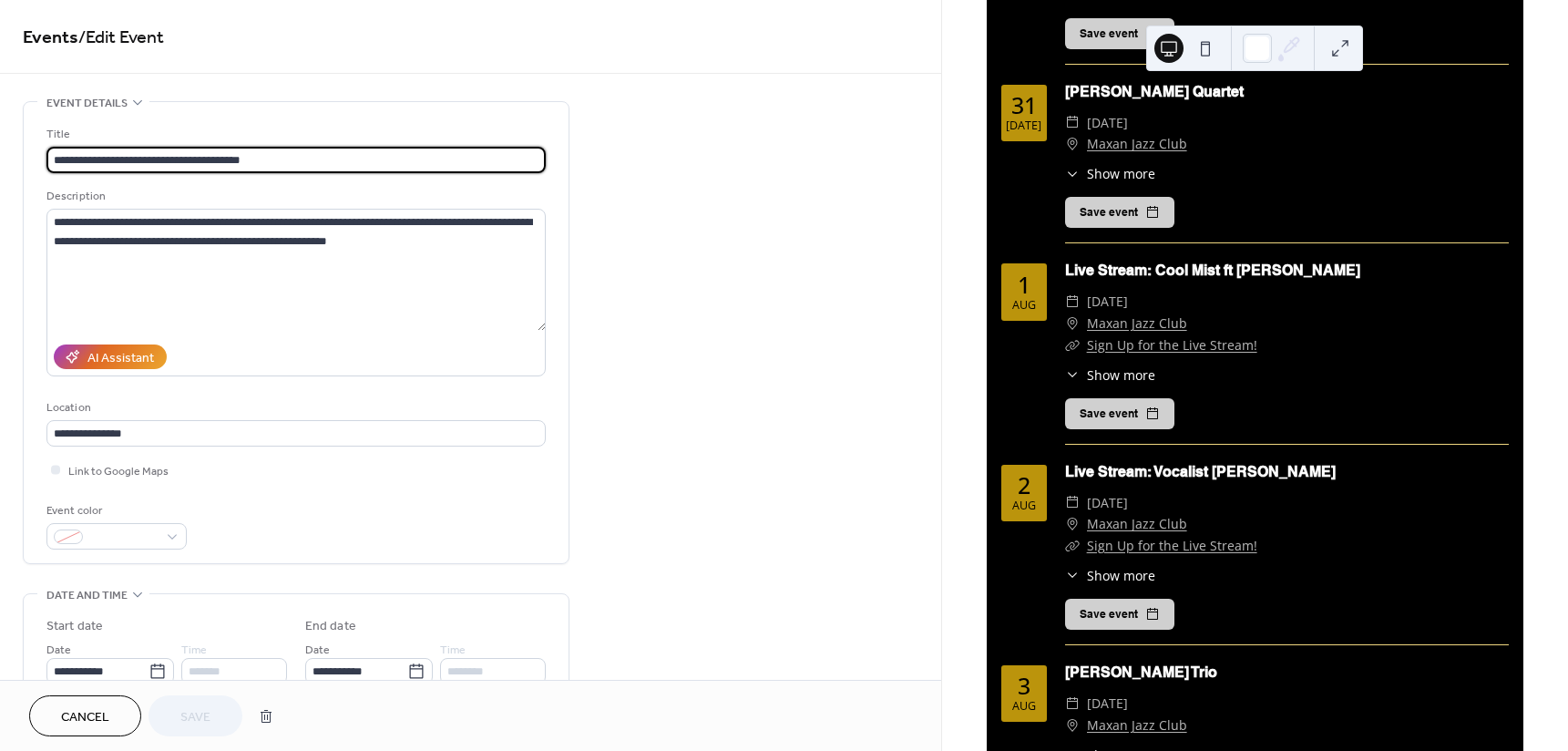 click on "**********" at bounding box center [470, 796] 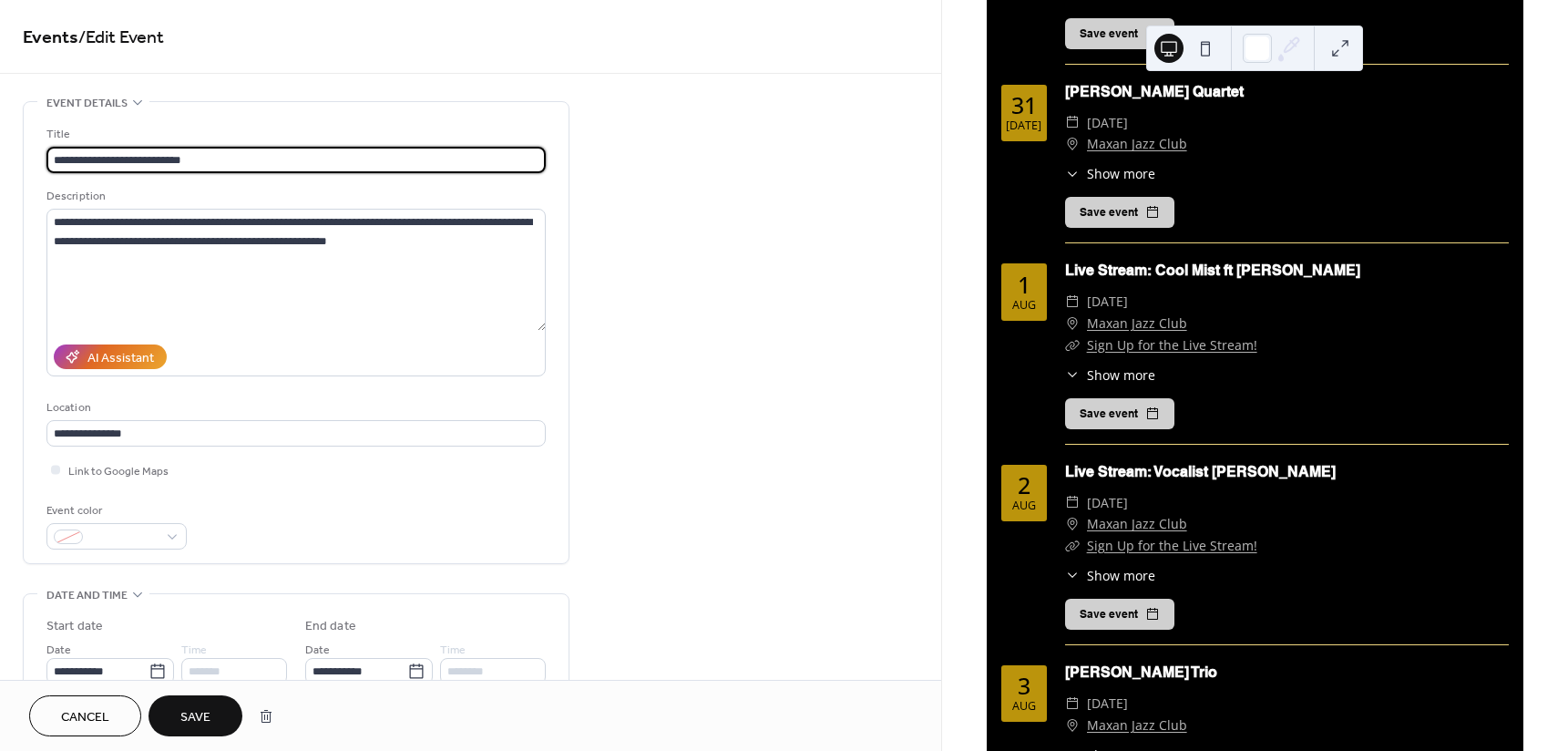 type on "**********" 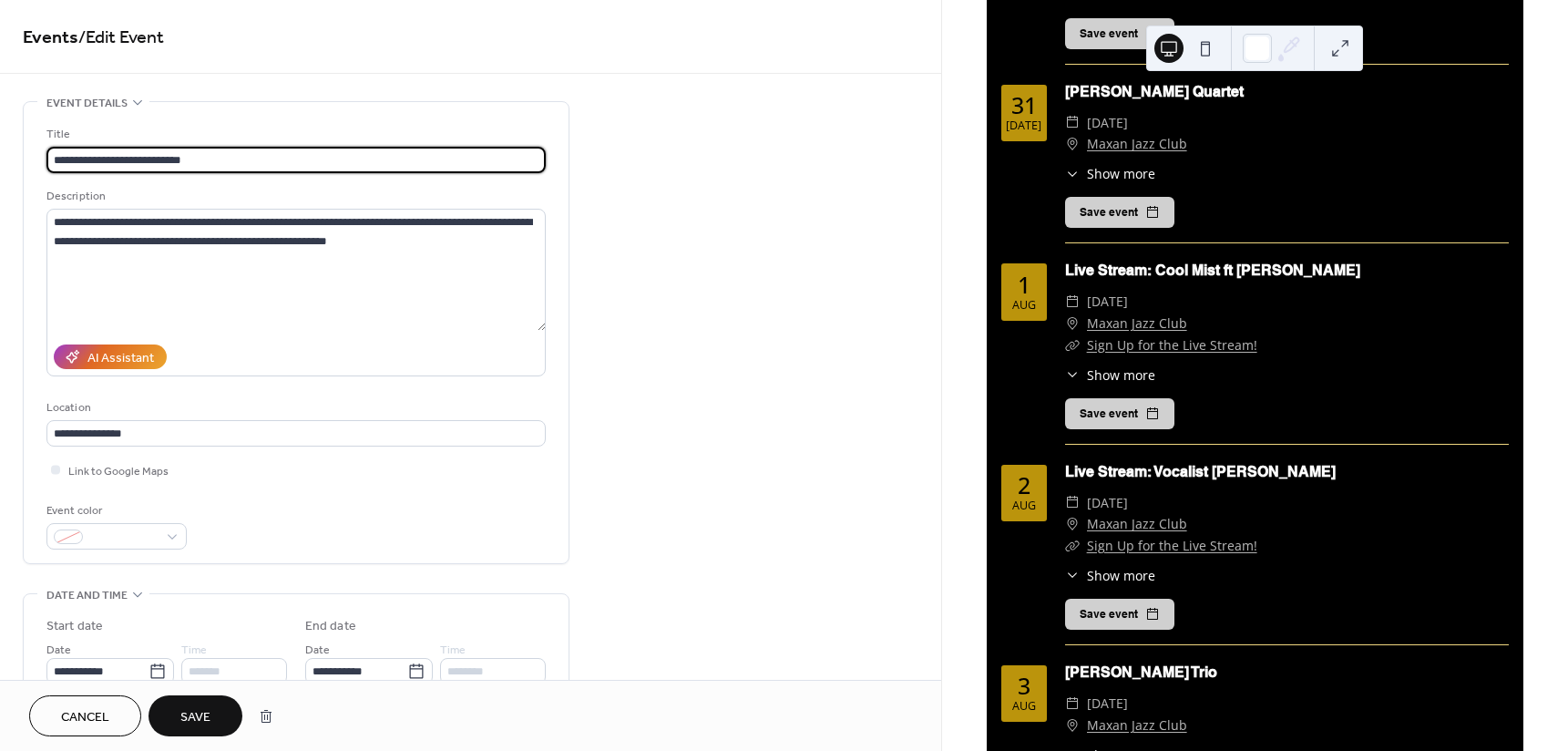 click on "Save" at bounding box center (195, 715) 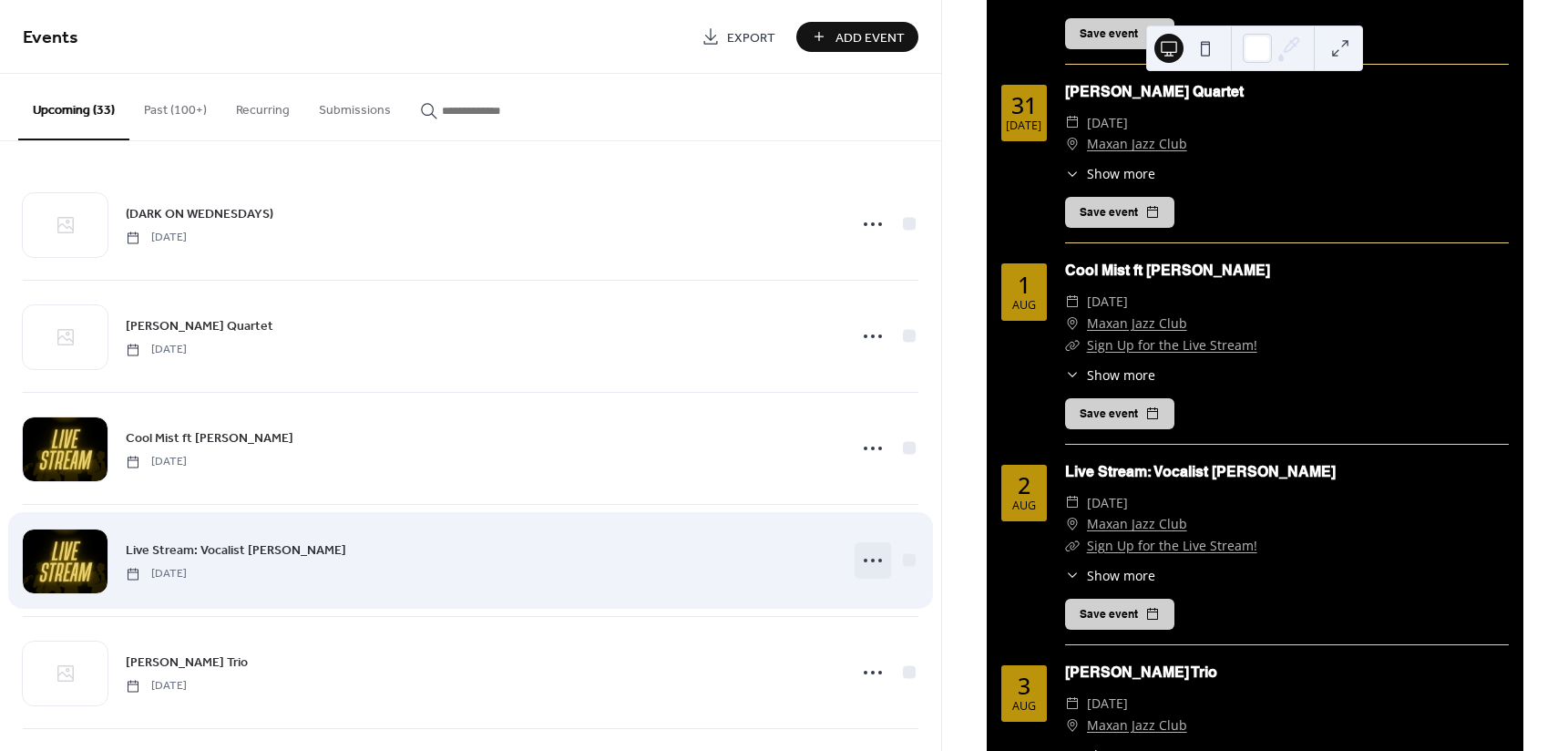 click 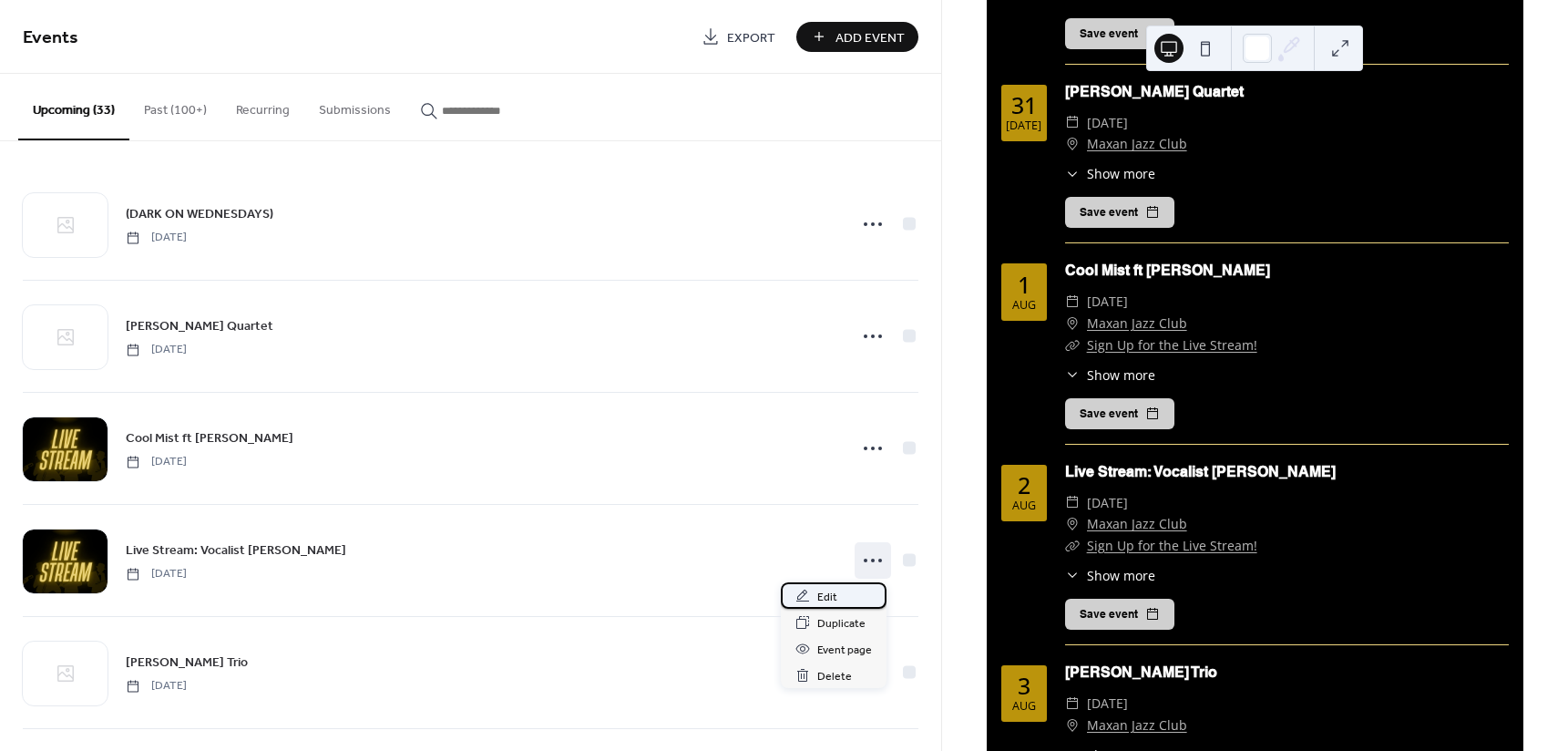 click on "Edit" at bounding box center (834, 595) 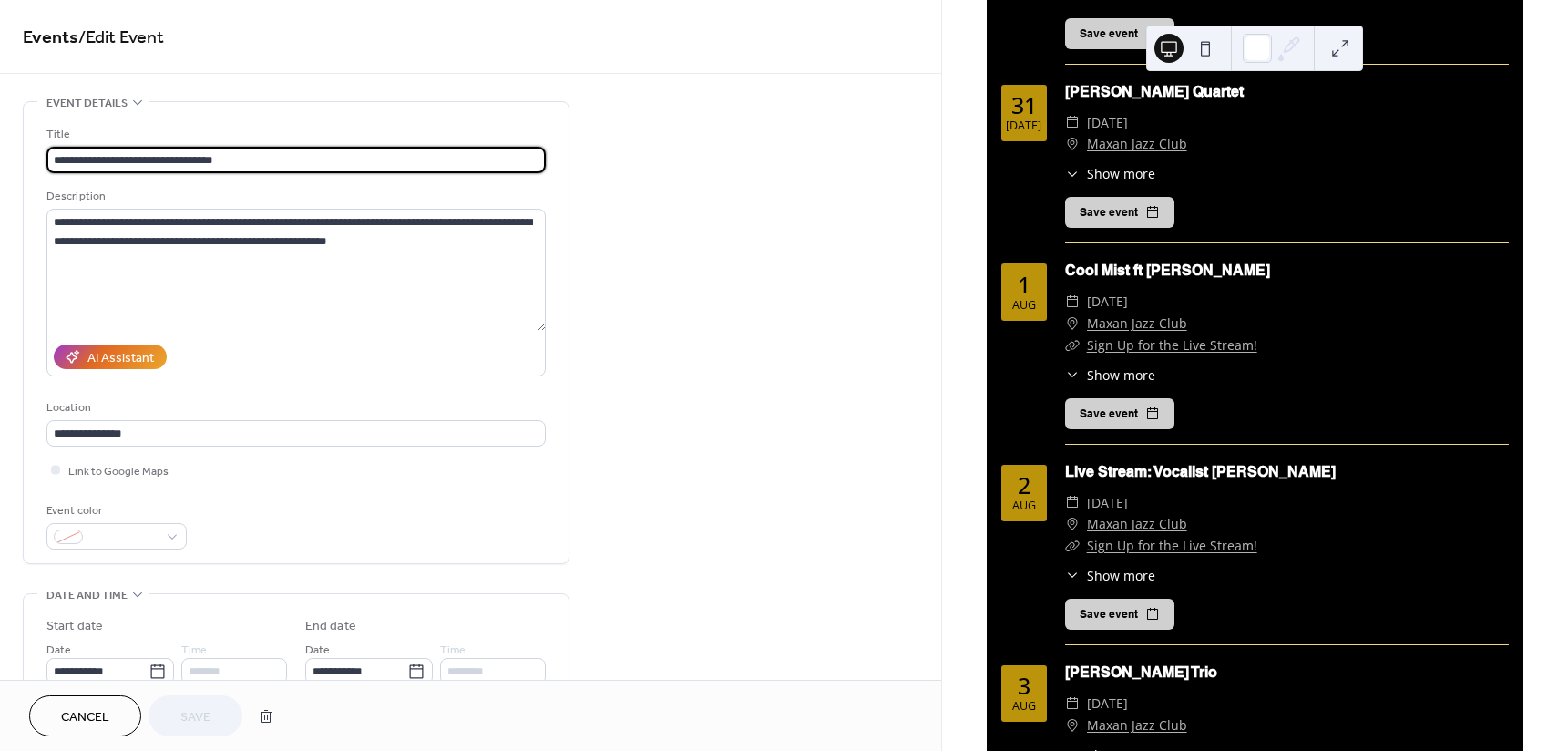 drag, startPoint x: 105, startPoint y: 163, endPoint x: 32, endPoint y: 164, distance: 73.00685 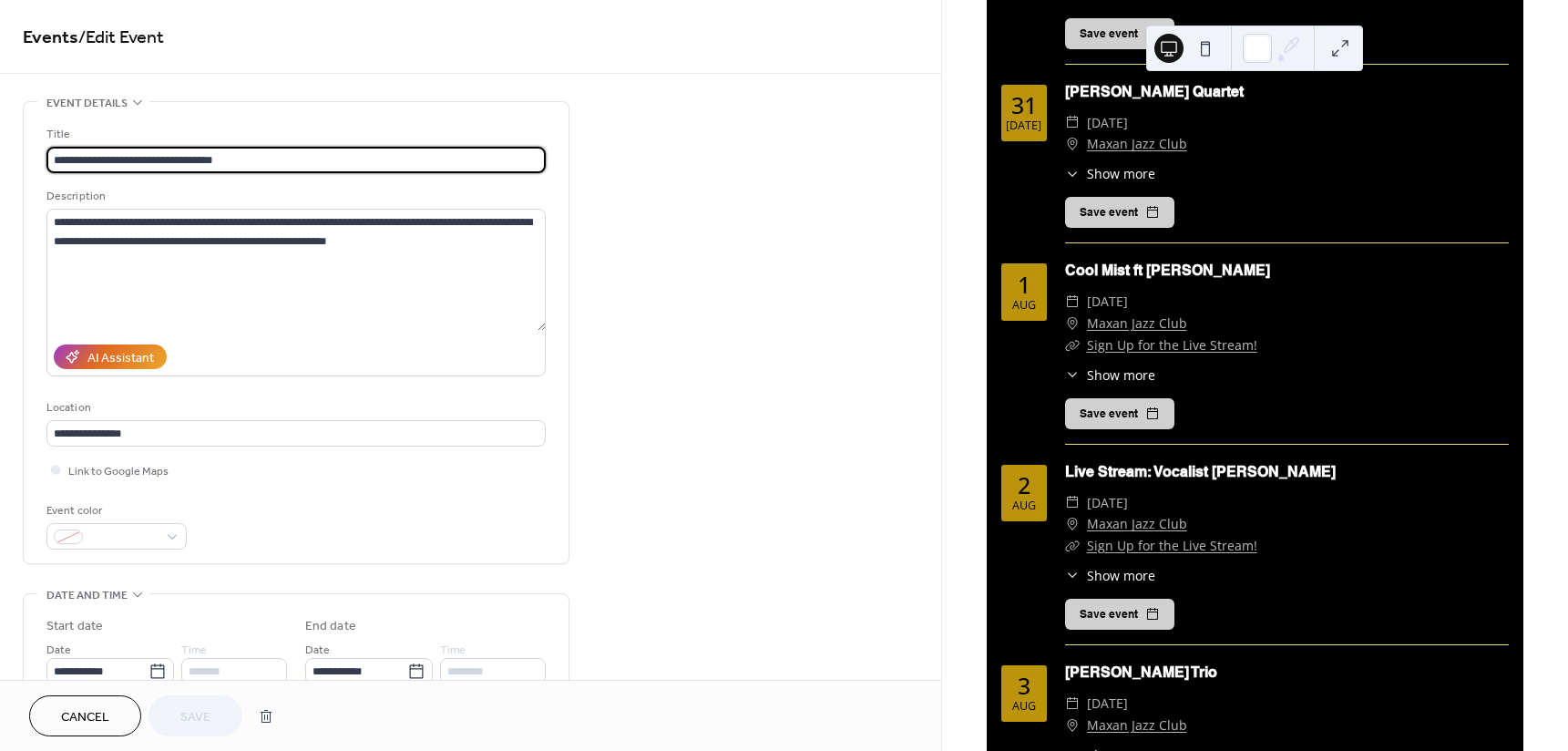 click on "**********" at bounding box center [296, 333] 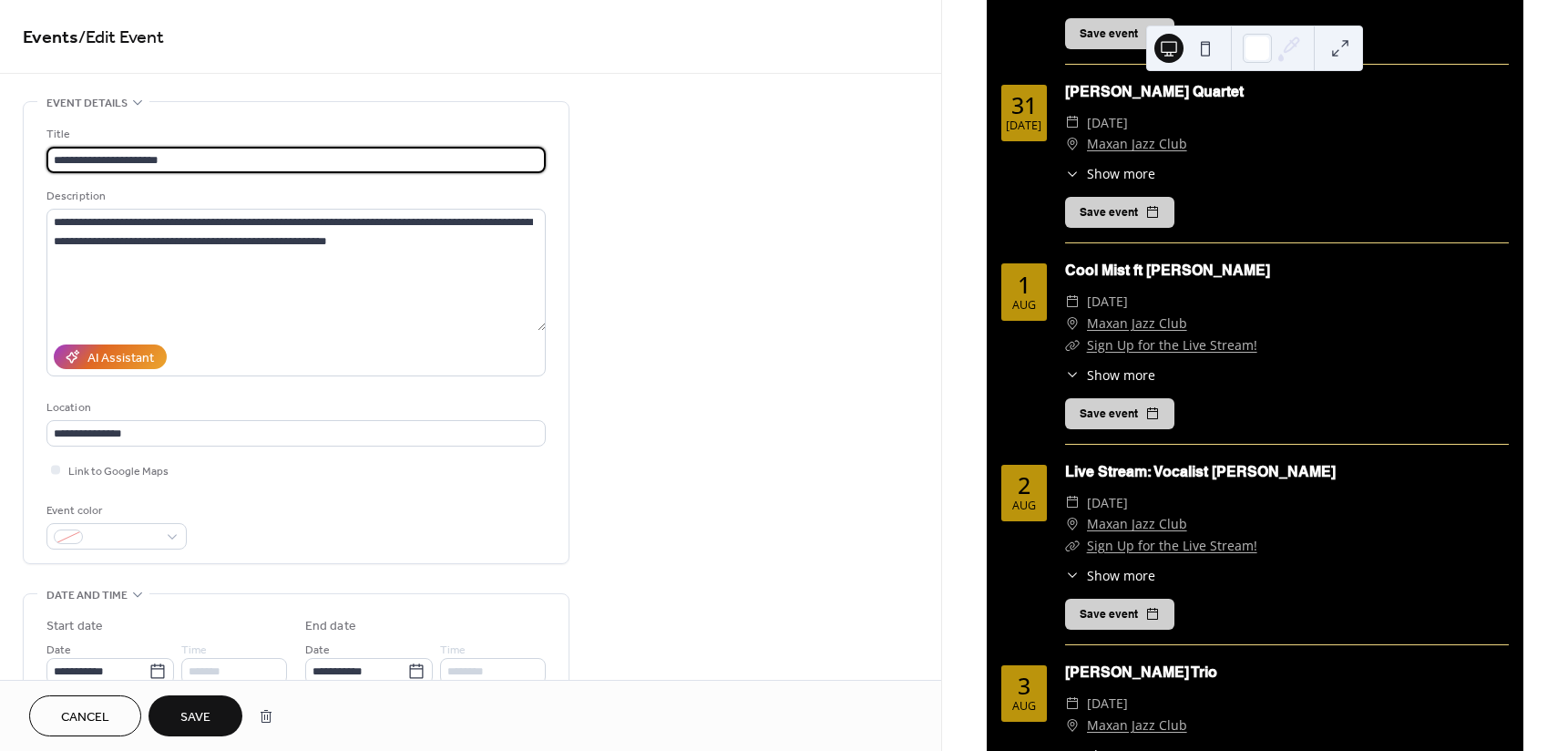 type on "**********" 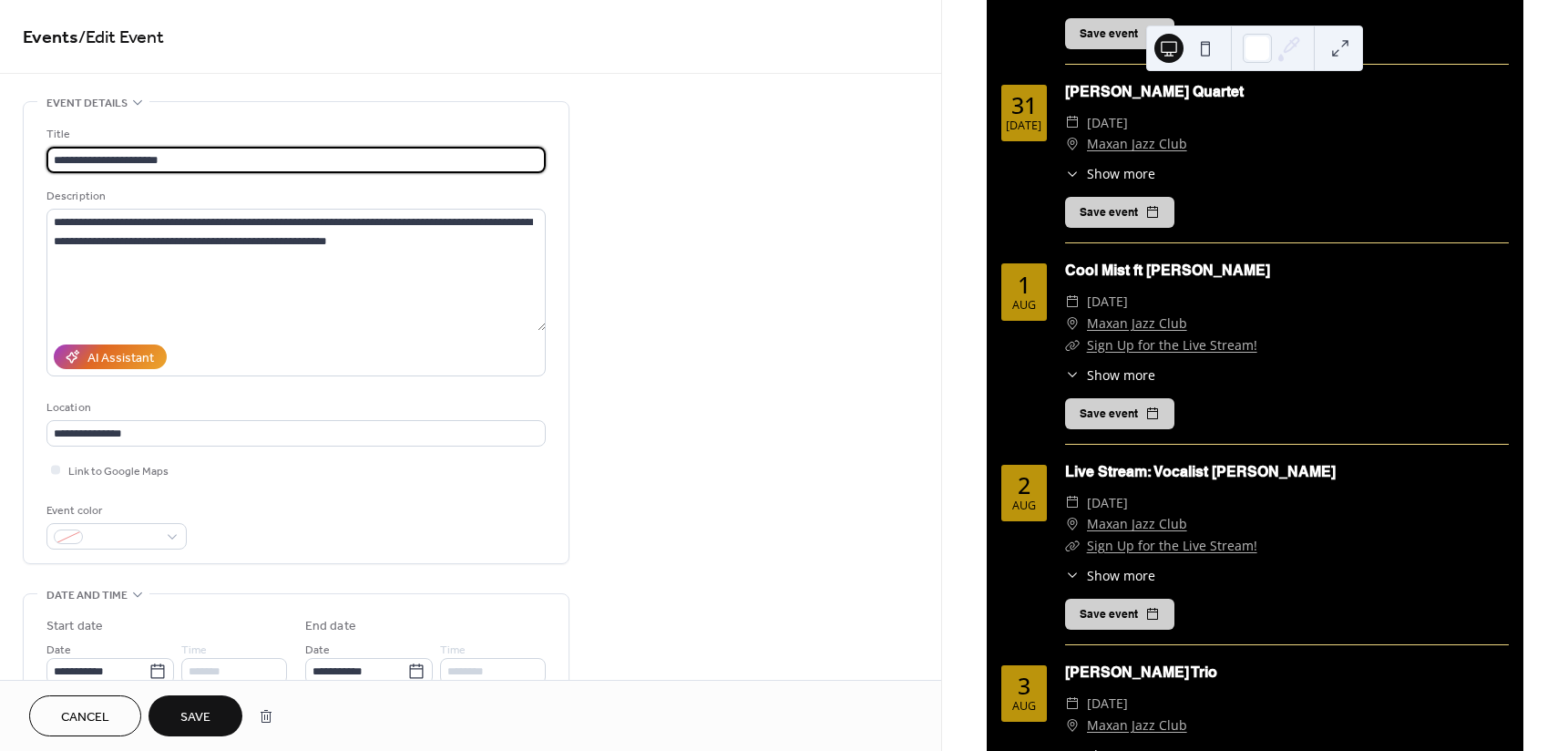 click on "Save" at bounding box center [195, 715] 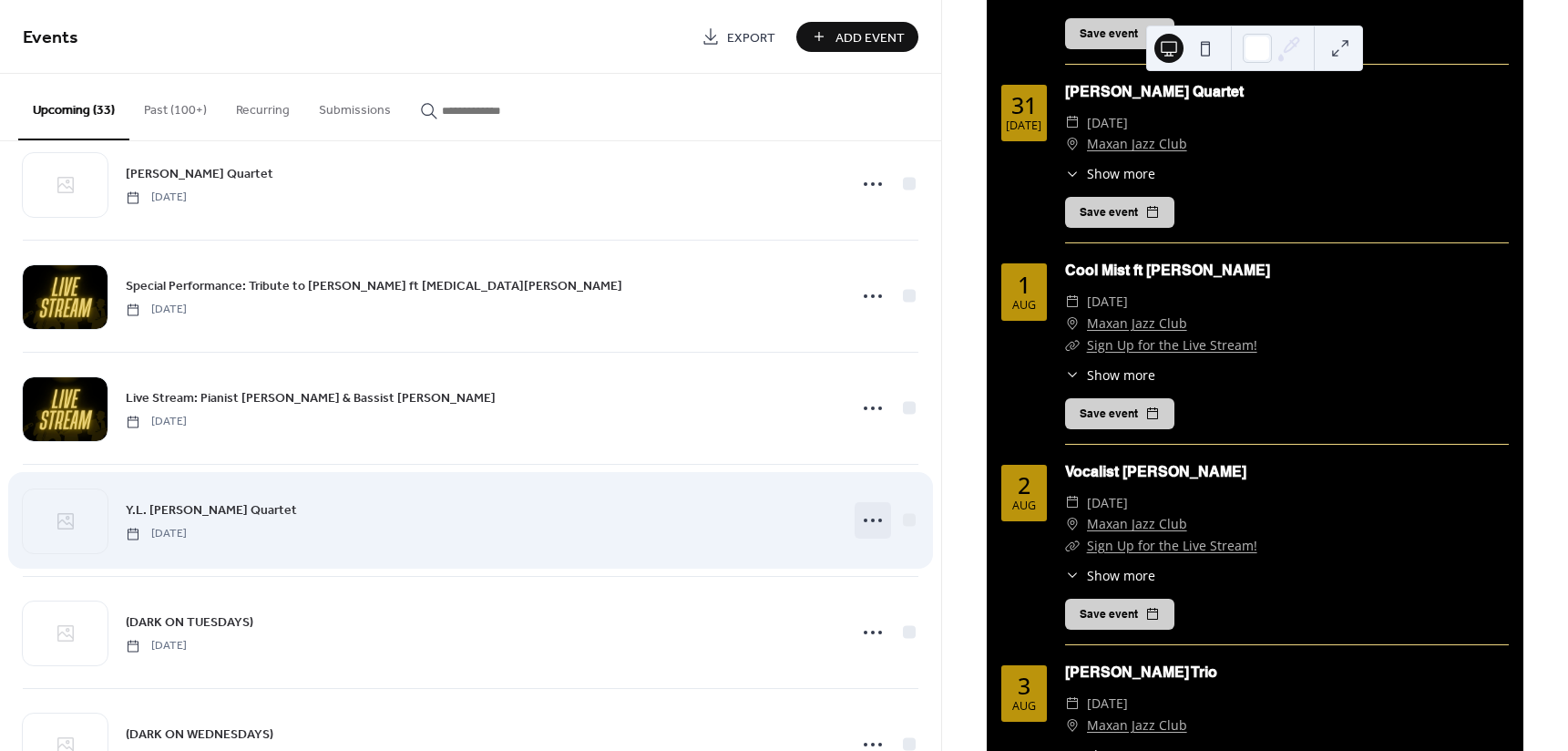 scroll, scrollTop: 1094, scrollLeft: 0, axis: vertical 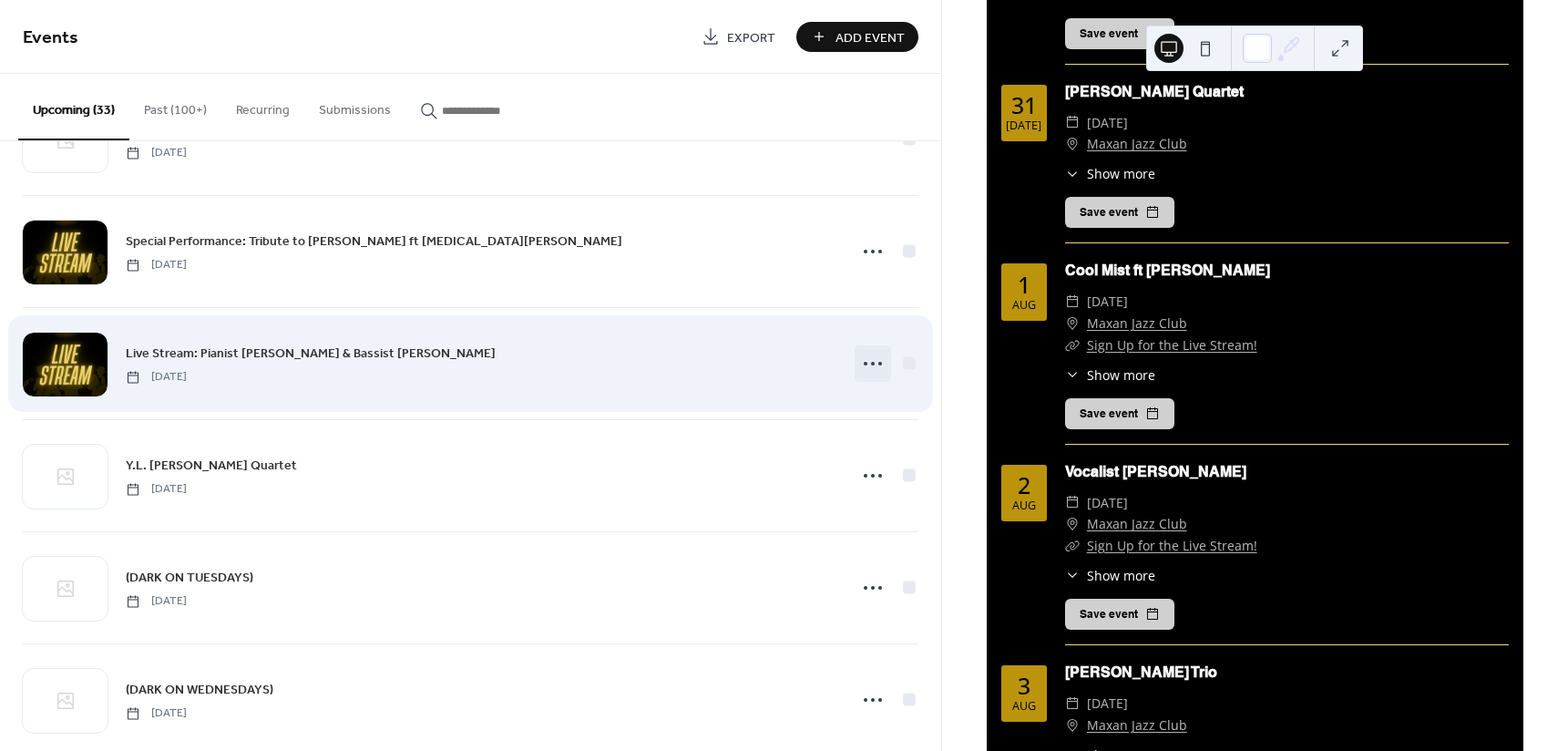 click 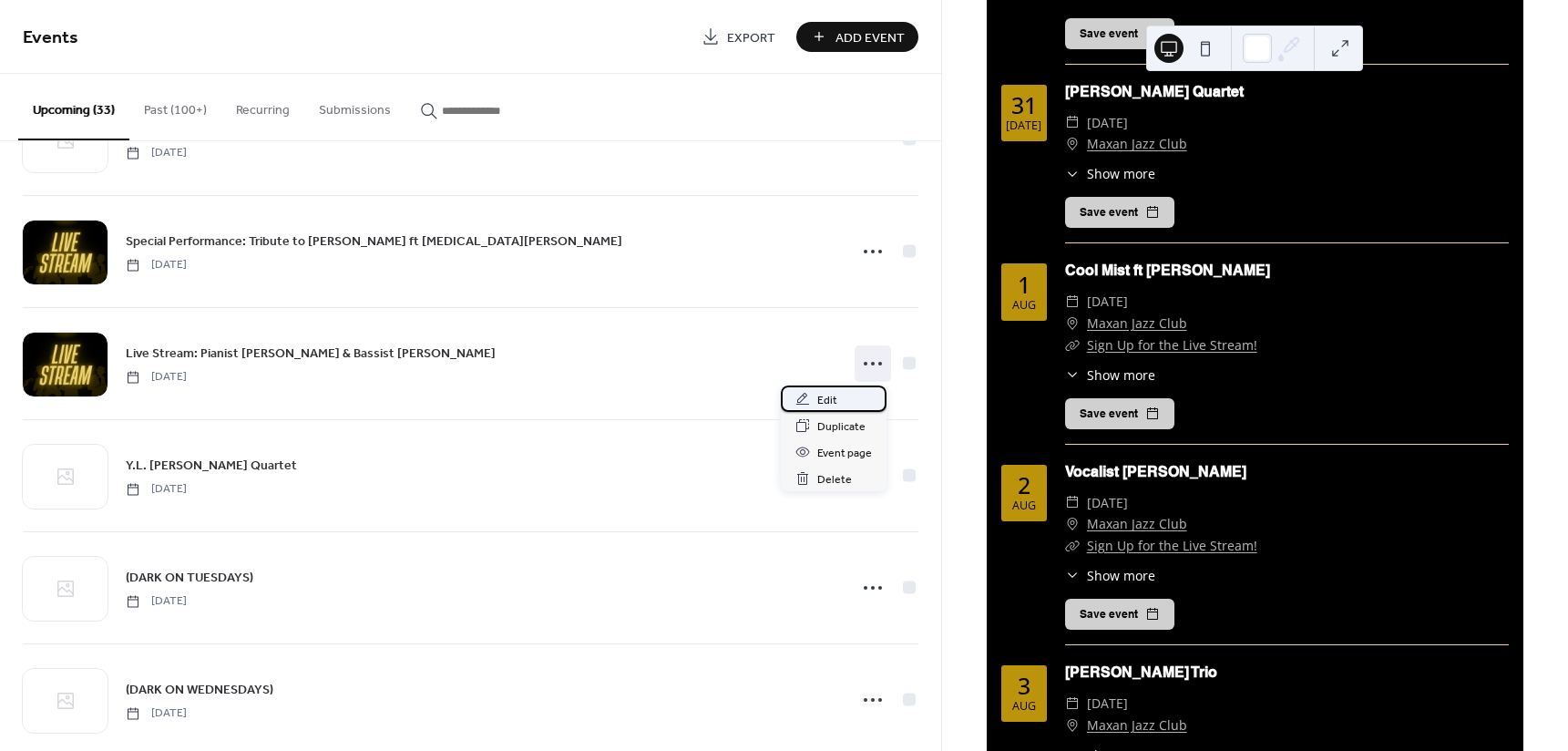 click on "Edit" at bounding box center [834, 398] 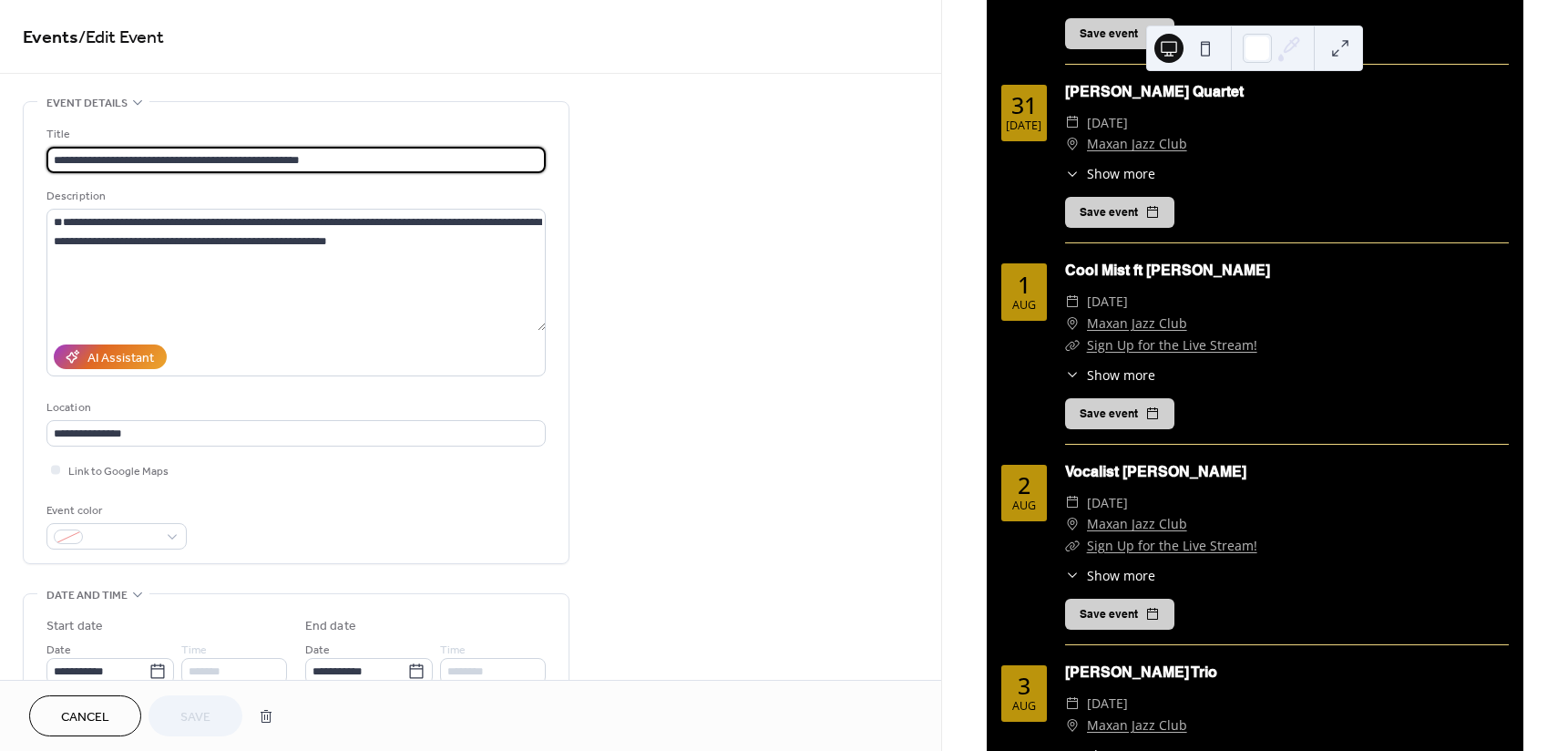 drag, startPoint x: 116, startPoint y: 159, endPoint x: -21, endPoint y: 162, distance: 137.03 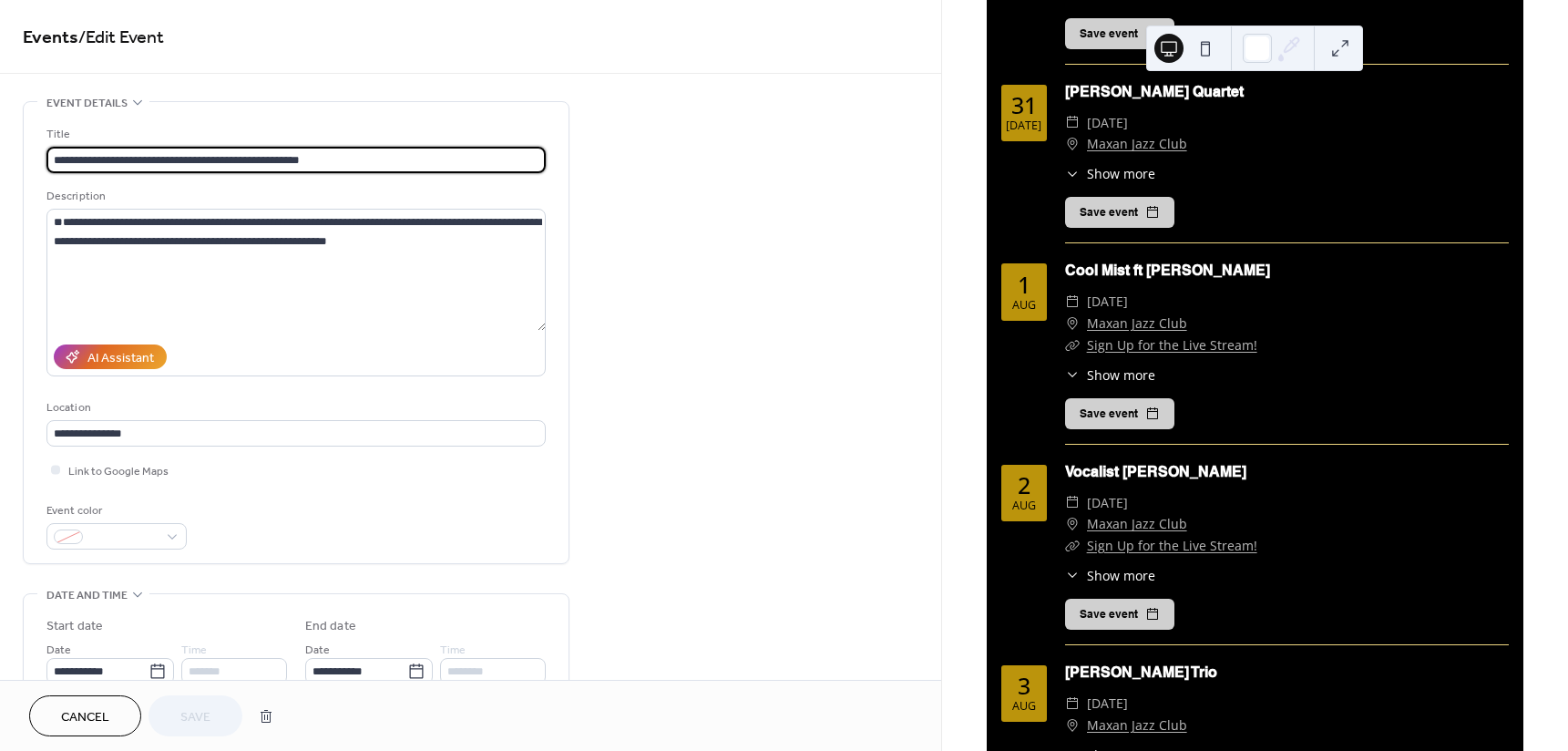 click on "**********" at bounding box center (784, 376) 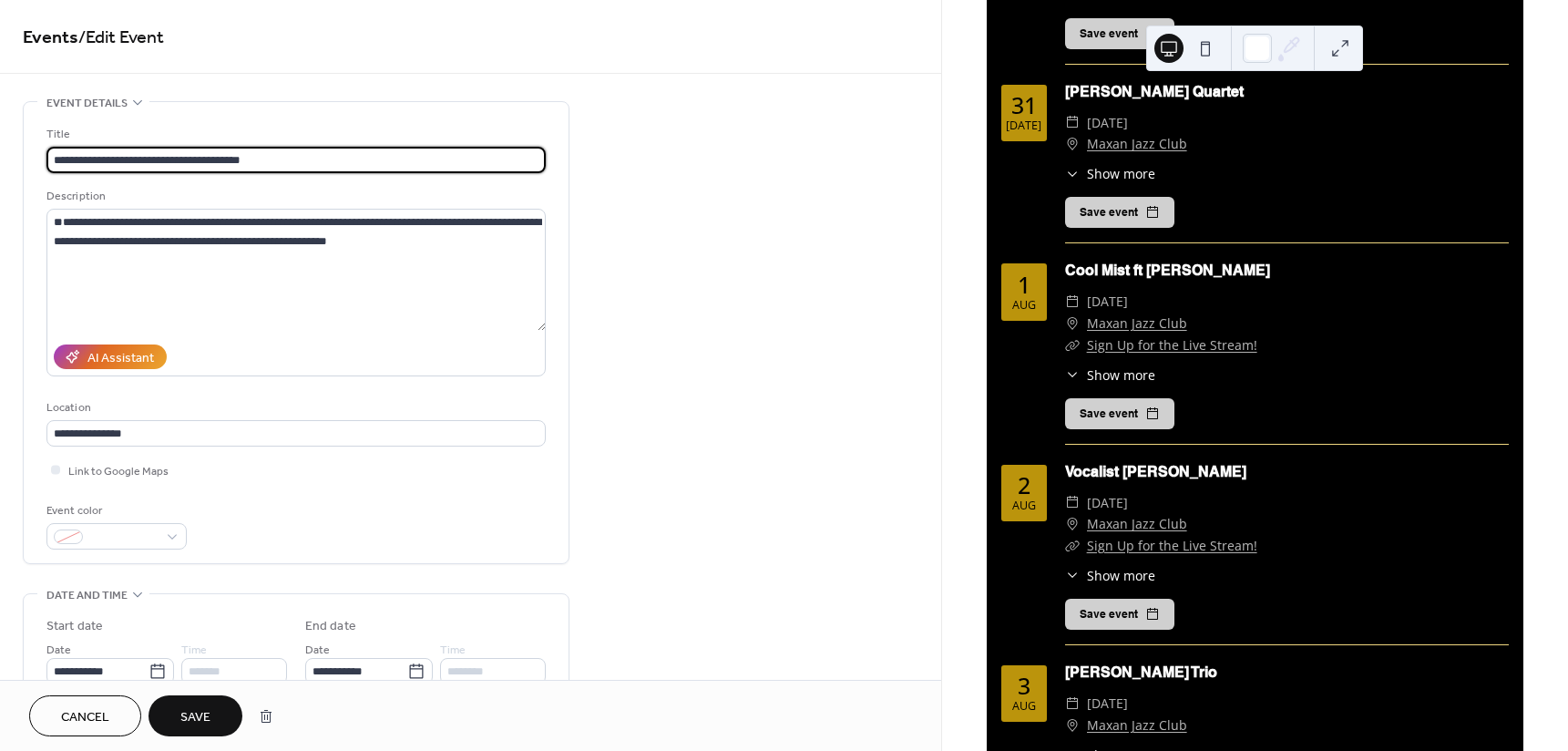 type on "**********" 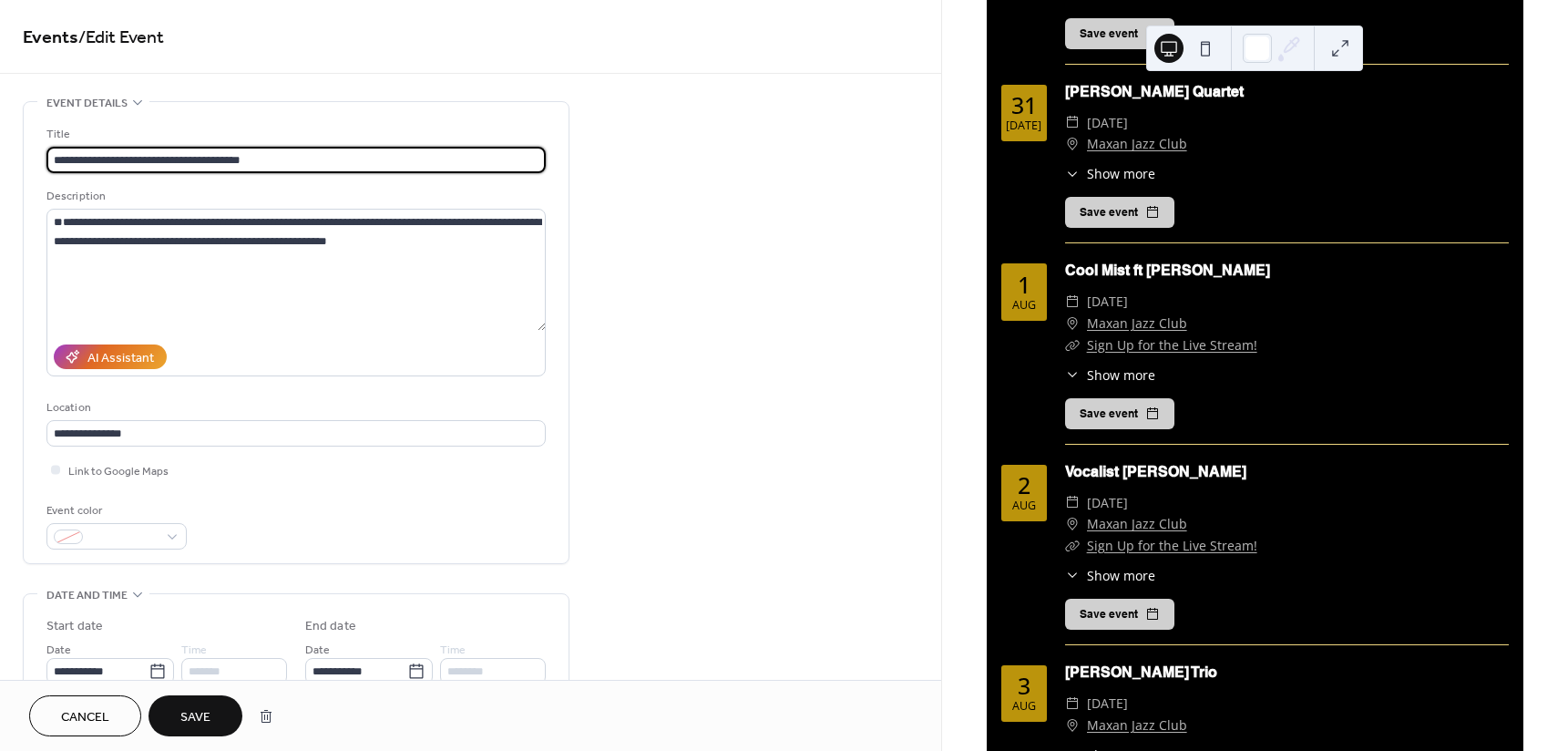 click on "Save" at bounding box center (195, 715) 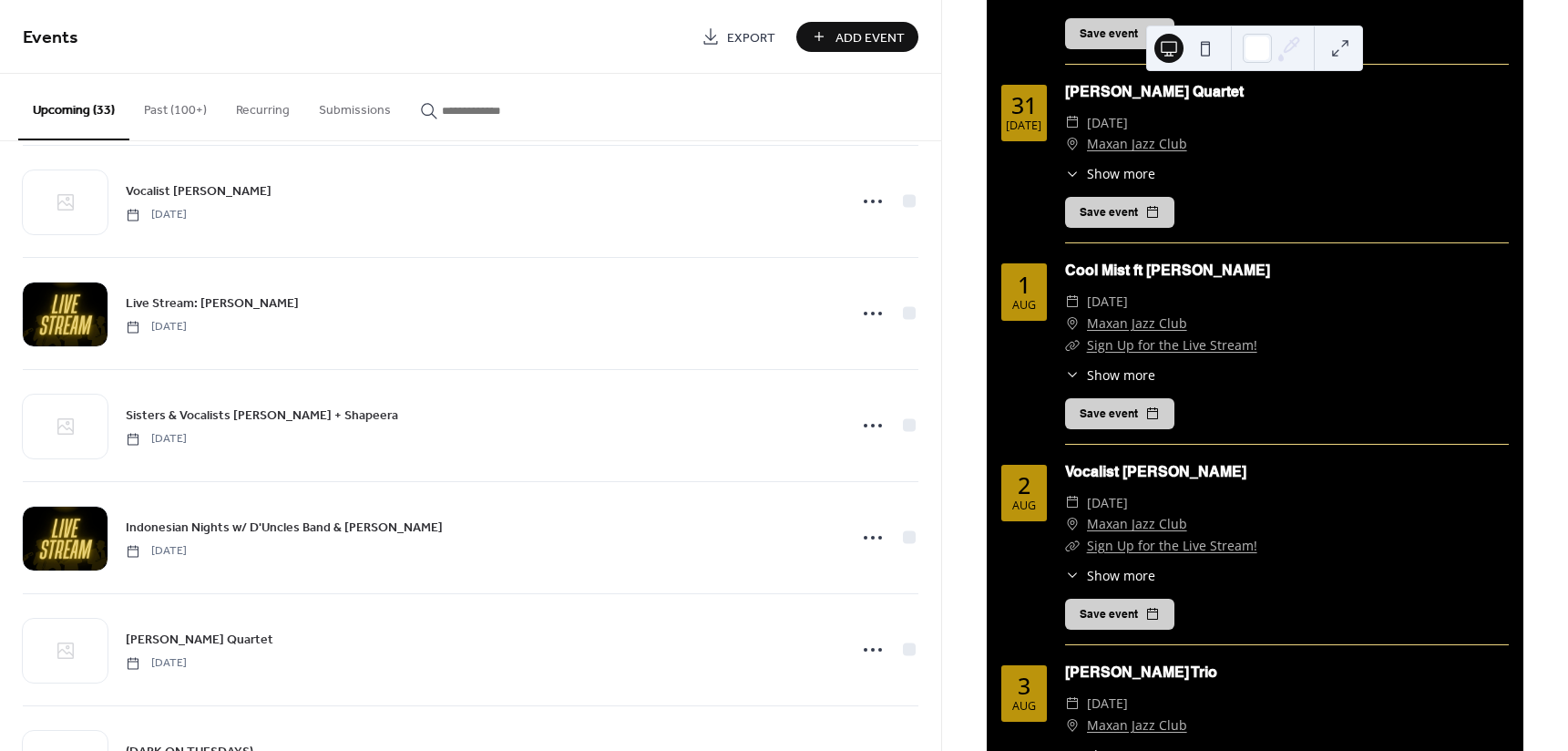 scroll, scrollTop: 1732, scrollLeft: 0, axis: vertical 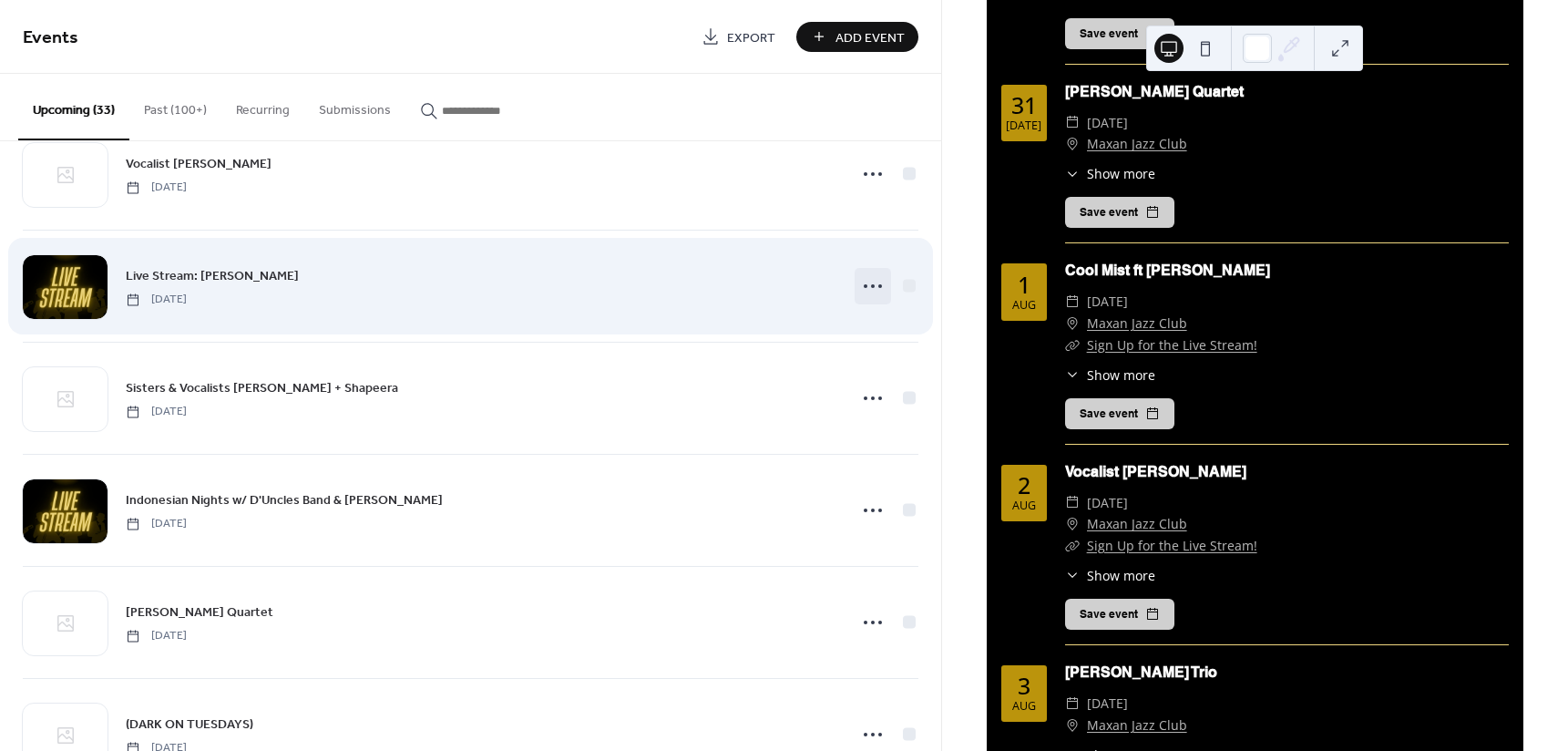 click 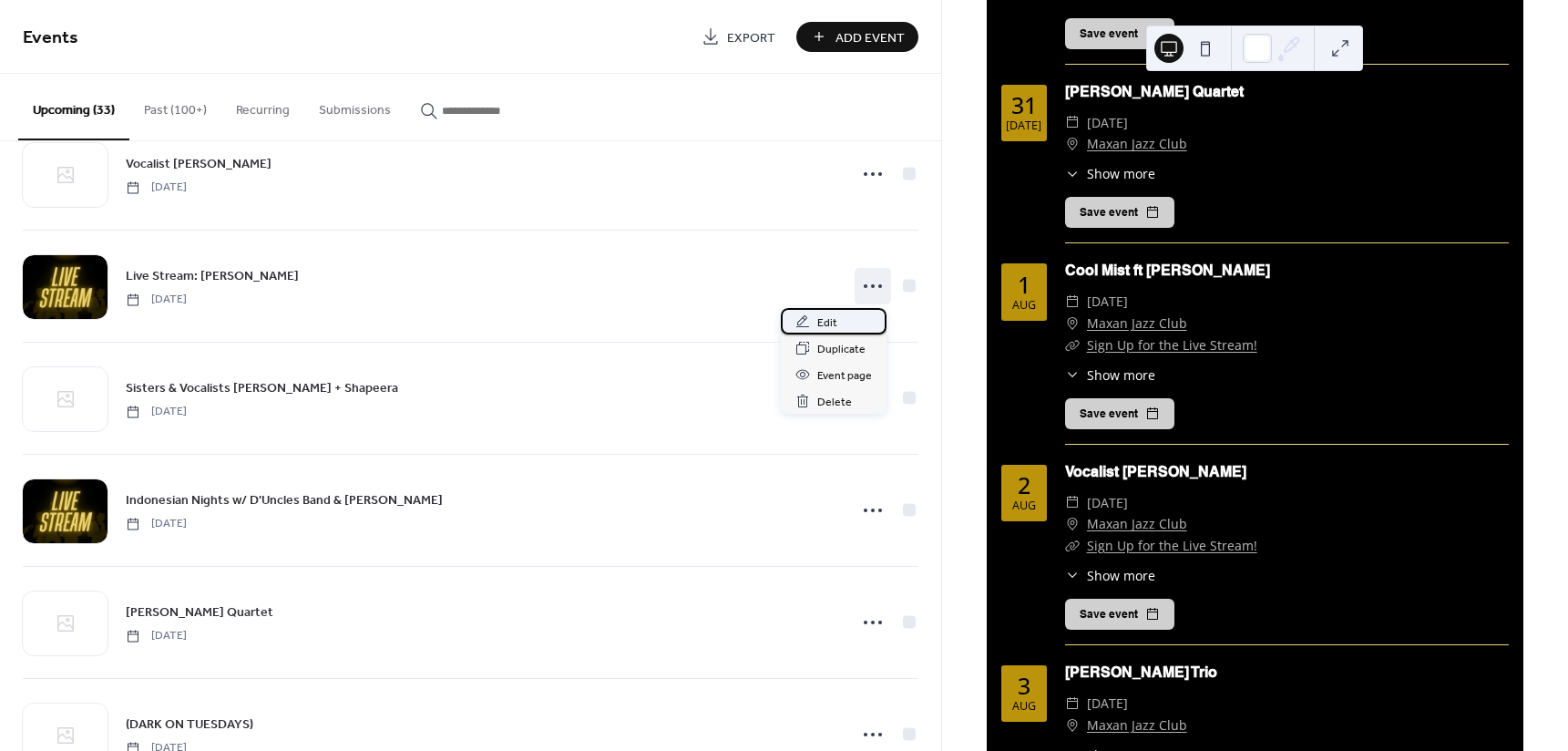 click on "Edit" at bounding box center [834, 321] 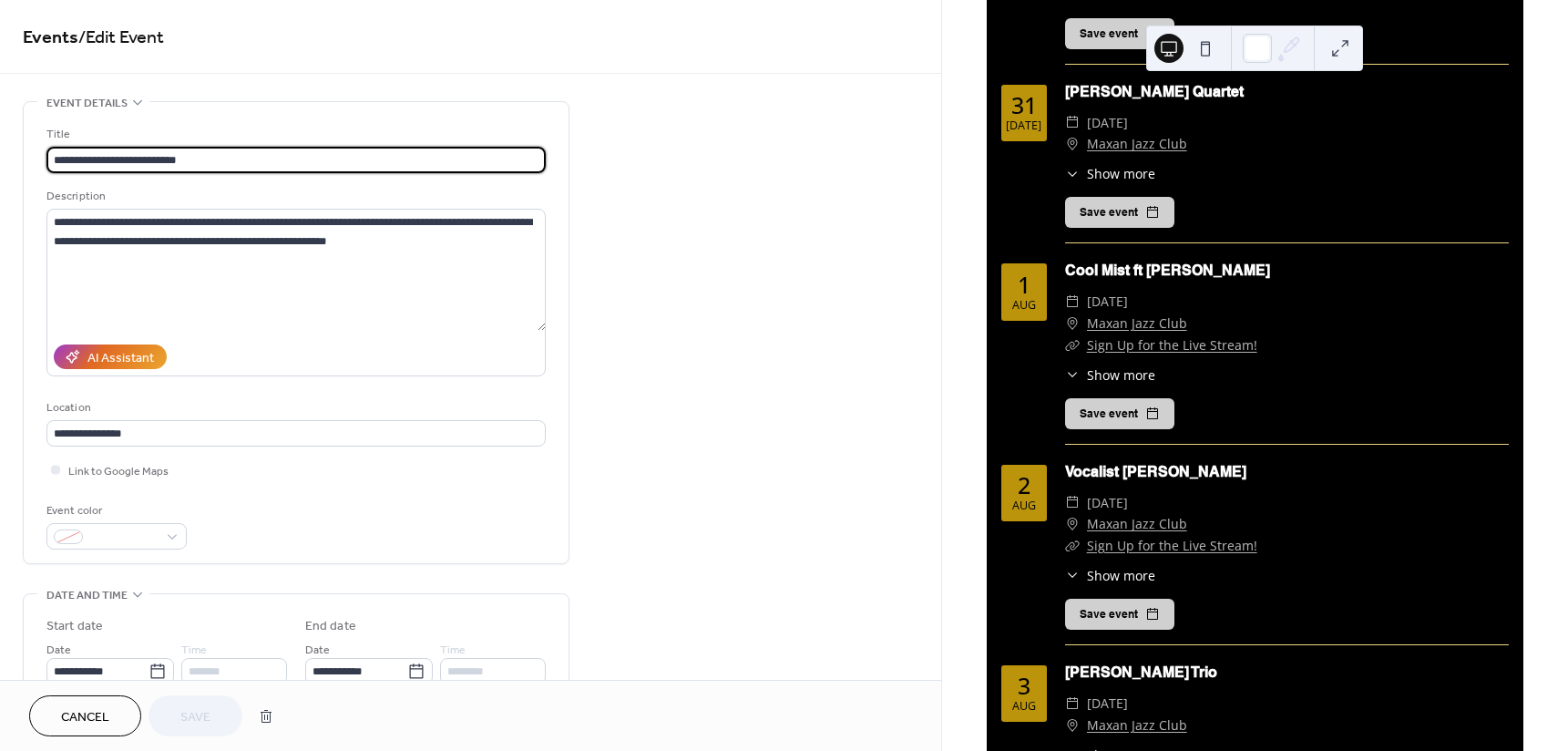 drag, startPoint x: 116, startPoint y: 164, endPoint x: -9, endPoint y: 162, distance: 125.016 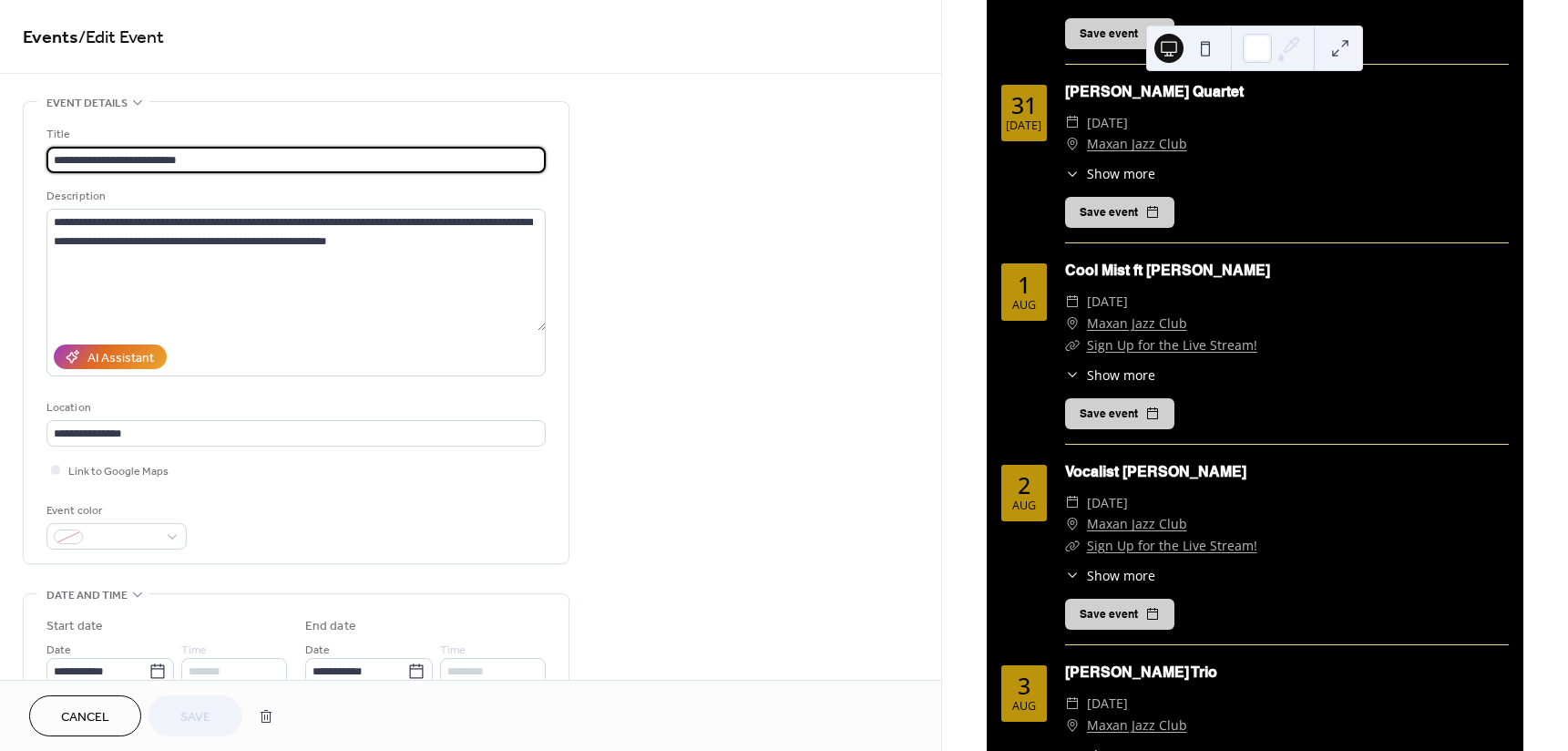 click on "**********" at bounding box center (784, 376) 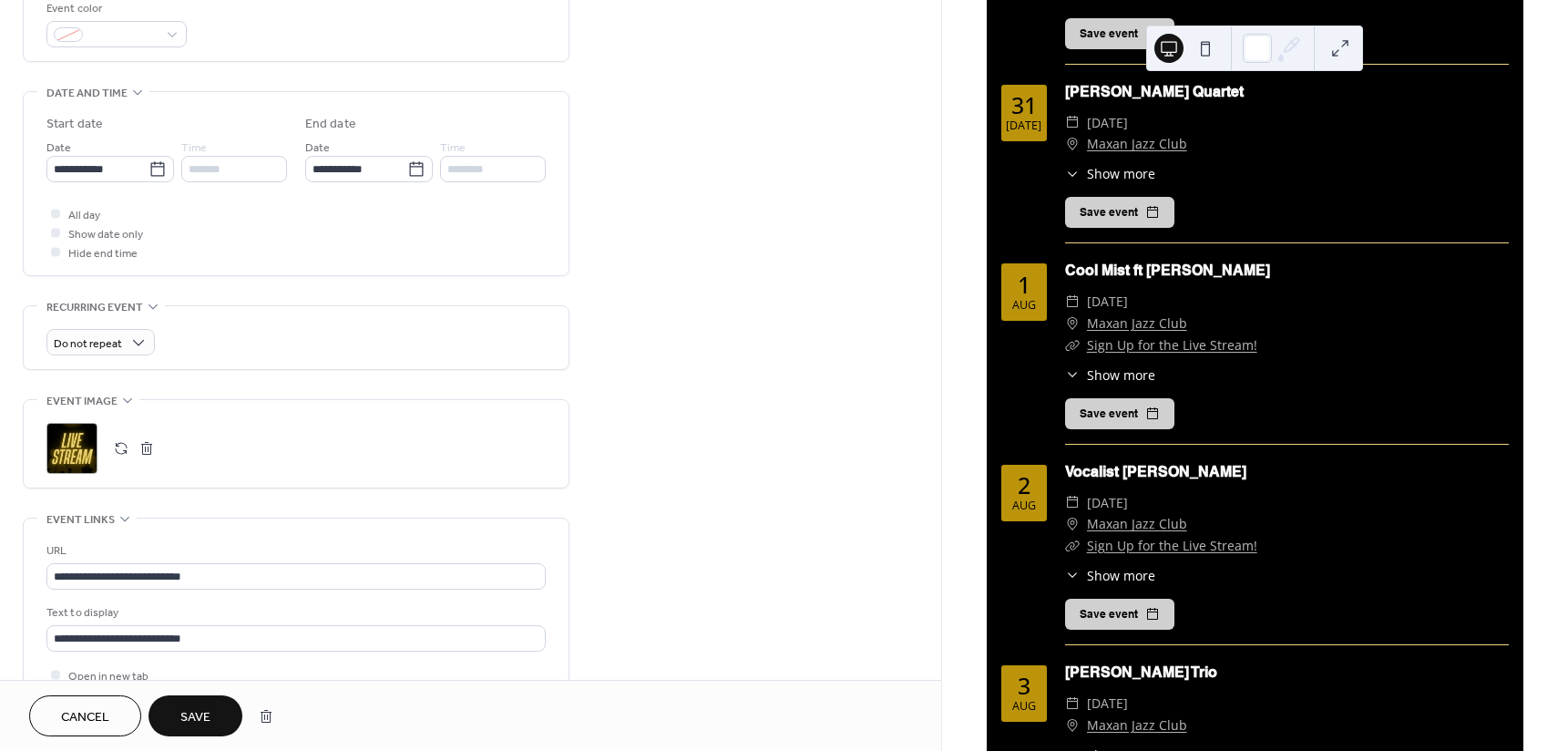 scroll, scrollTop: 638, scrollLeft: 0, axis: vertical 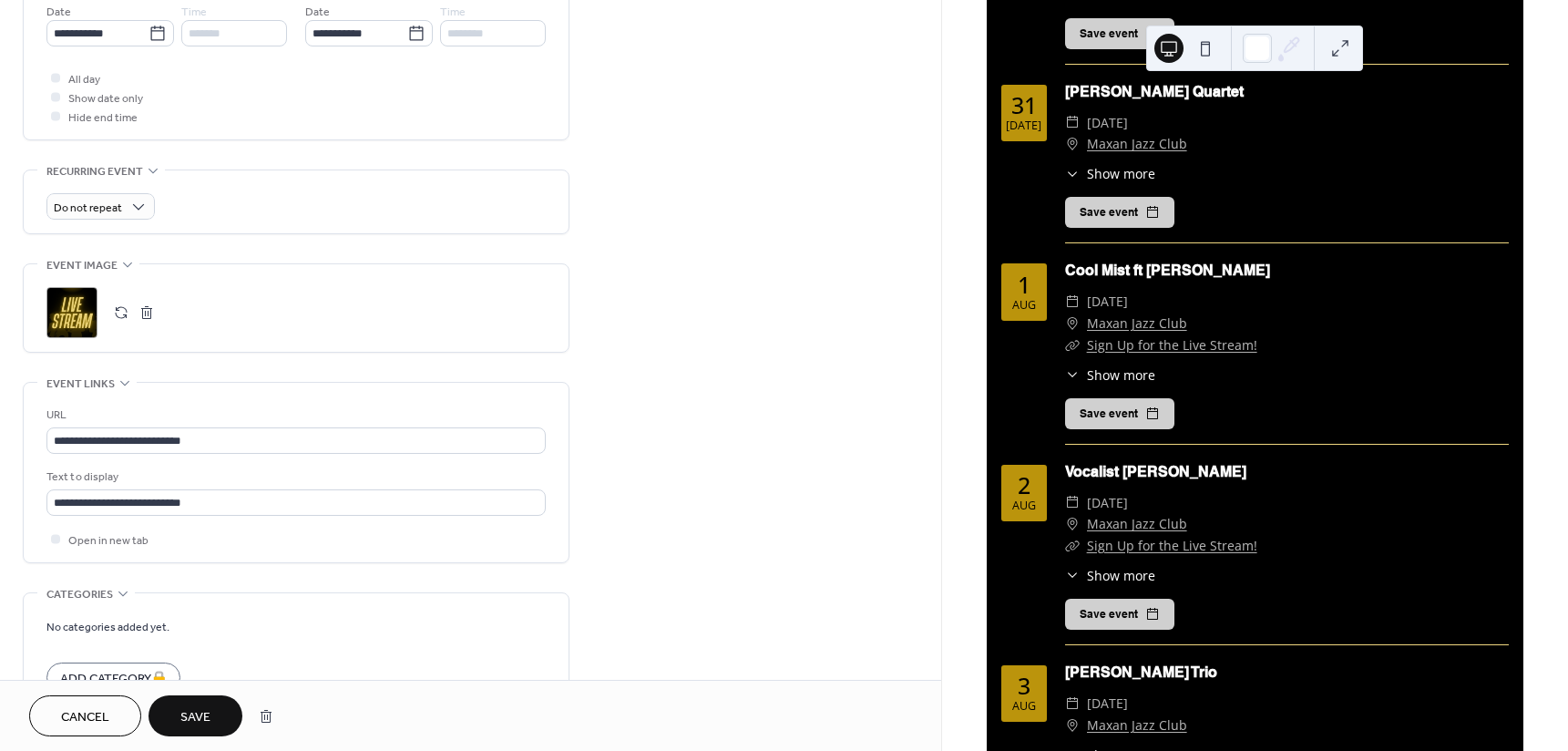 type on "**********" 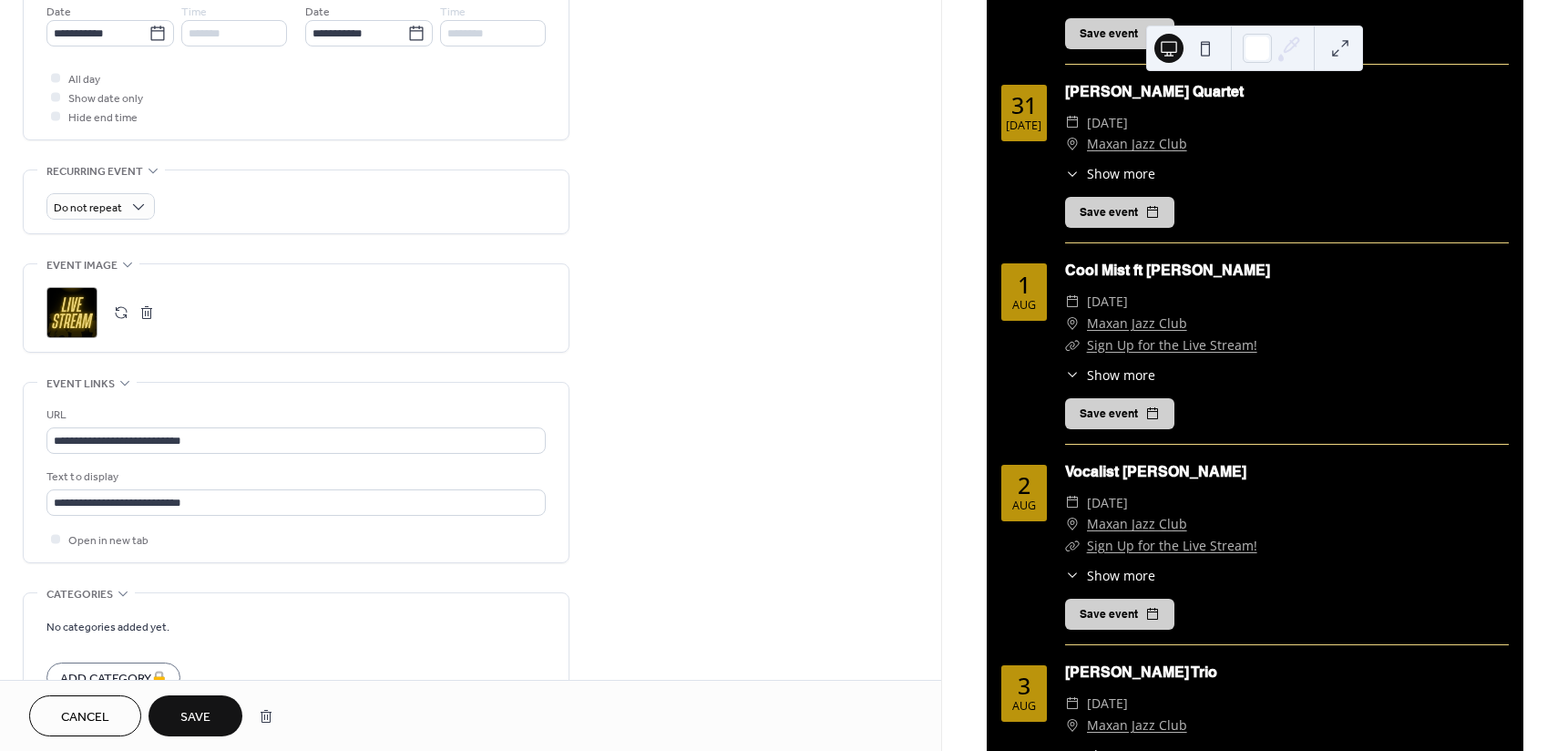 click on "Save" at bounding box center (195, 715) 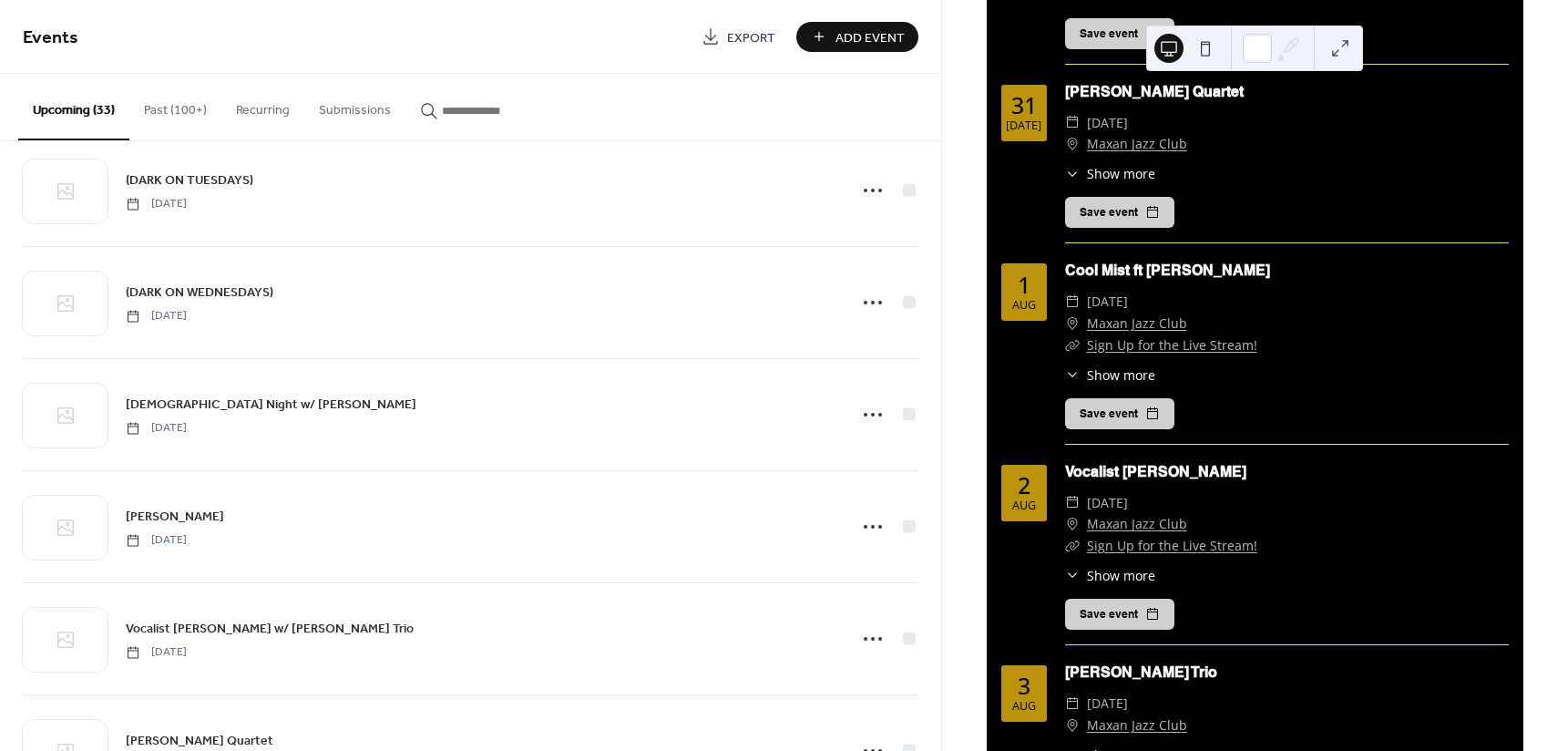 scroll, scrollTop: 2279, scrollLeft: 0, axis: vertical 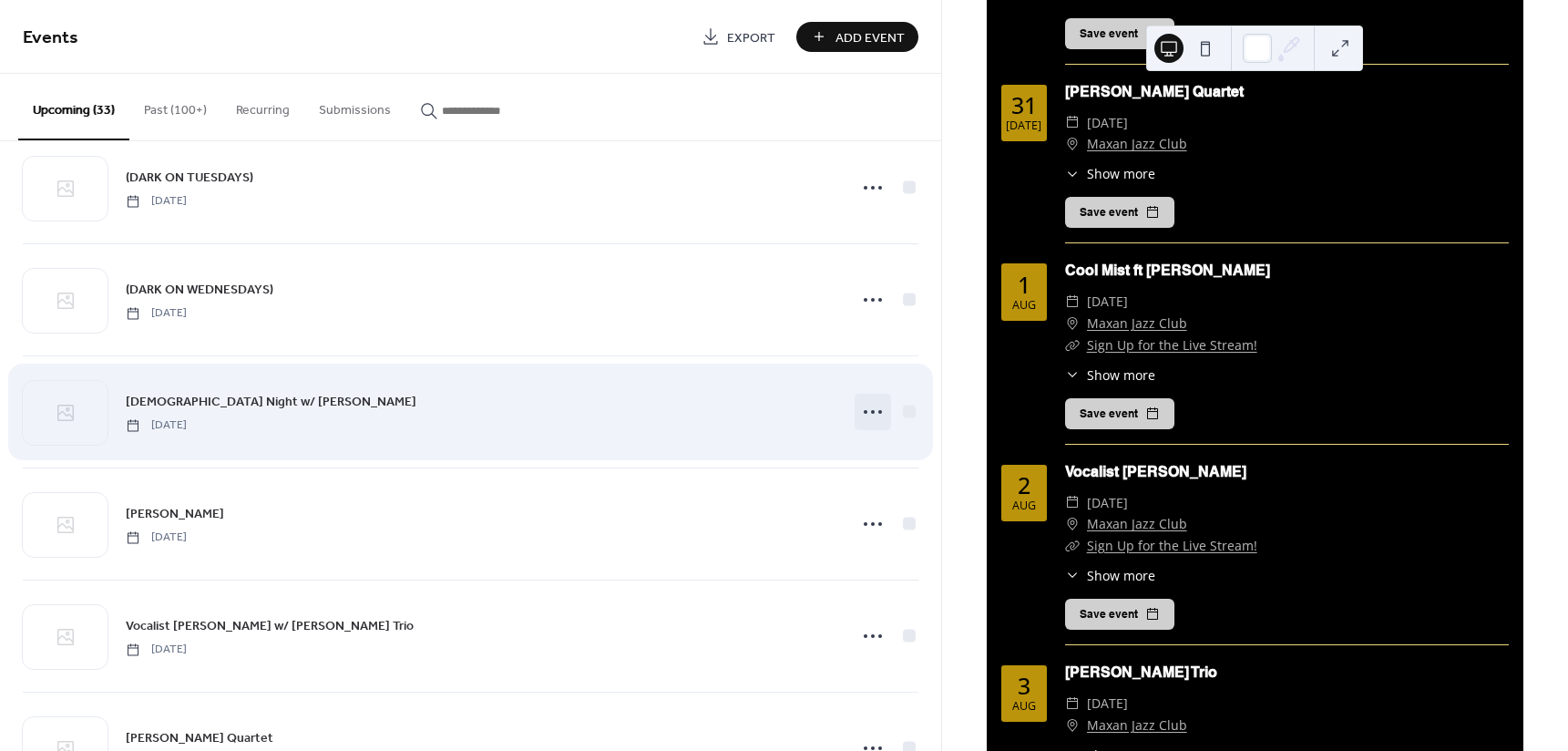 click 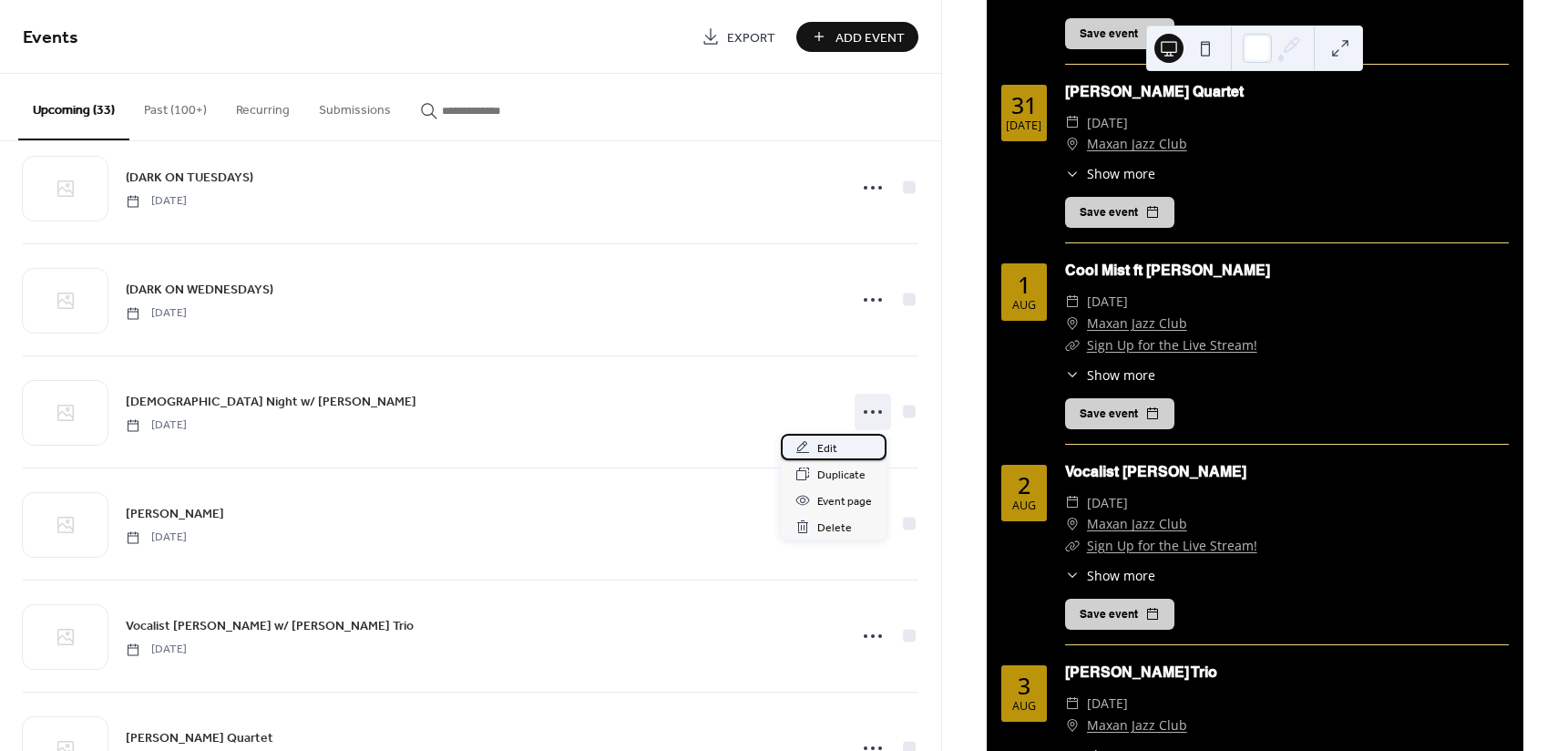 click on "Edit" at bounding box center (834, 447) 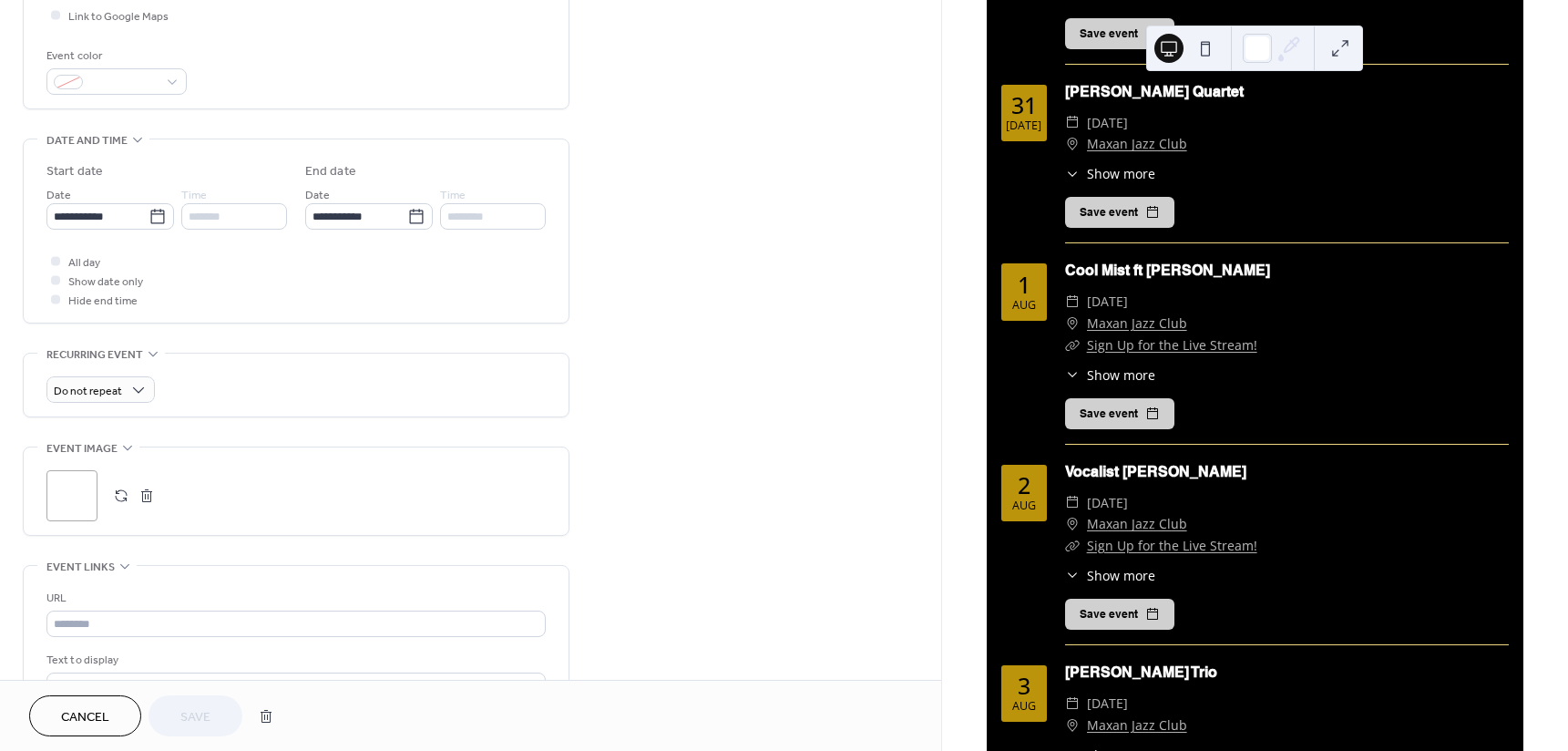 scroll, scrollTop: 456, scrollLeft: 0, axis: vertical 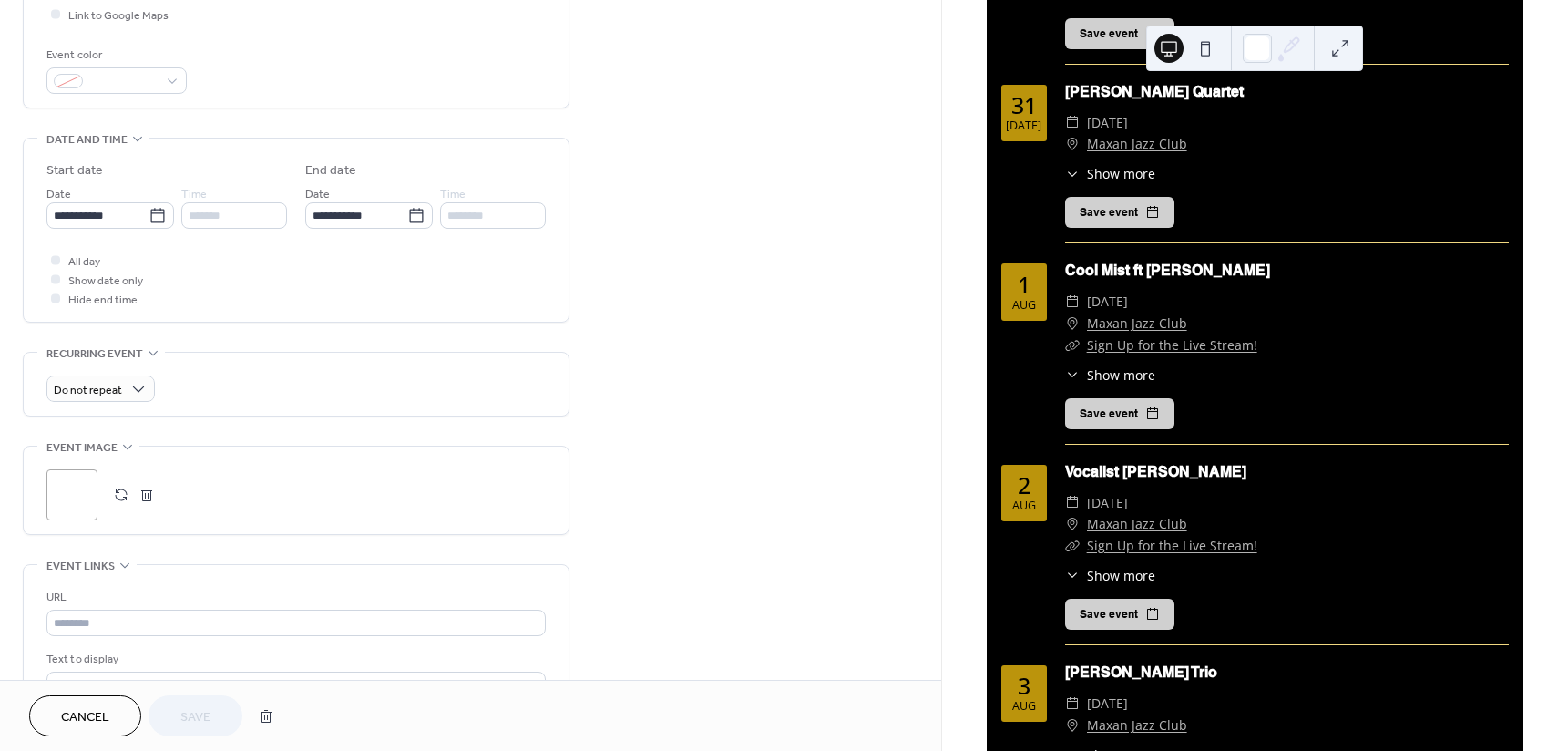 click on ";" at bounding box center [72, 495] 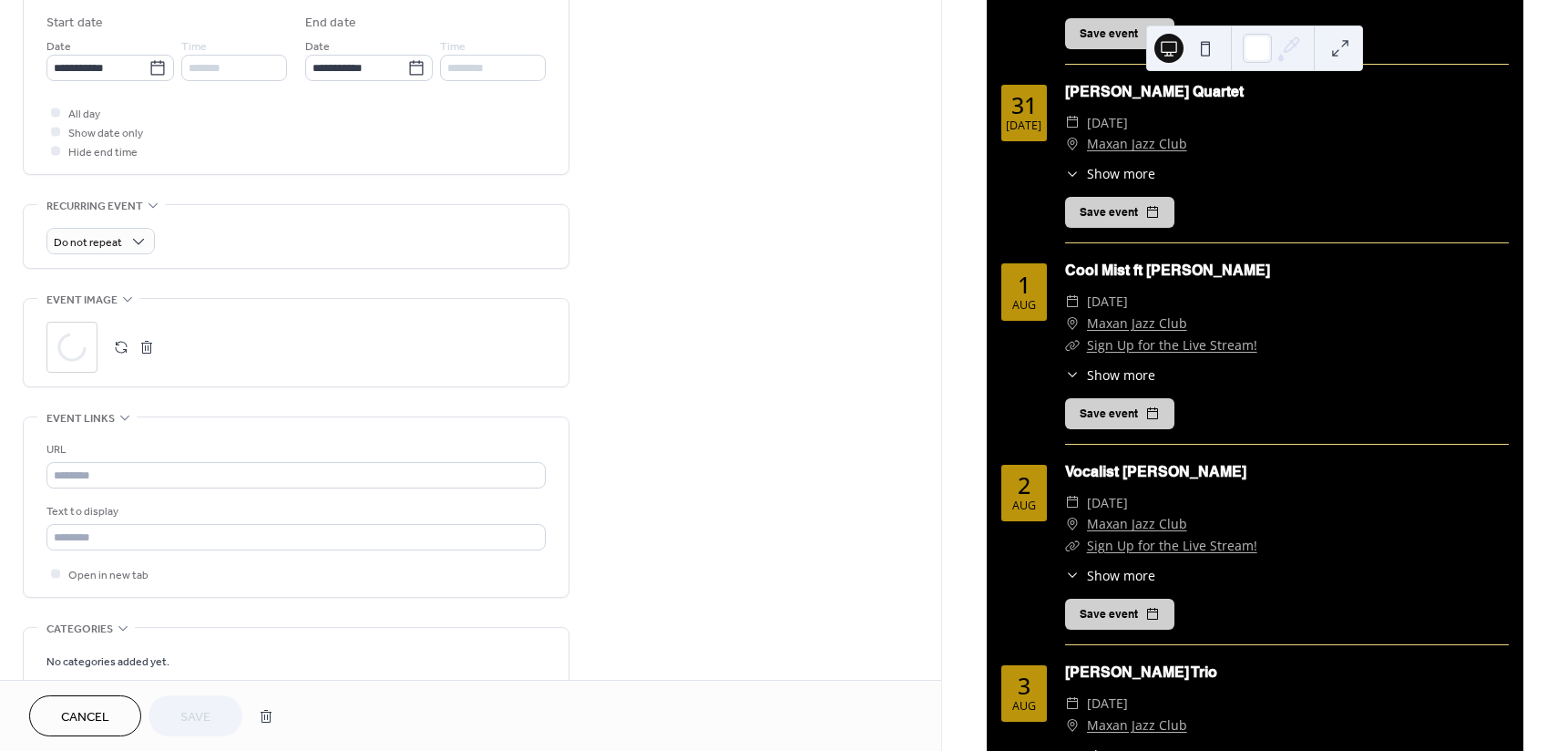 scroll, scrollTop: 638, scrollLeft: 0, axis: vertical 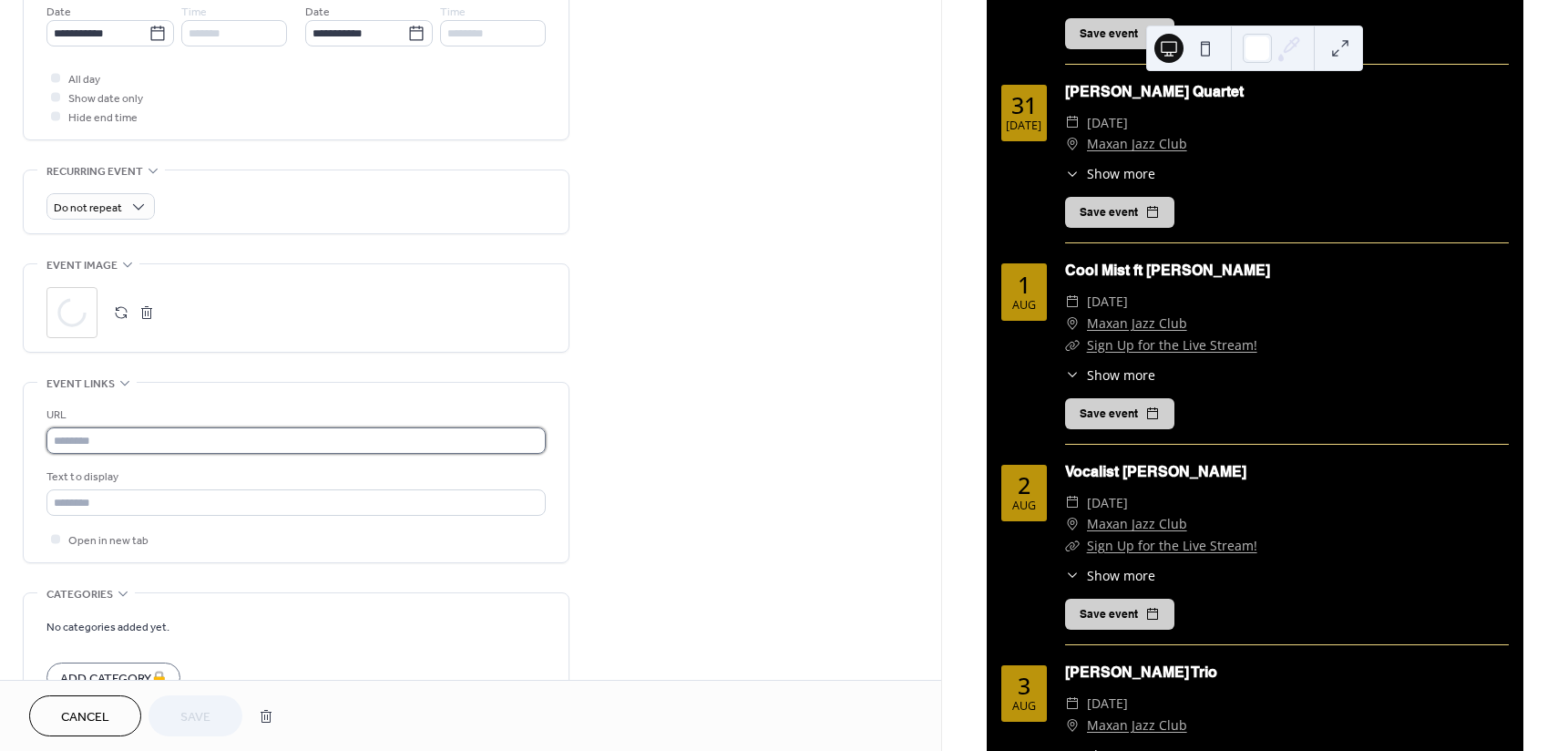 click at bounding box center [296, 440] 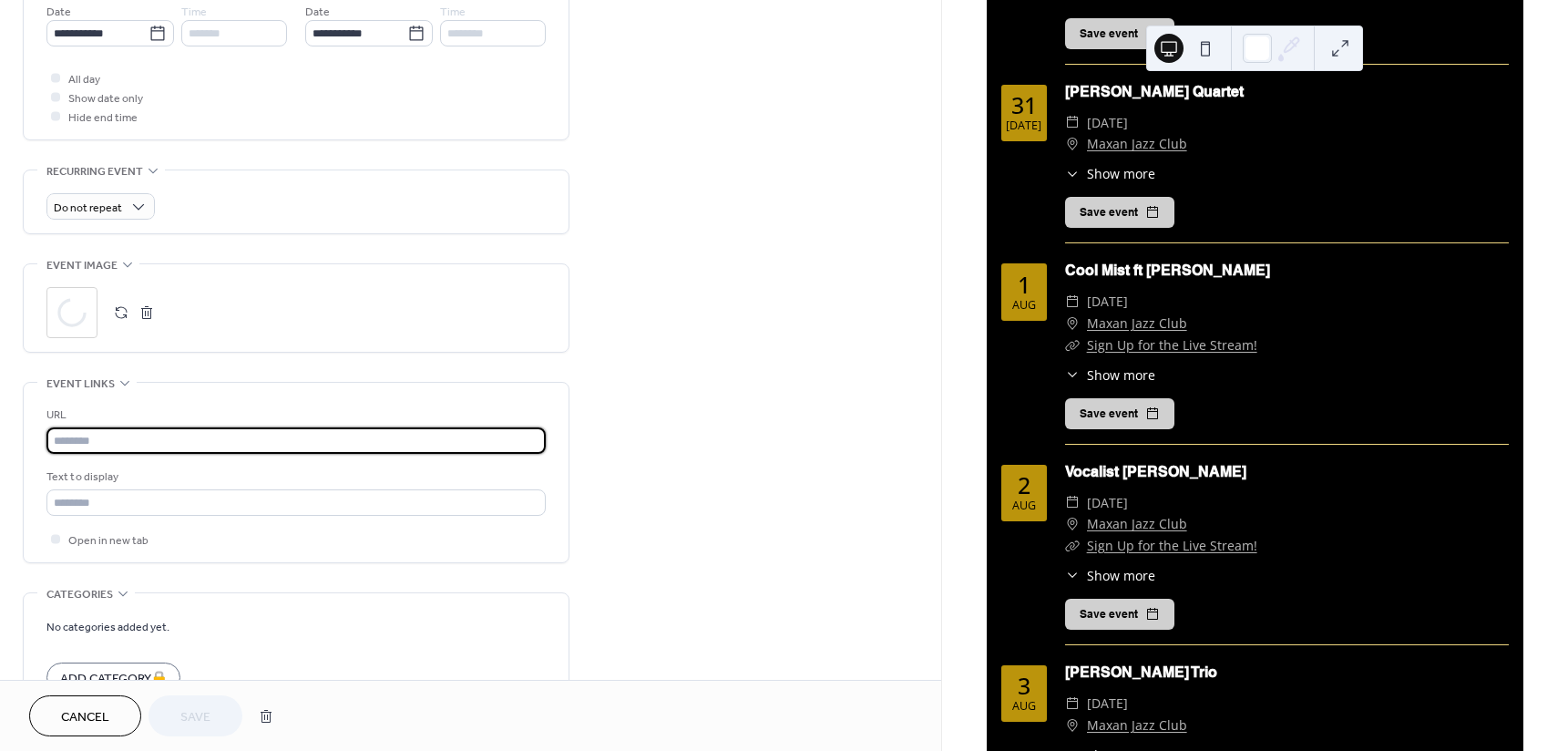 type on "**********" 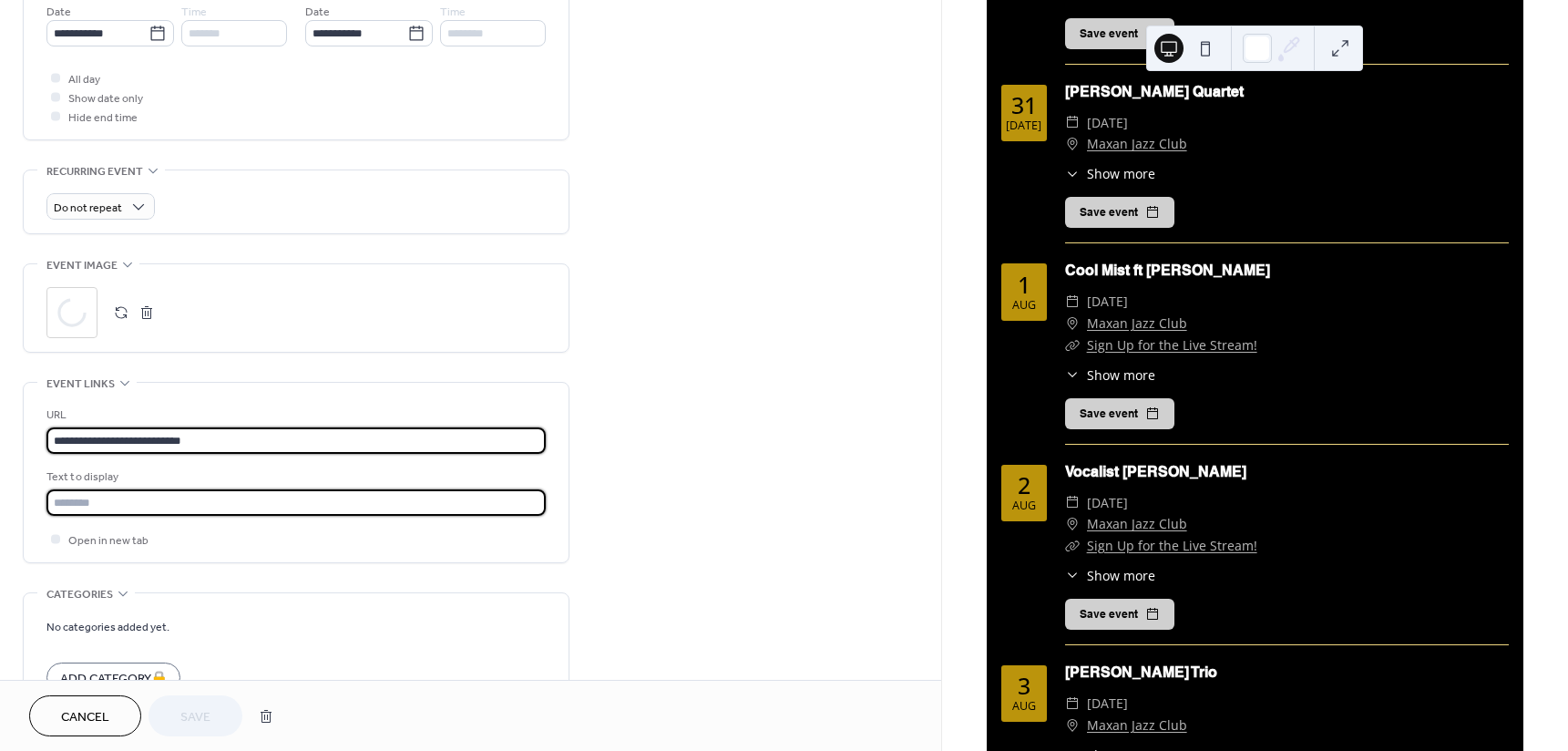 type on "**********" 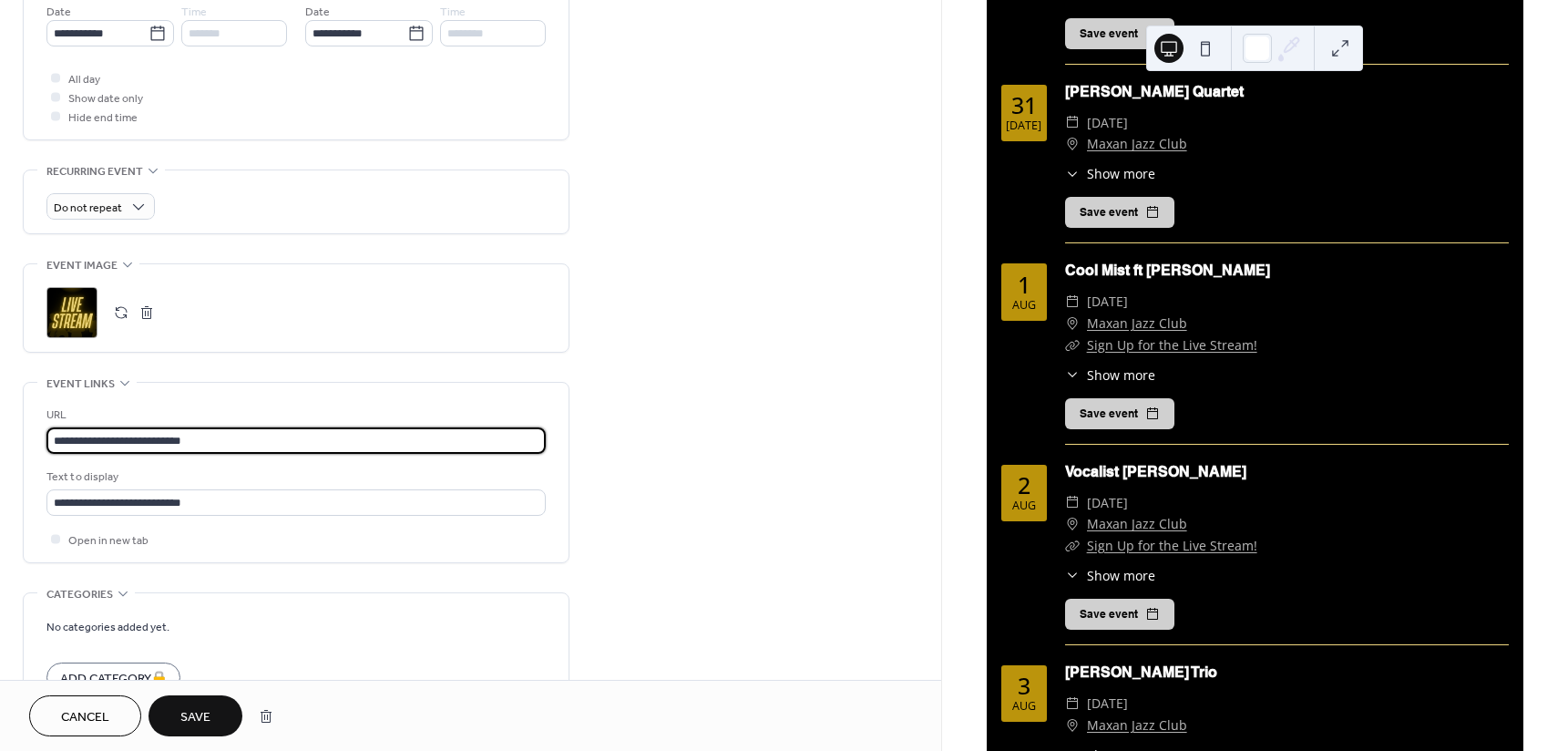 click on "Save" at bounding box center (195, 715) 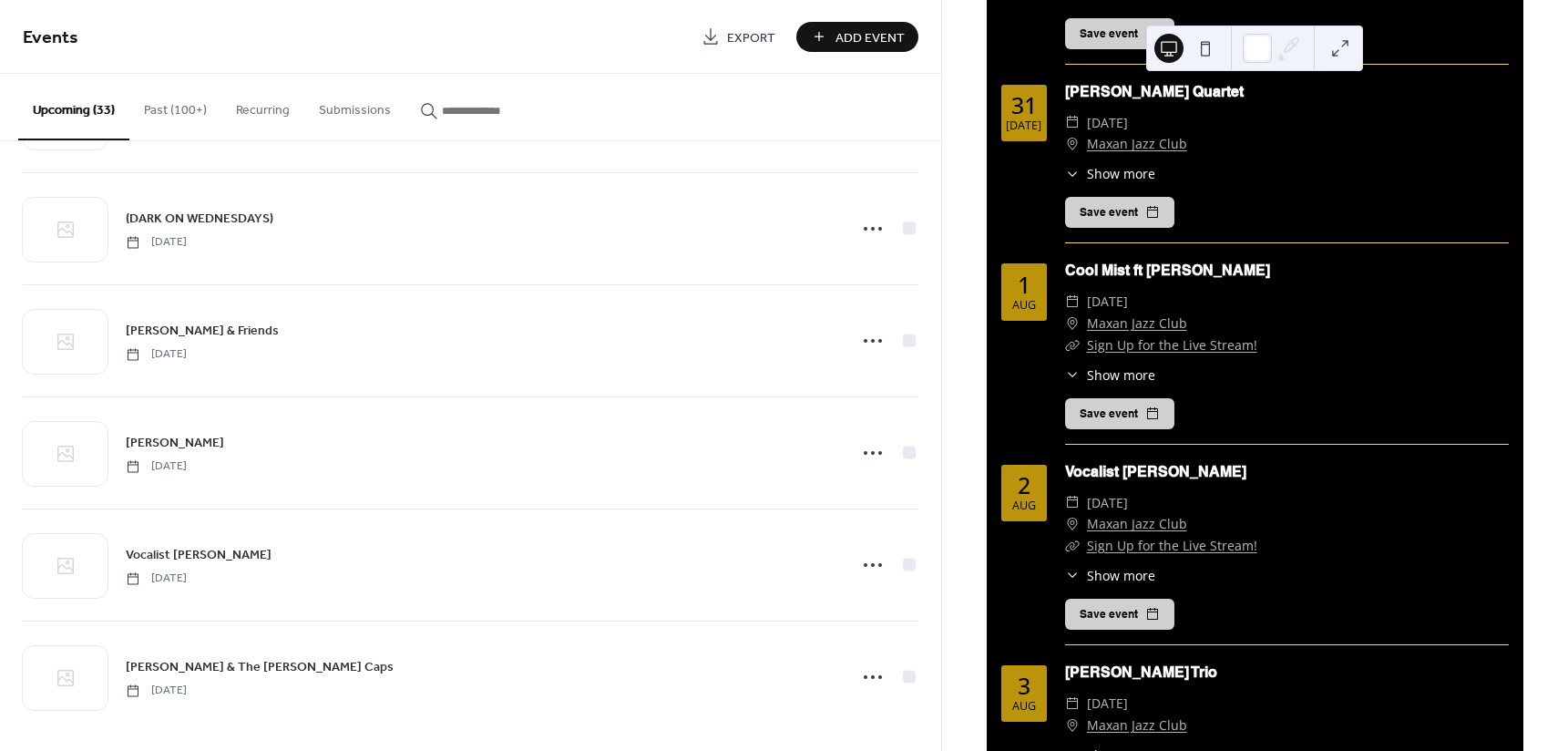 scroll, scrollTop: 3143, scrollLeft: 0, axis: vertical 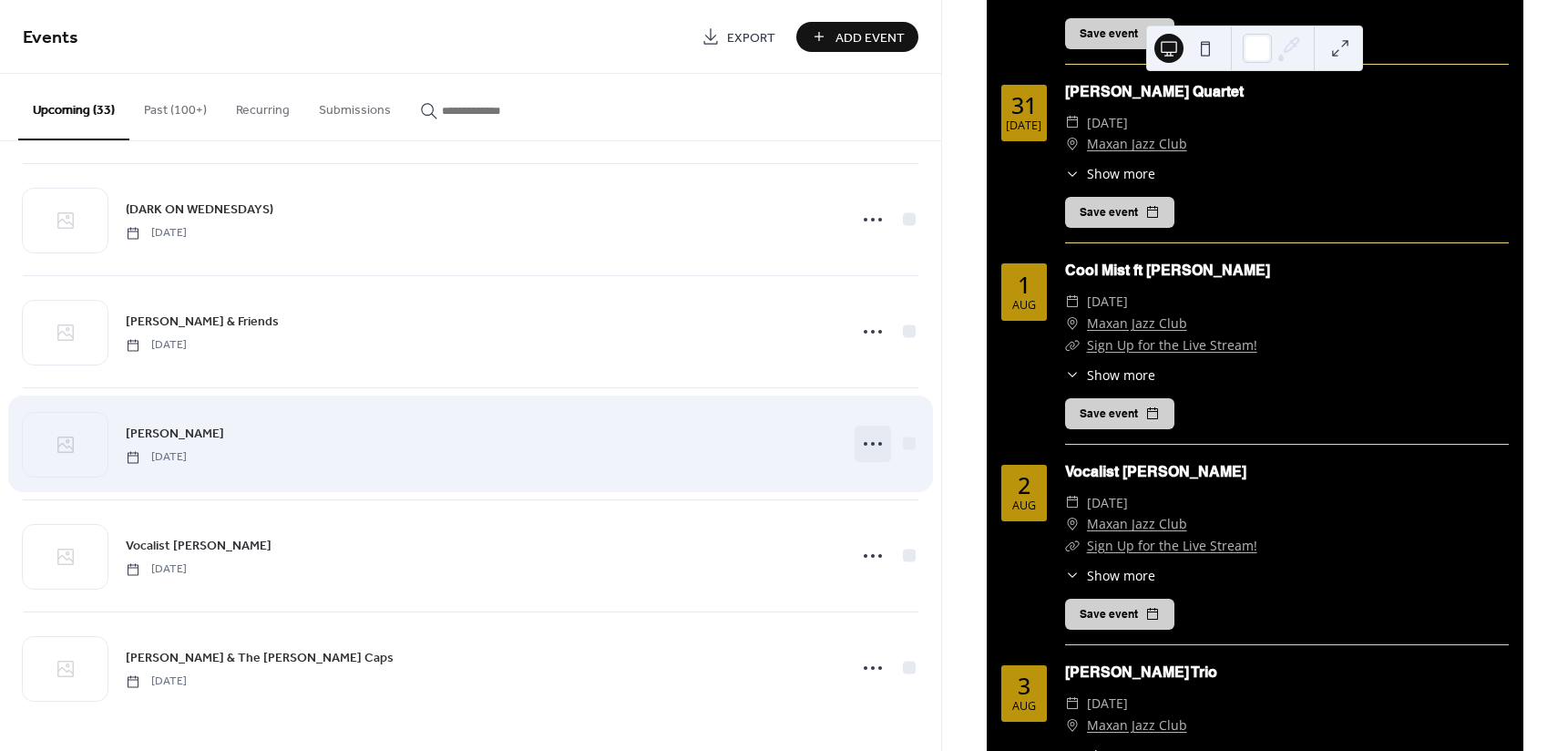click 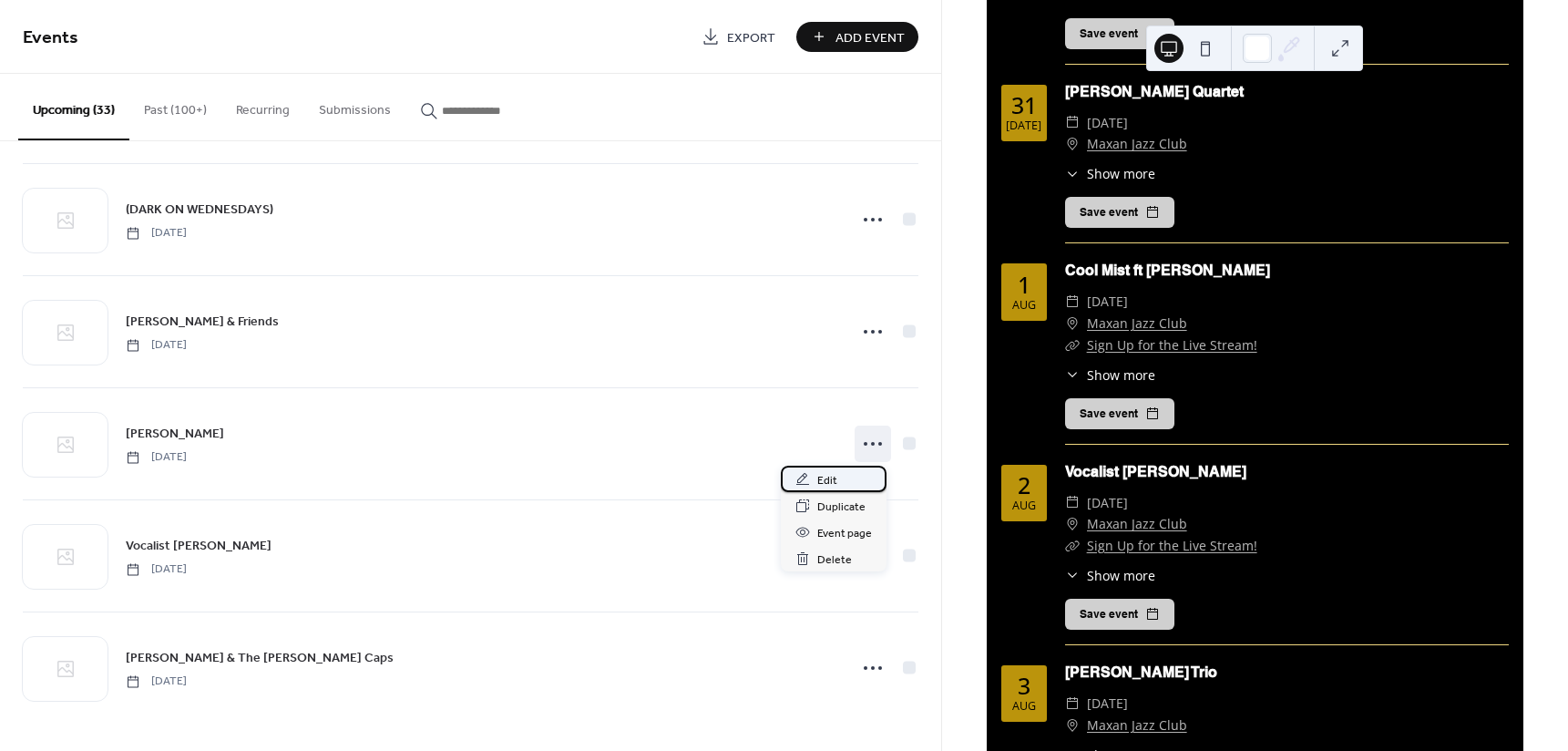 click on "Edit" at bounding box center [834, 478] 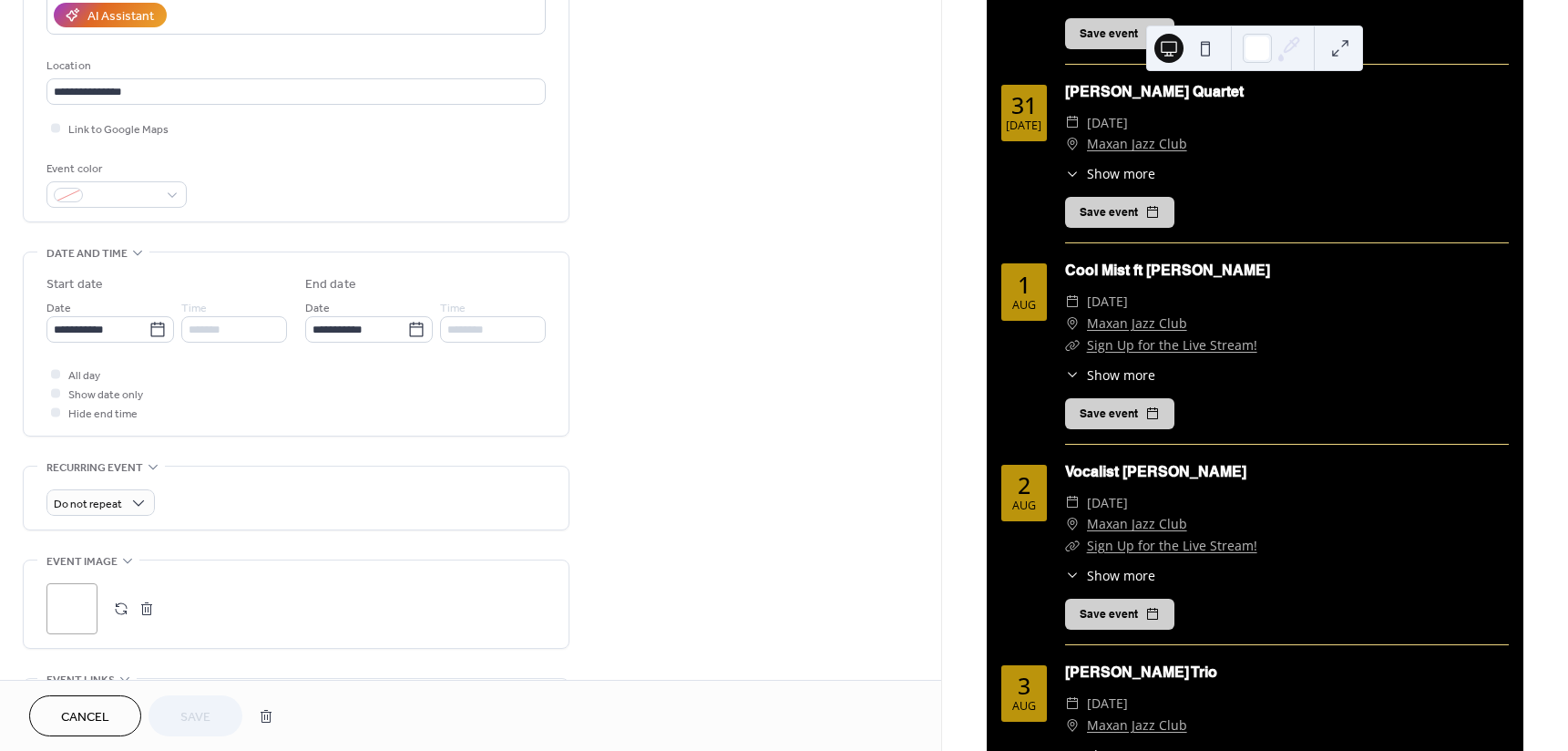 scroll, scrollTop: 547, scrollLeft: 0, axis: vertical 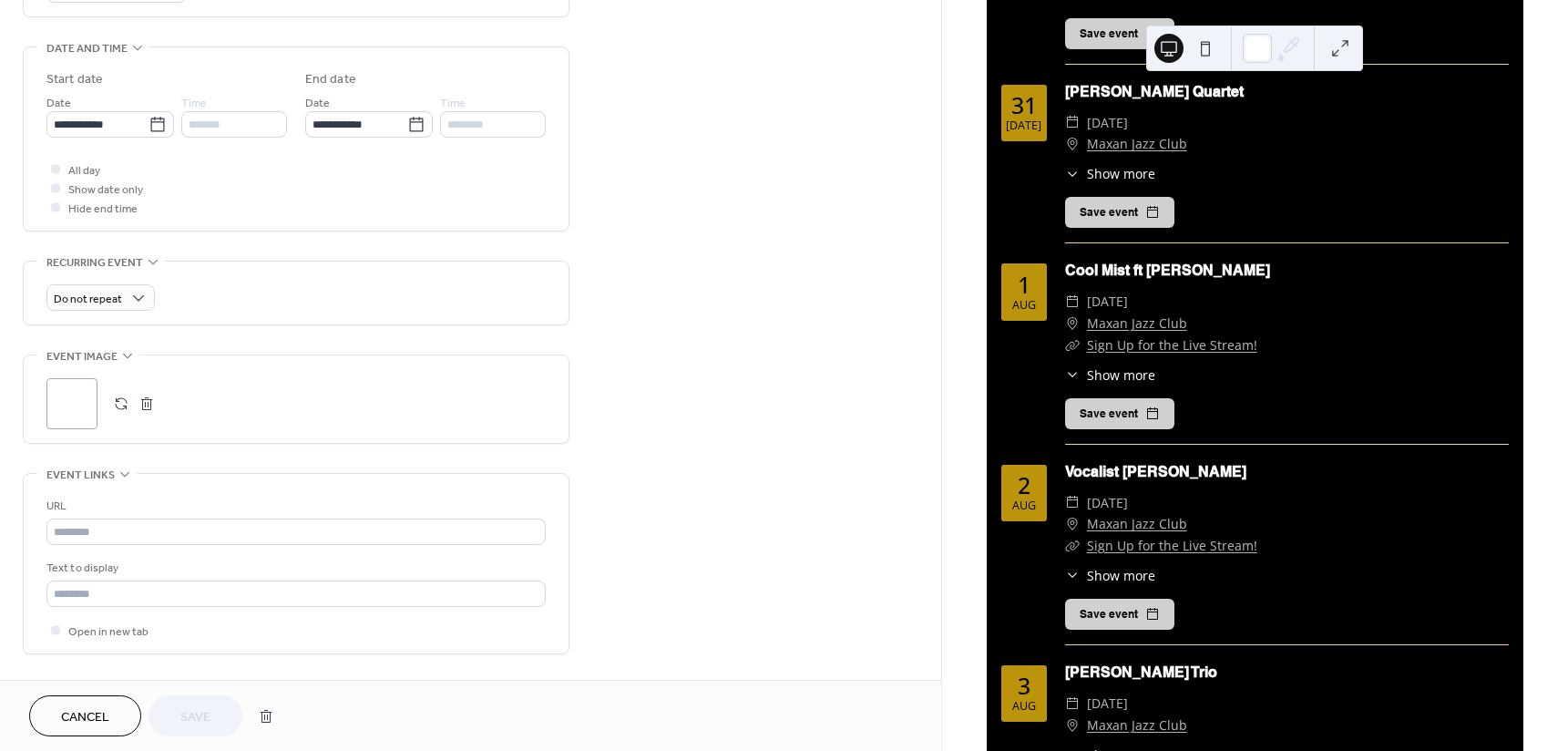 click on ";" at bounding box center [72, 404] 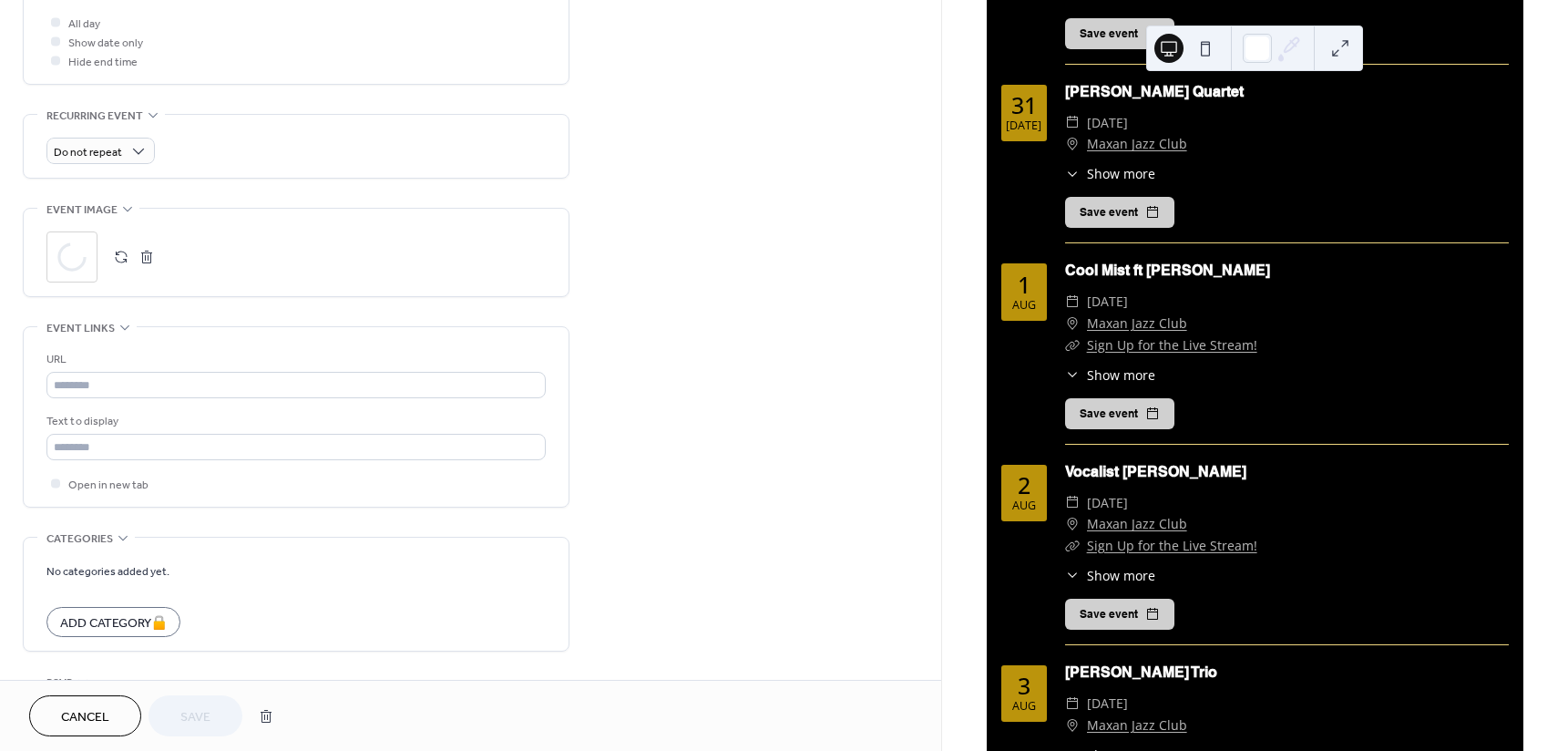 scroll, scrollTop: 729, scrollLeft: 0, axis: vertical 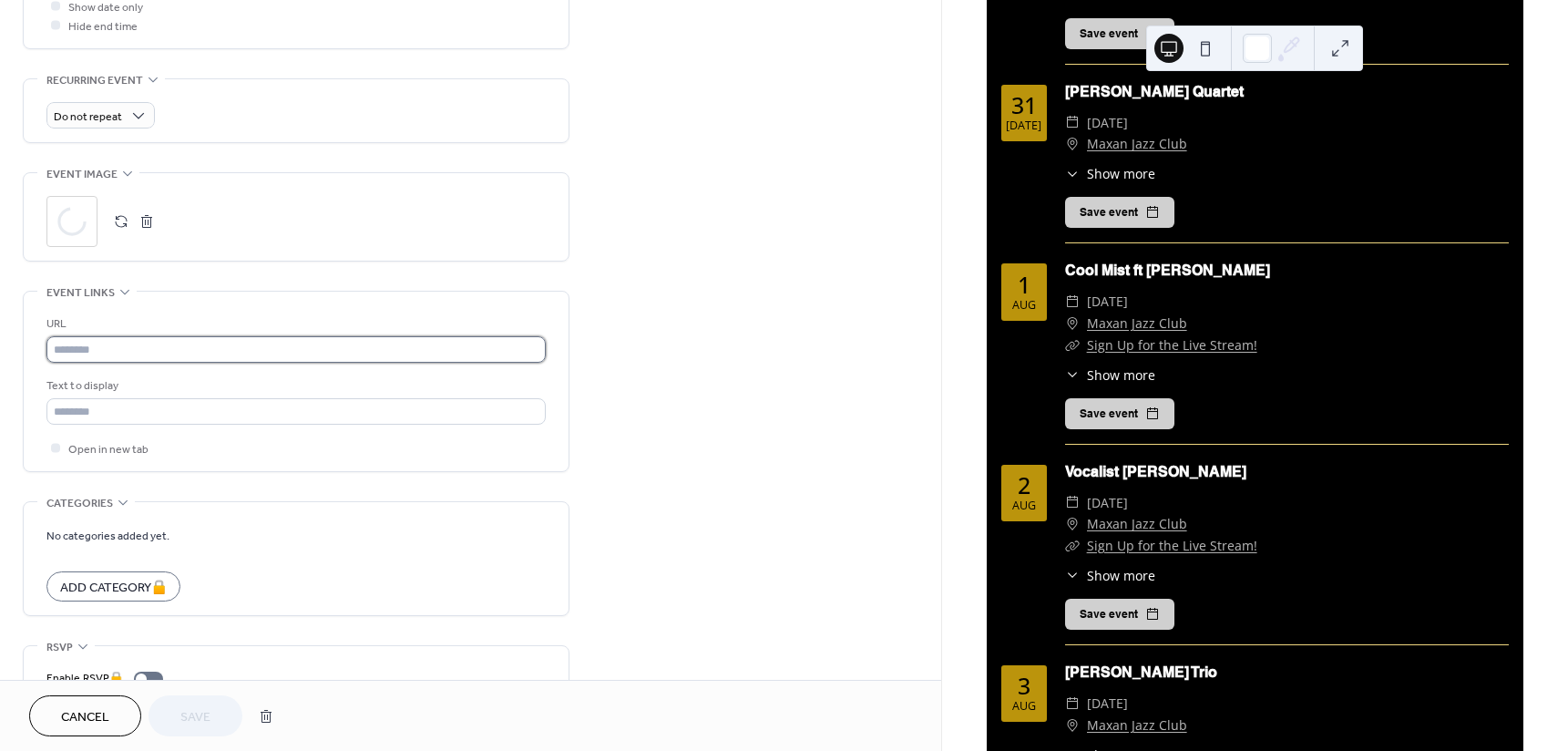 click at bounding box center (296, 349) 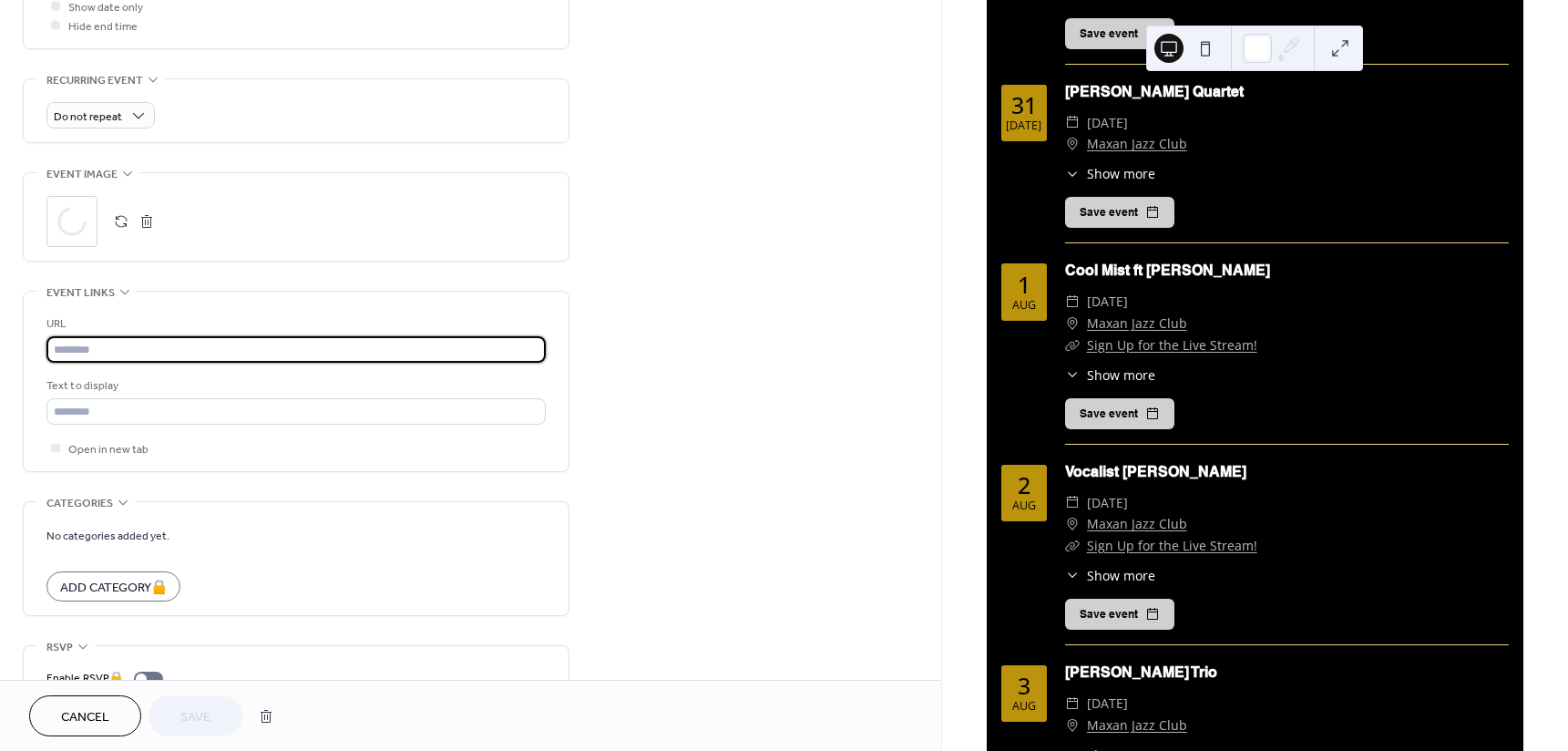 type on "**********" 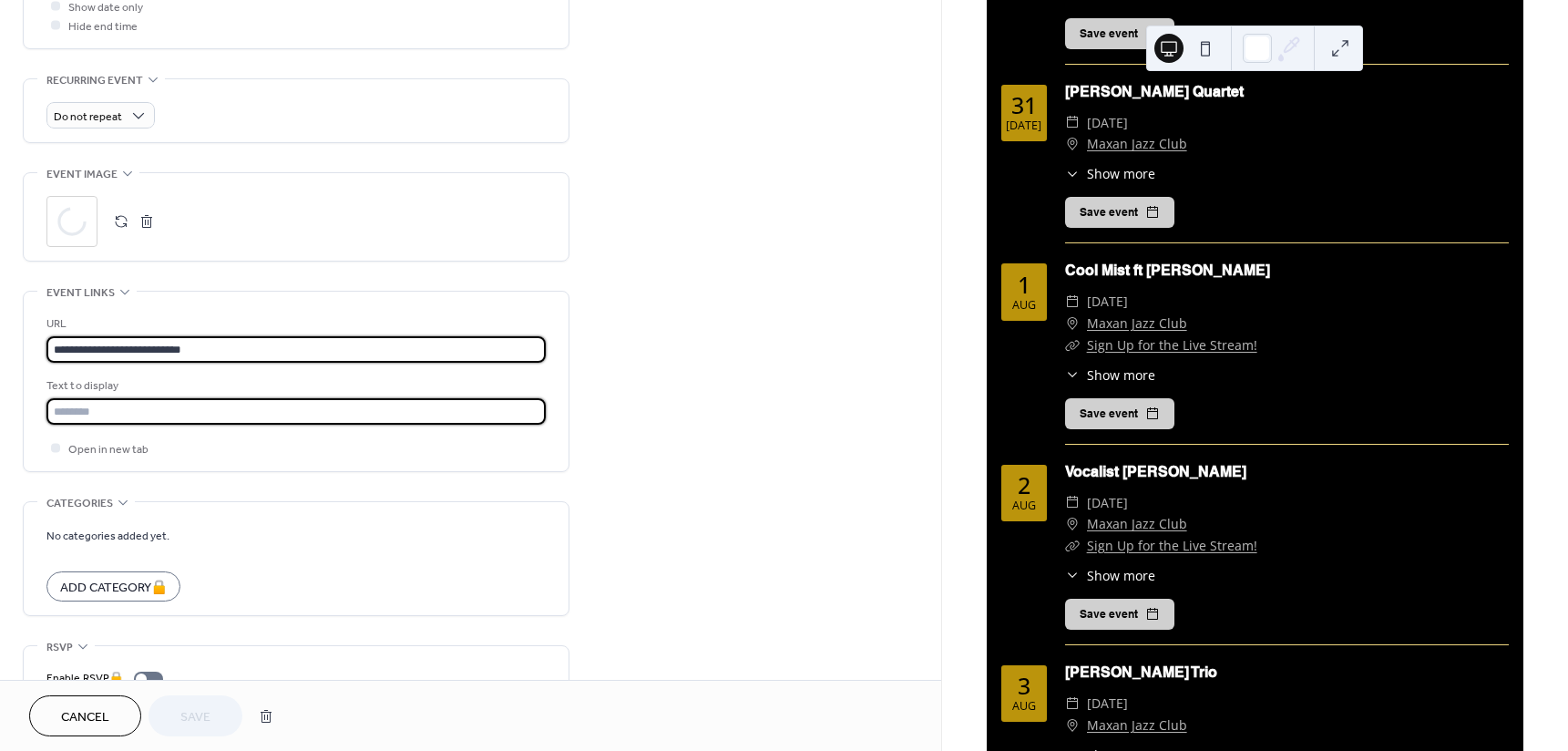 type on "**********" 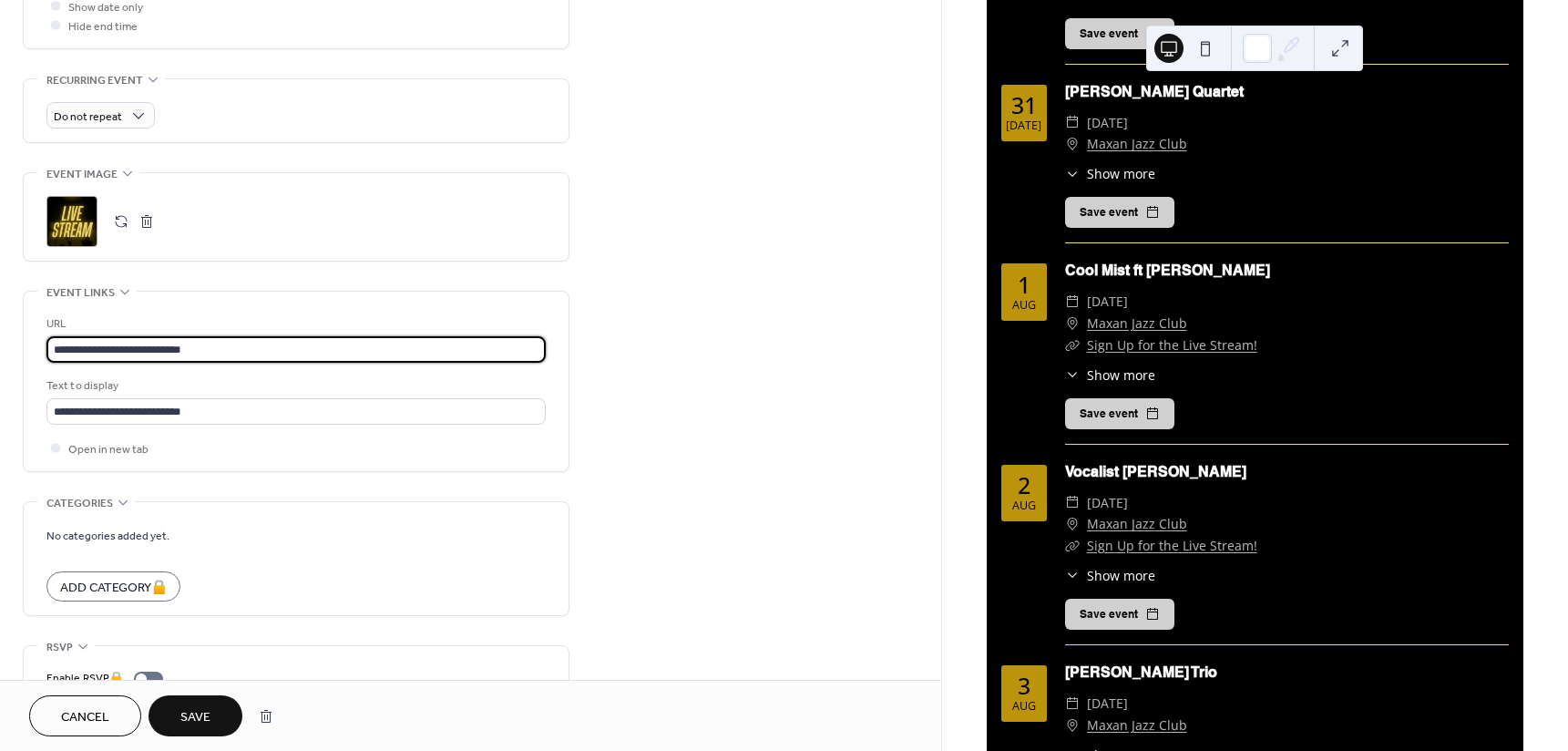 click on "Save" at bounding box center (195, 717) 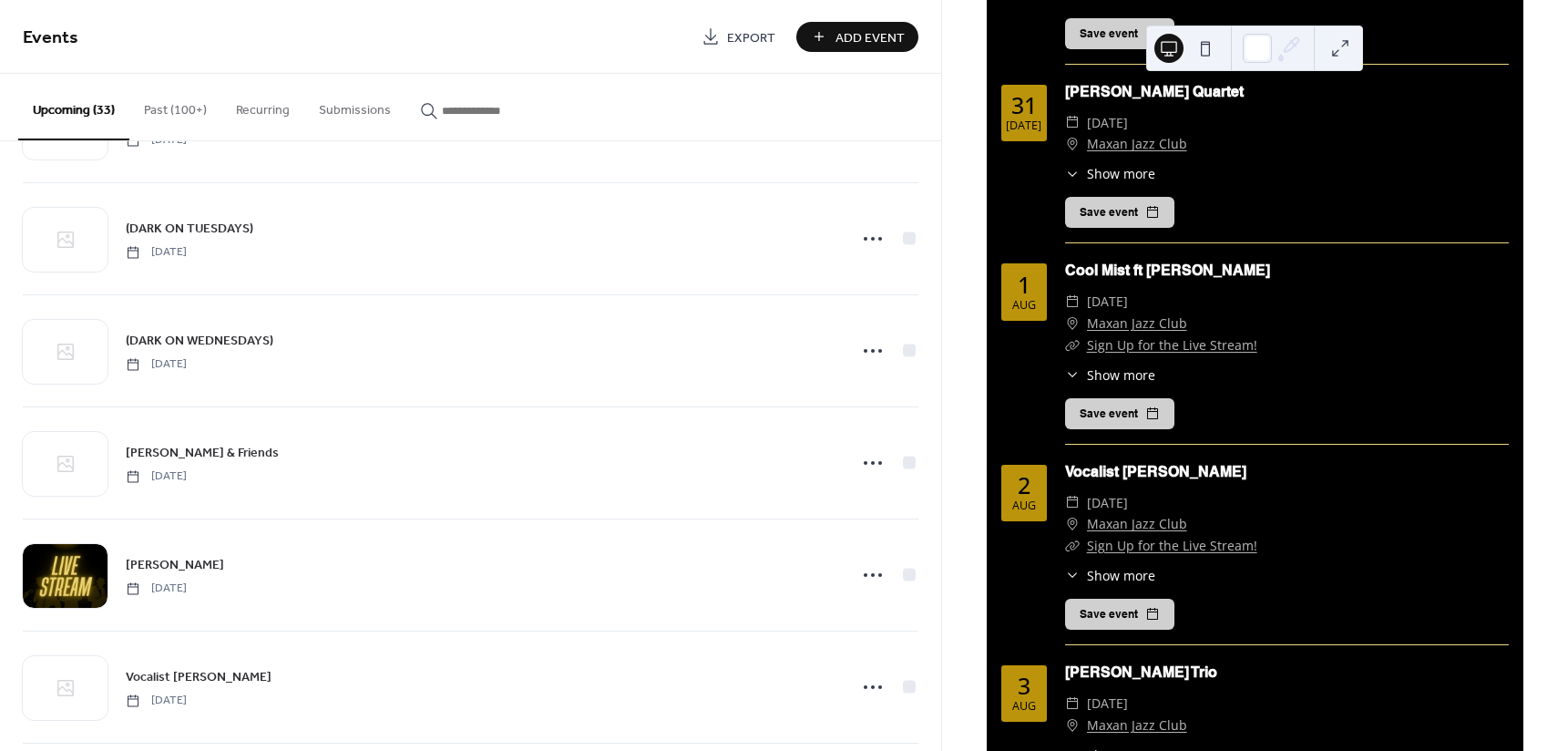 scroll, scrollTop: 3143, scrollLeft: 0, axis: vertical 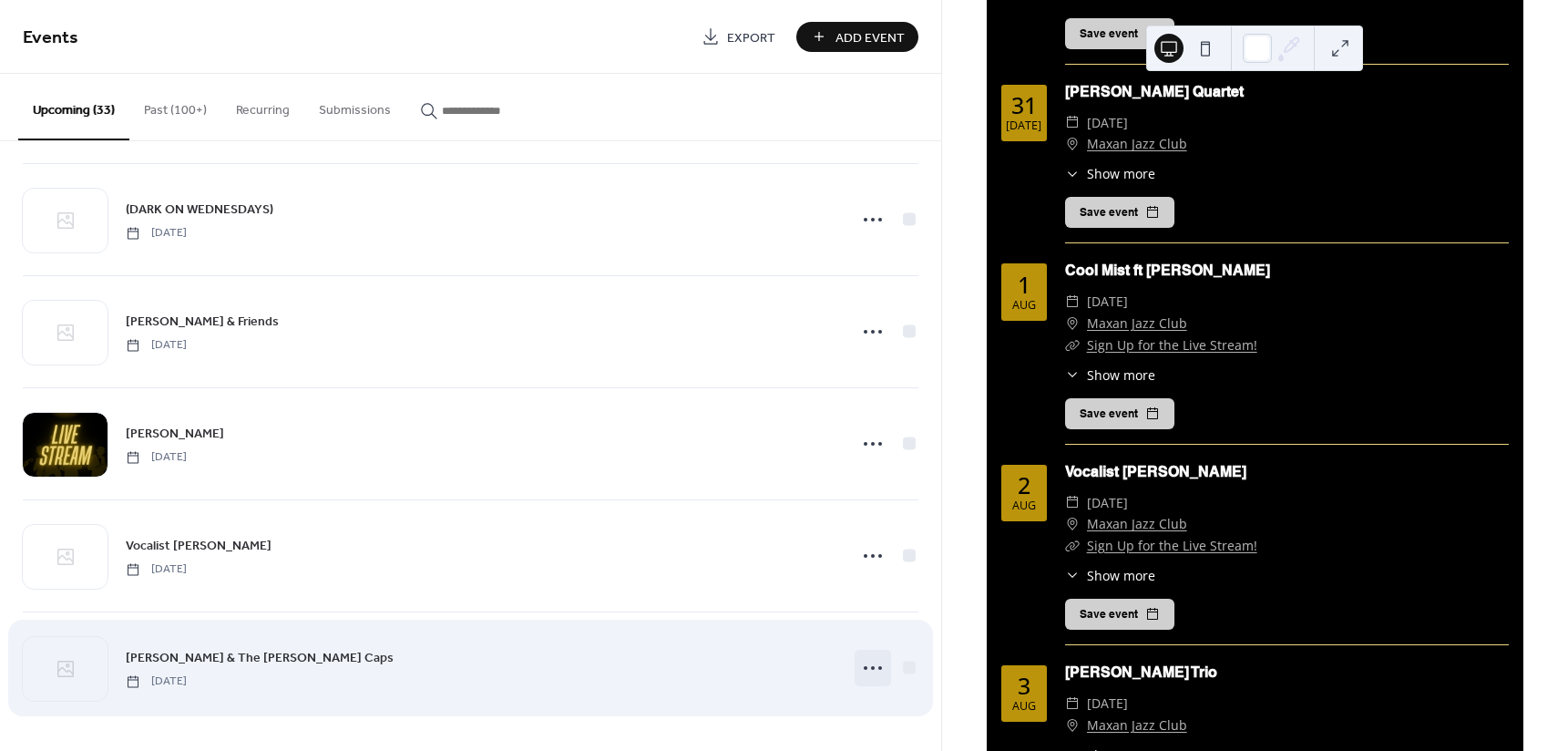 click 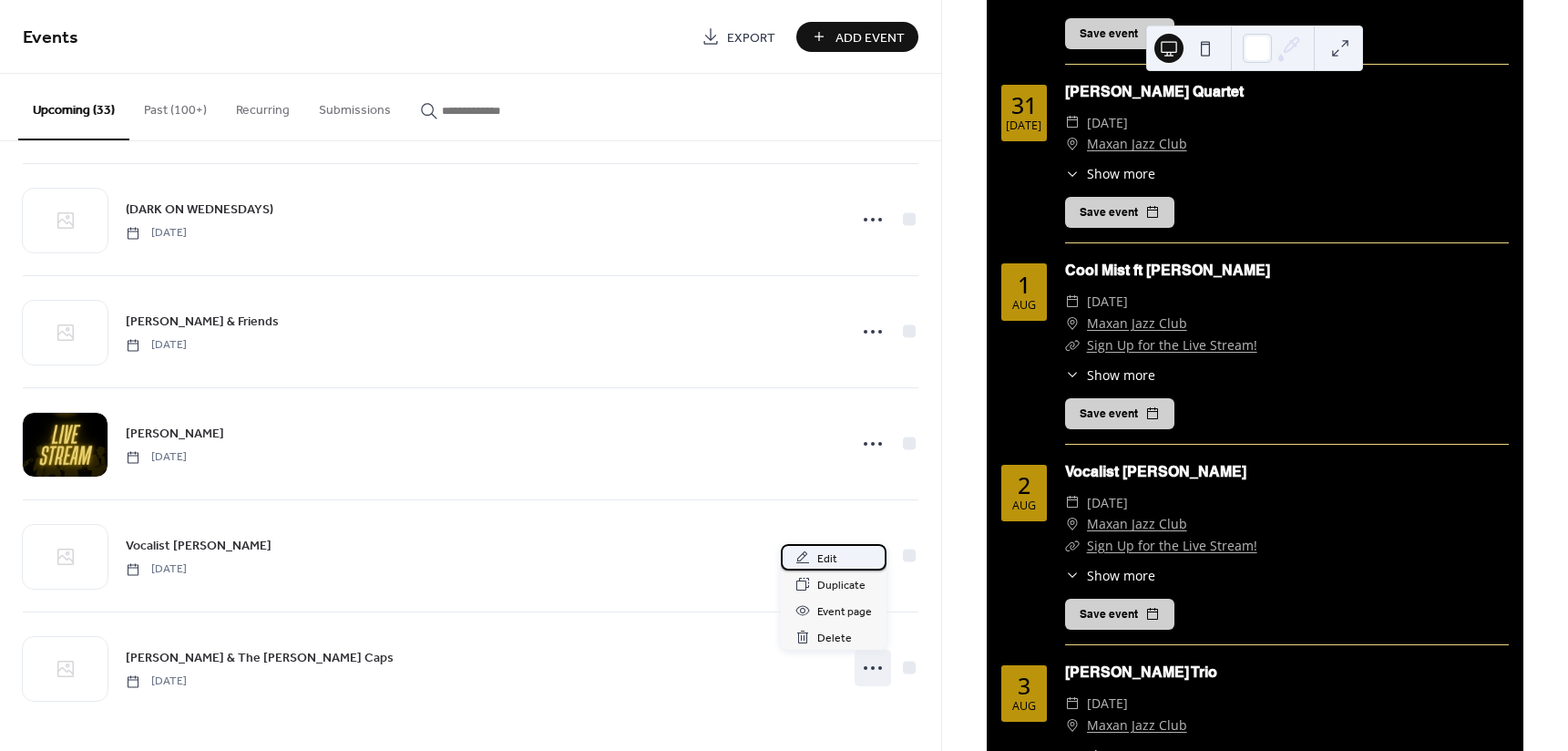 click on "Edit" at bounding box center (827, 559) 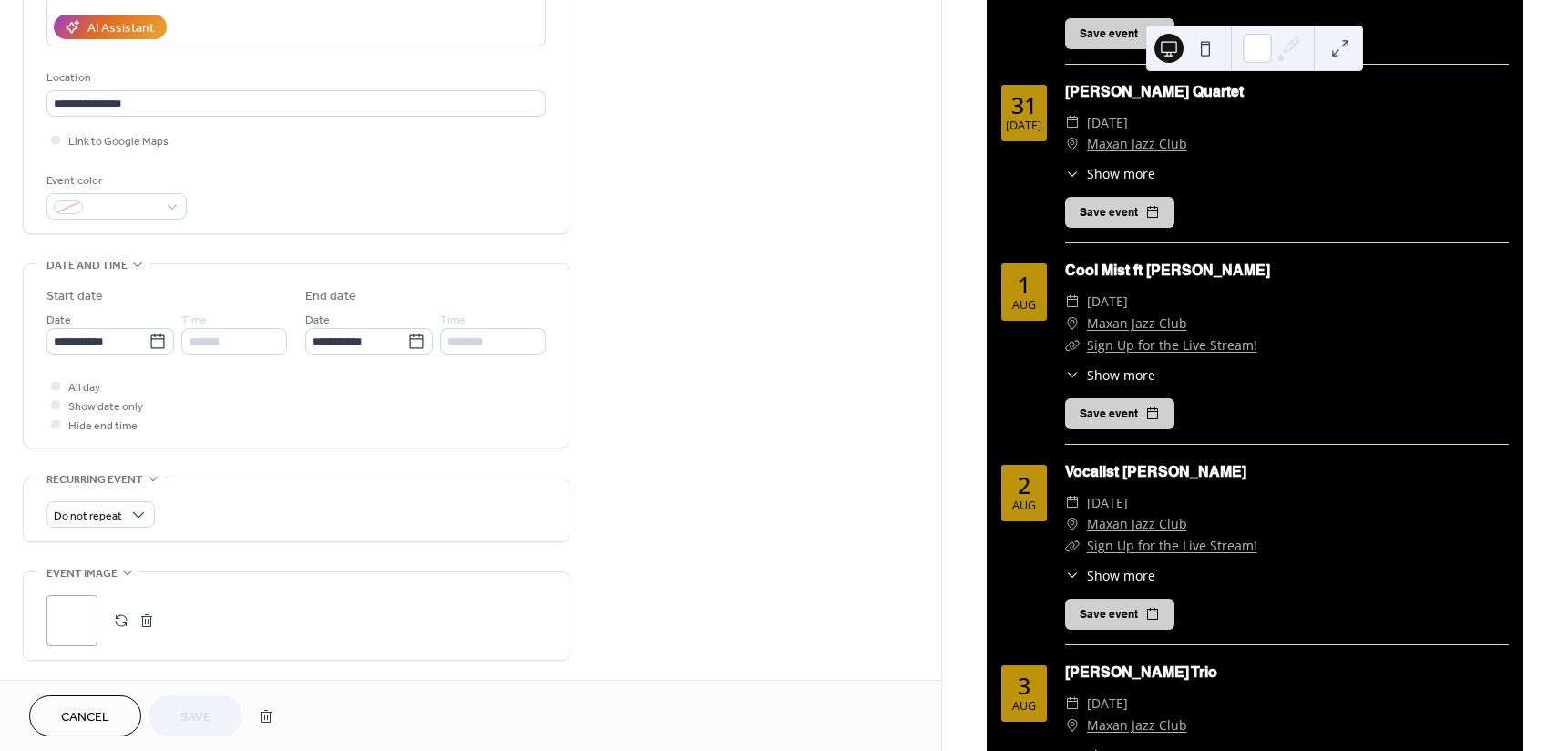 scroll, scrollTop: 365, scrollLeft: 0, axis: vertical 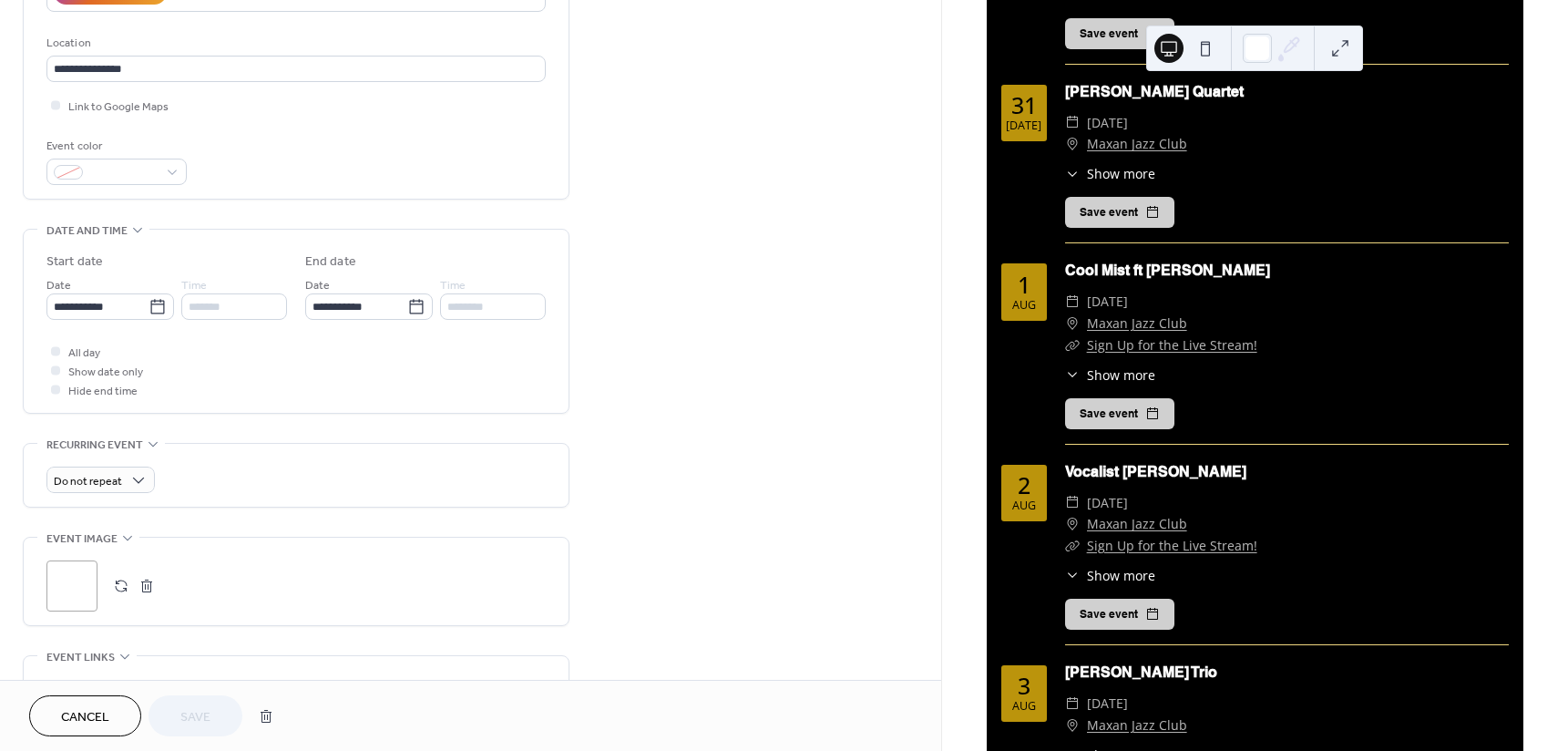 click on ";" at bounding box center [72, 586] 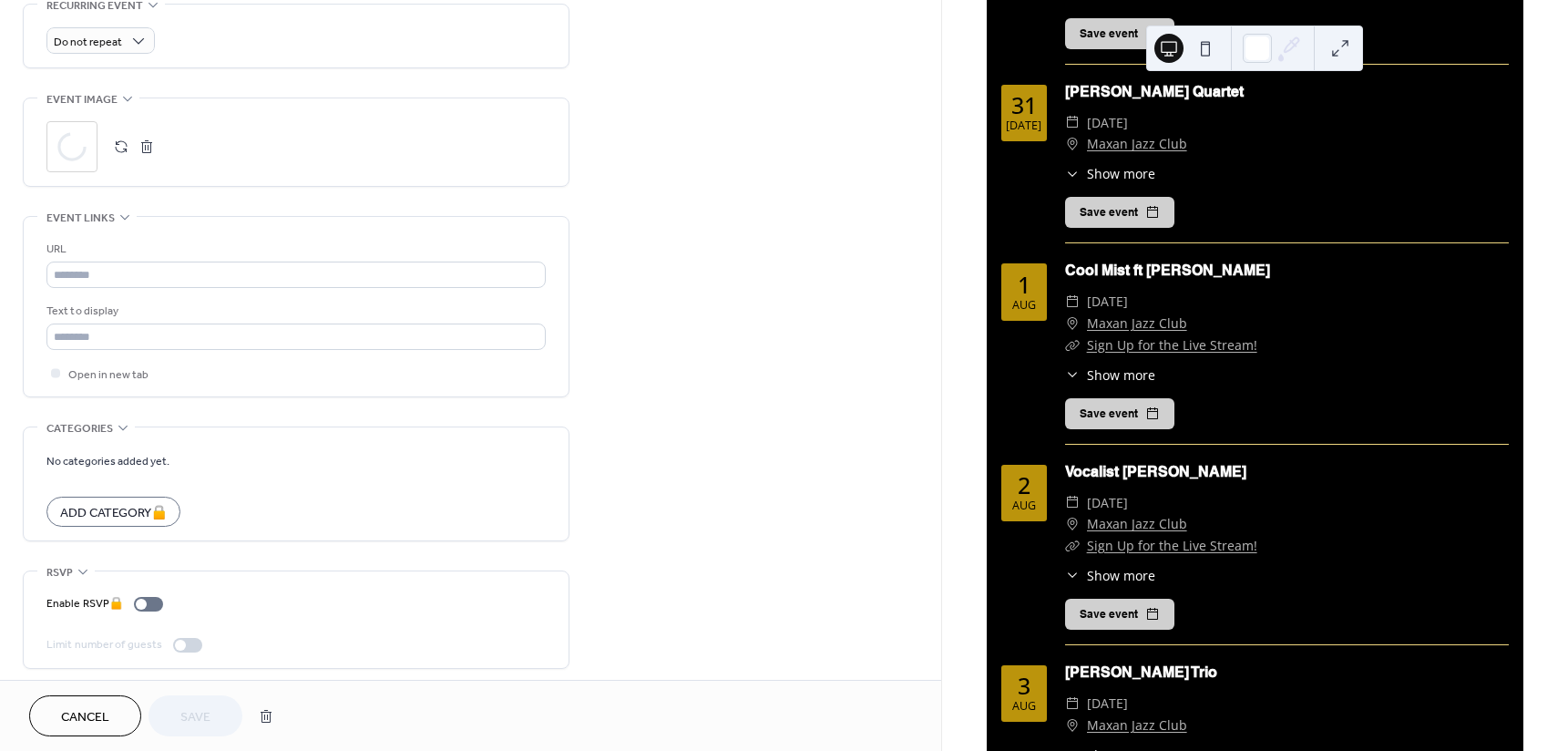 scroll, scrollTop: 811, scrollLeft: 0, axis: vertical 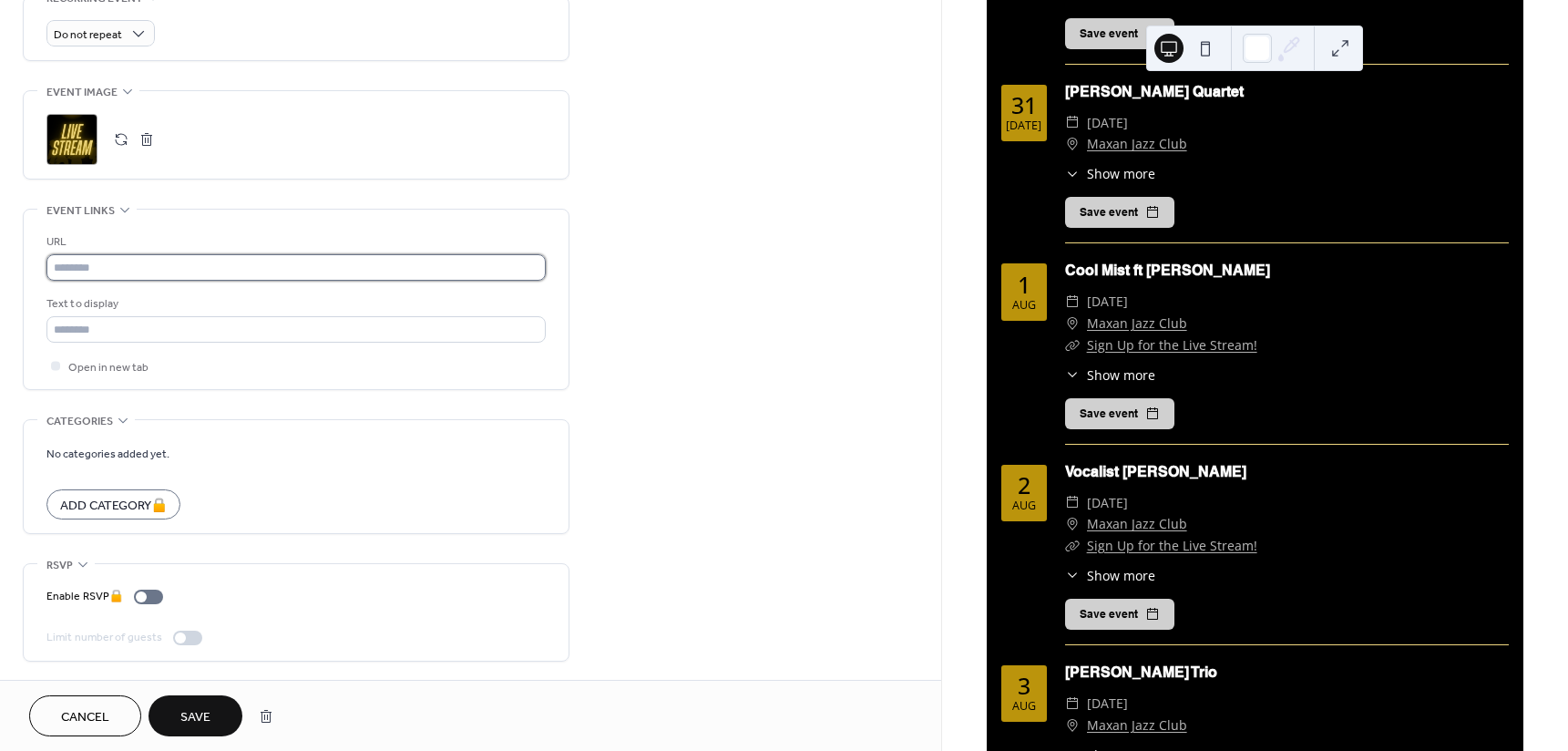 click at bounding box center [296, 267] 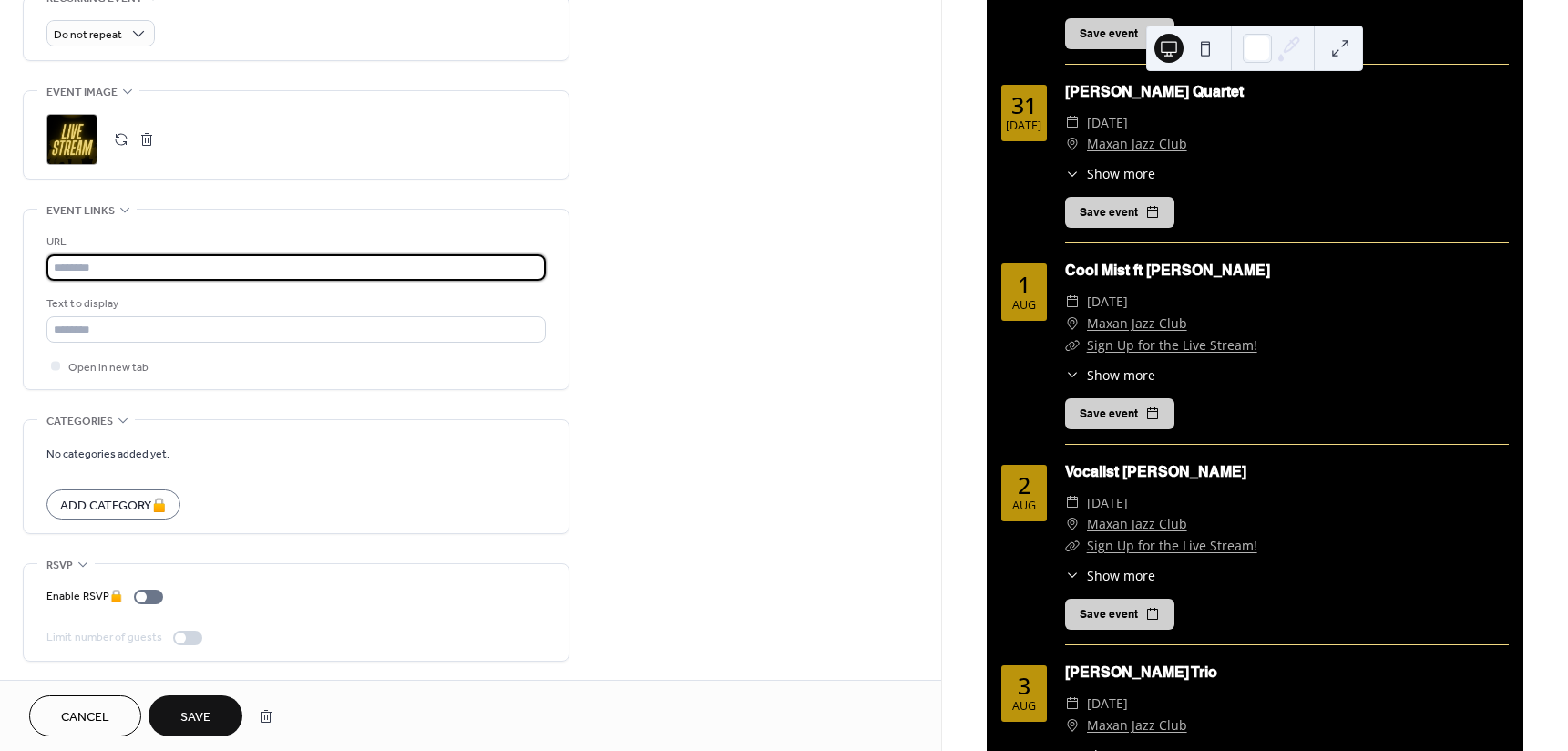 type on "**********" 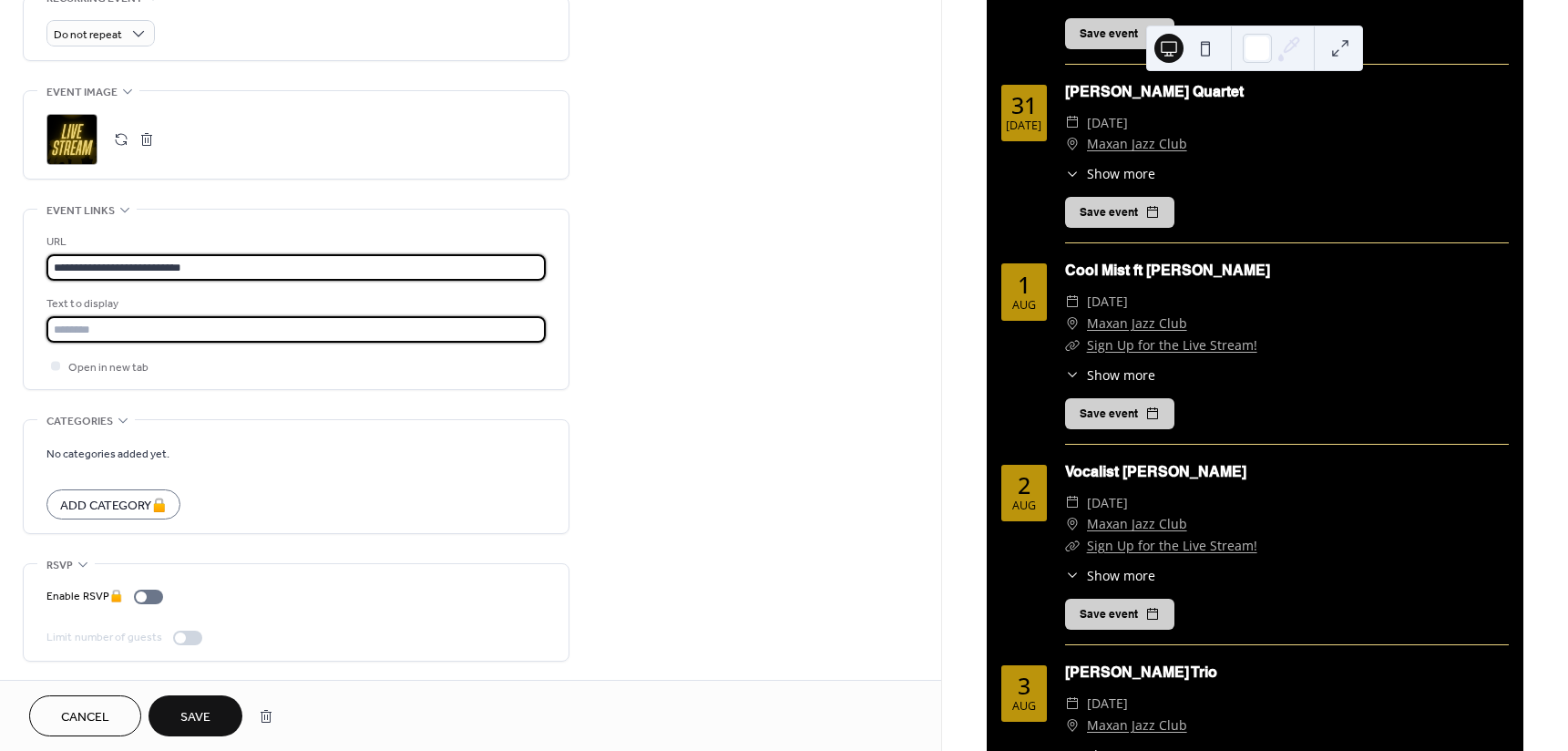 type on "**********" 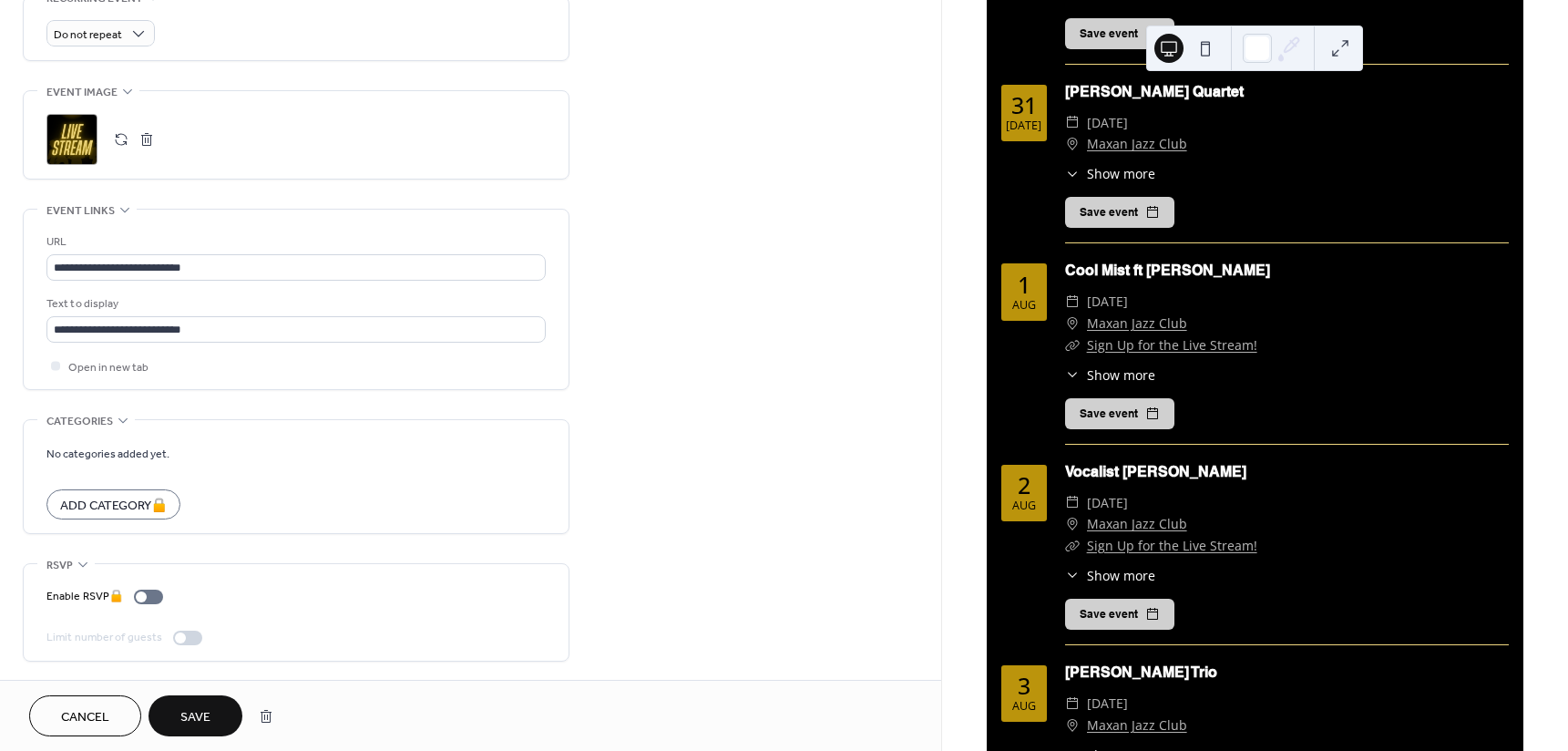click on "Save" at bounding box center [195, 715] 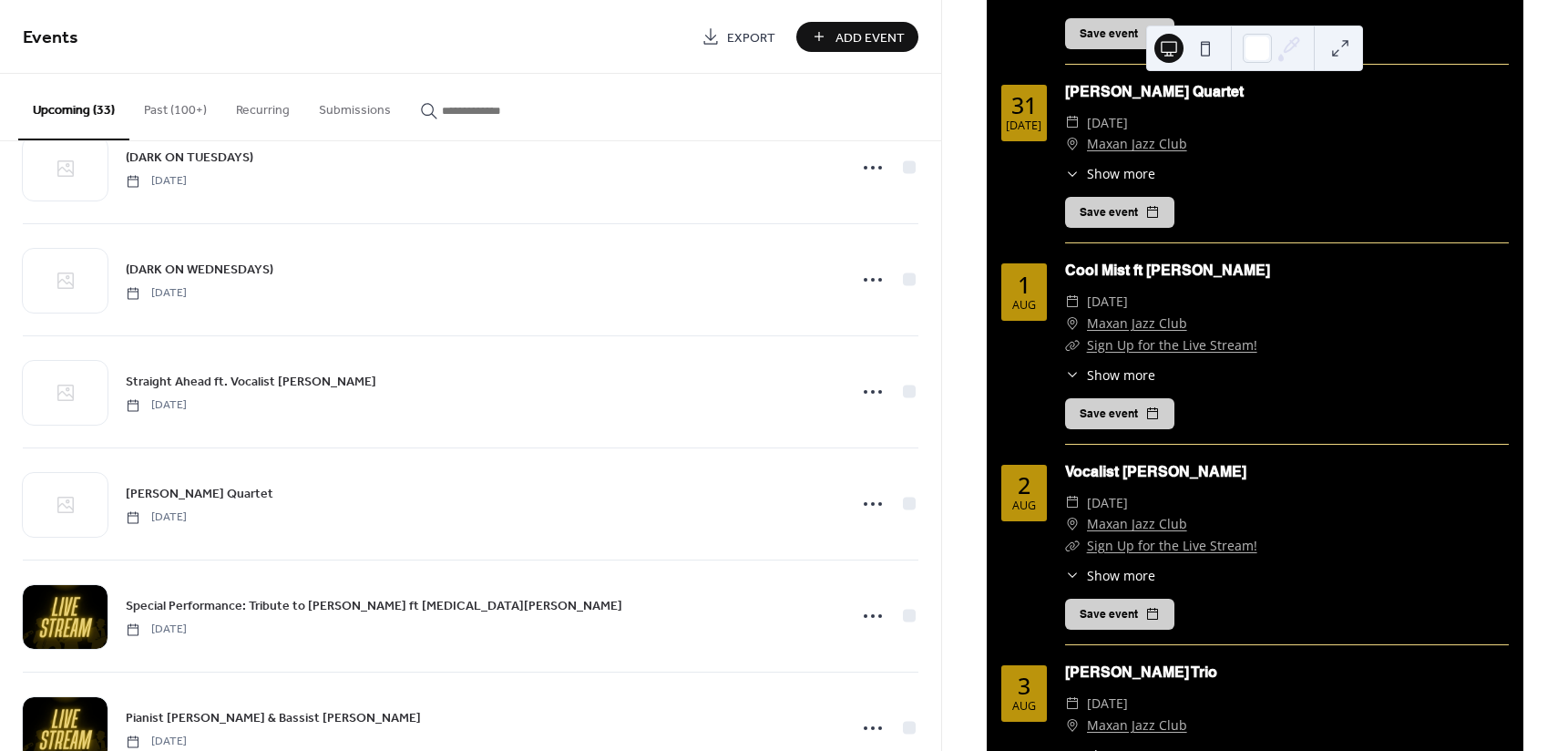 scroll, scrollTop: 1276, scrollLeft: 0, axis: vertical 